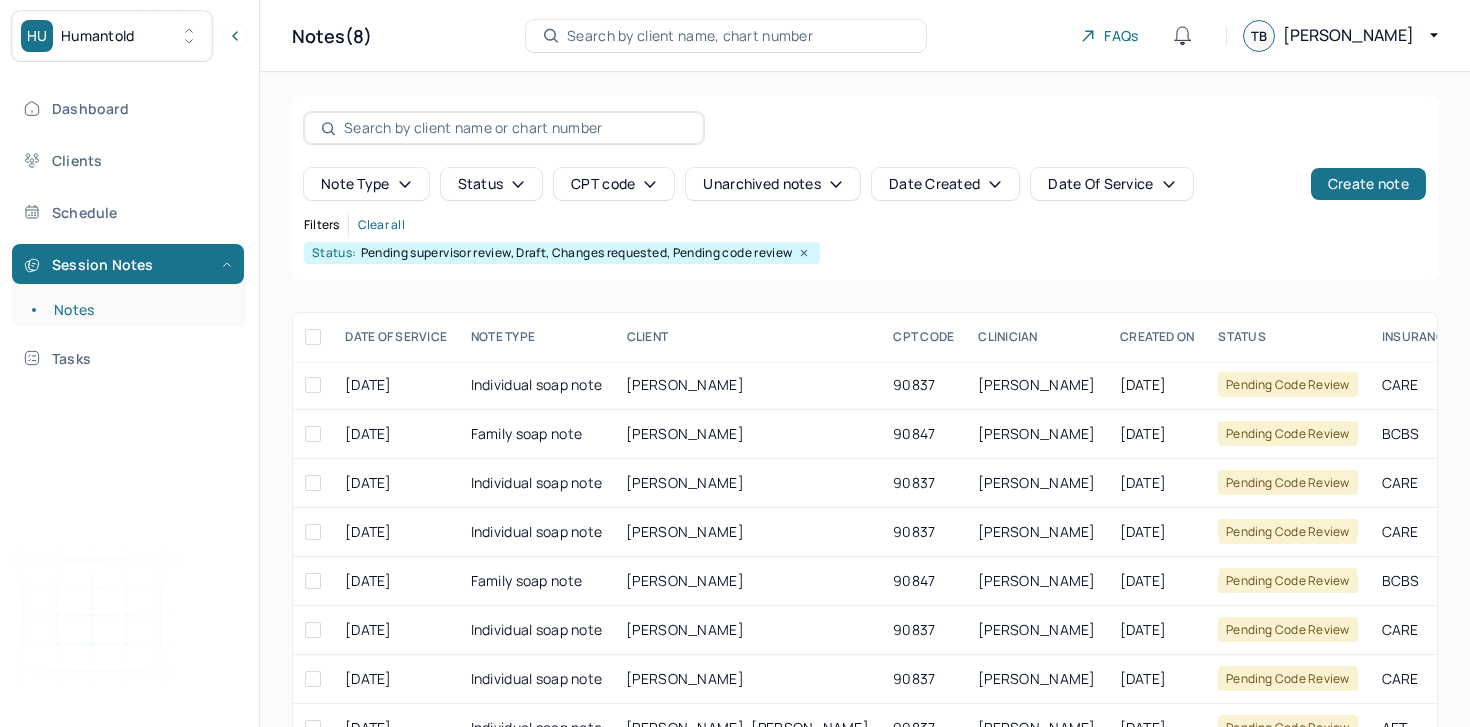 scroll, scrollTop: 0, scrollLeft: 0, axis: both 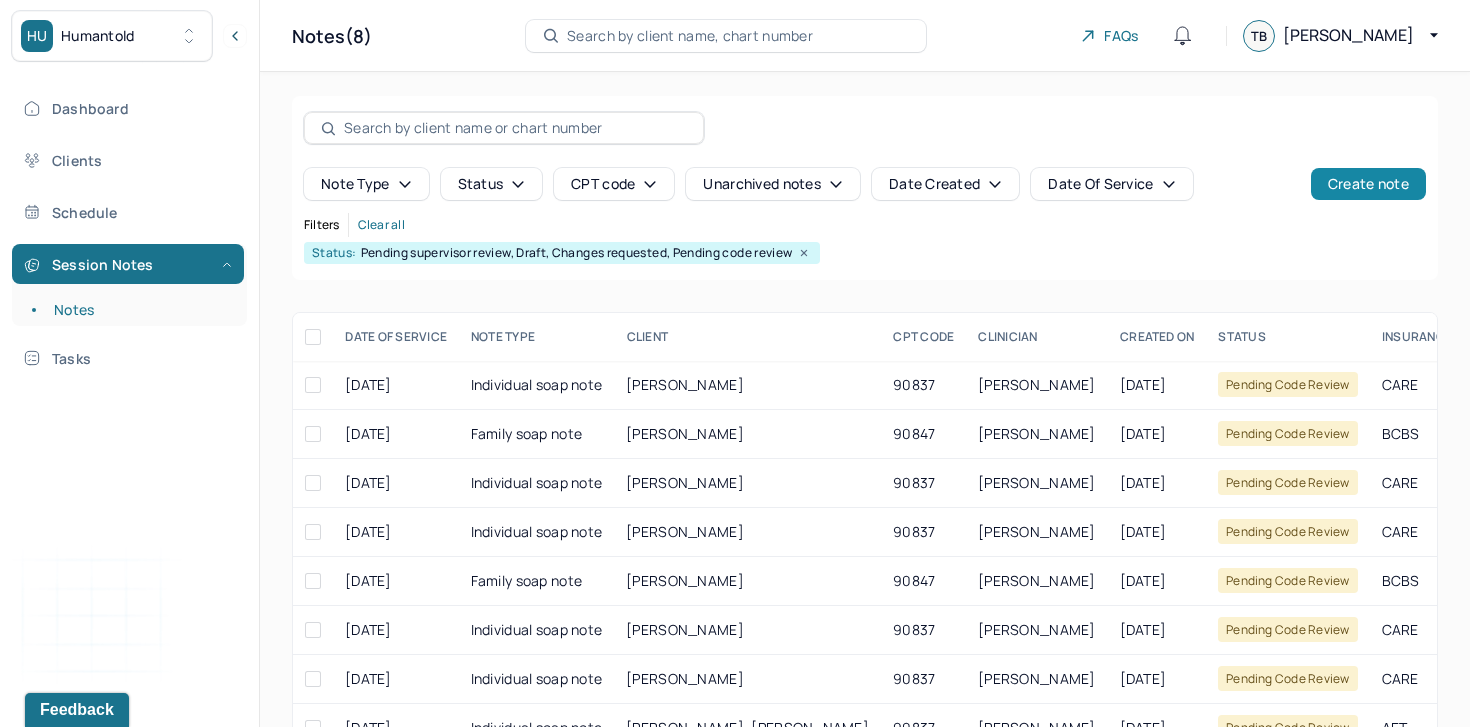 click on "Create note" at bounding box center (1368, 184) 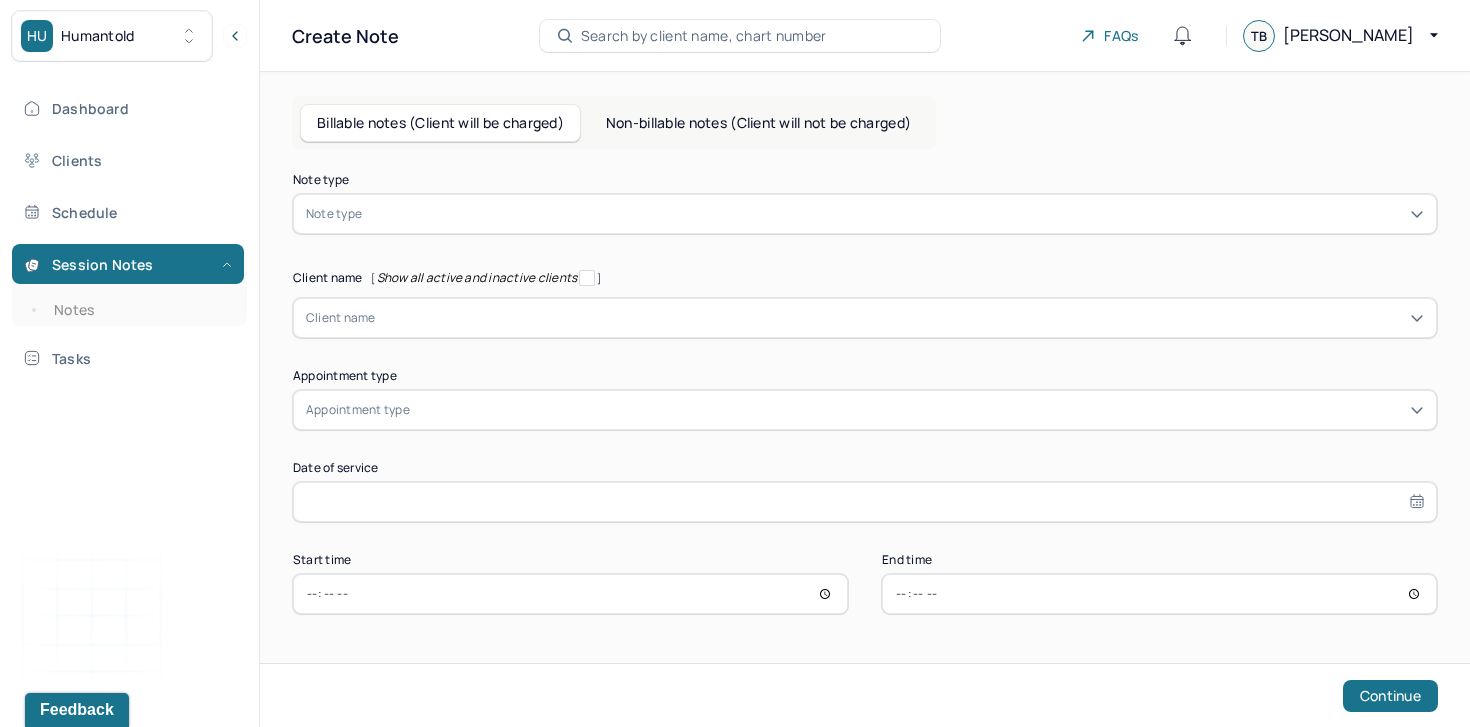 click at bounding box center [895, 214] 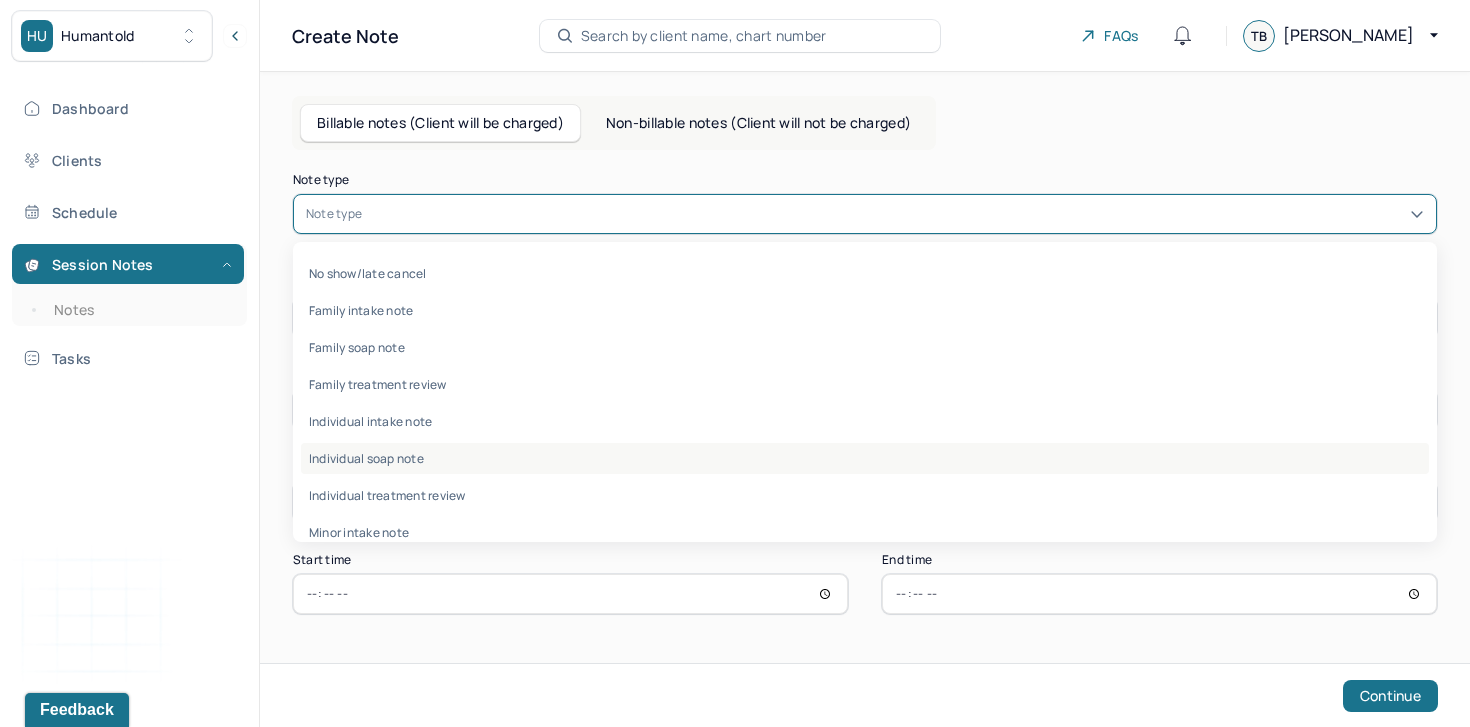 click on "Individual soap note" at bounding box center [865, 458] 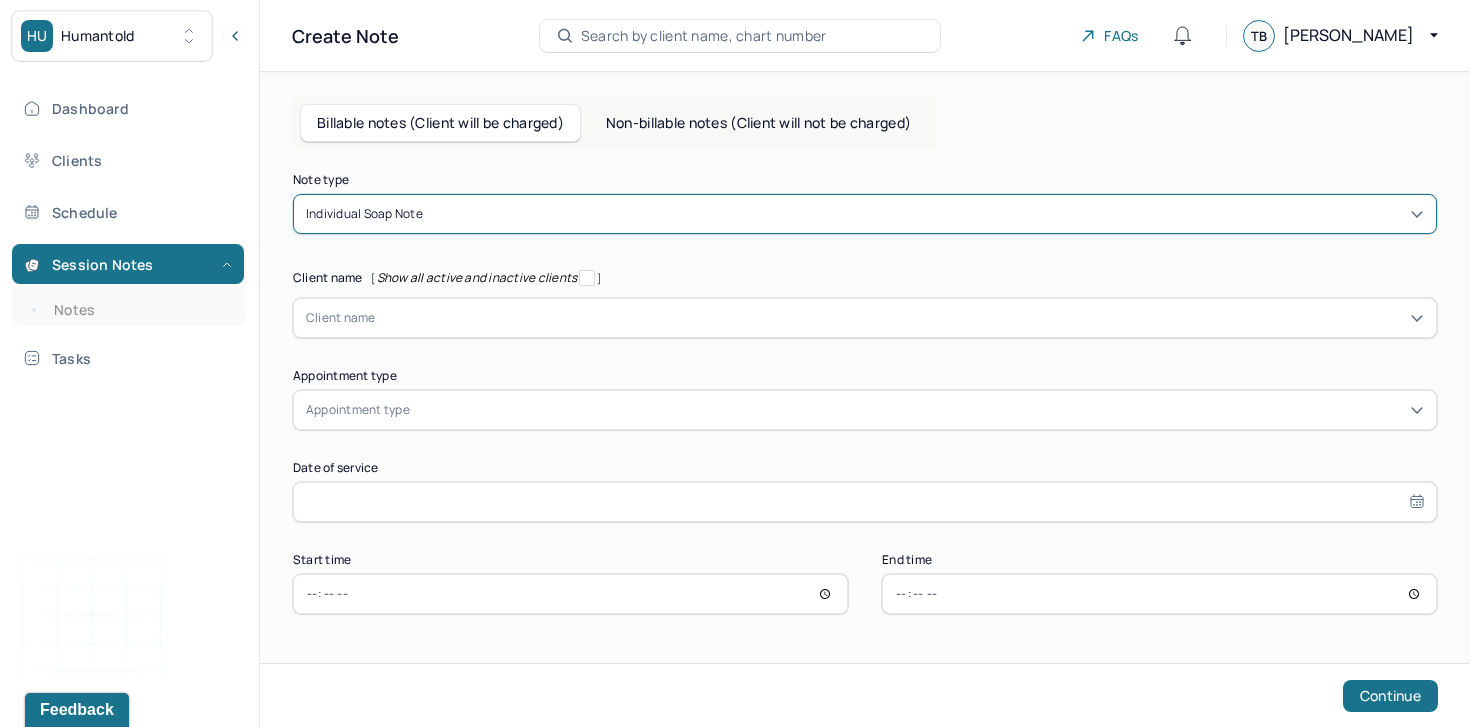 click on "Client name" at bounding box center [865, 318] 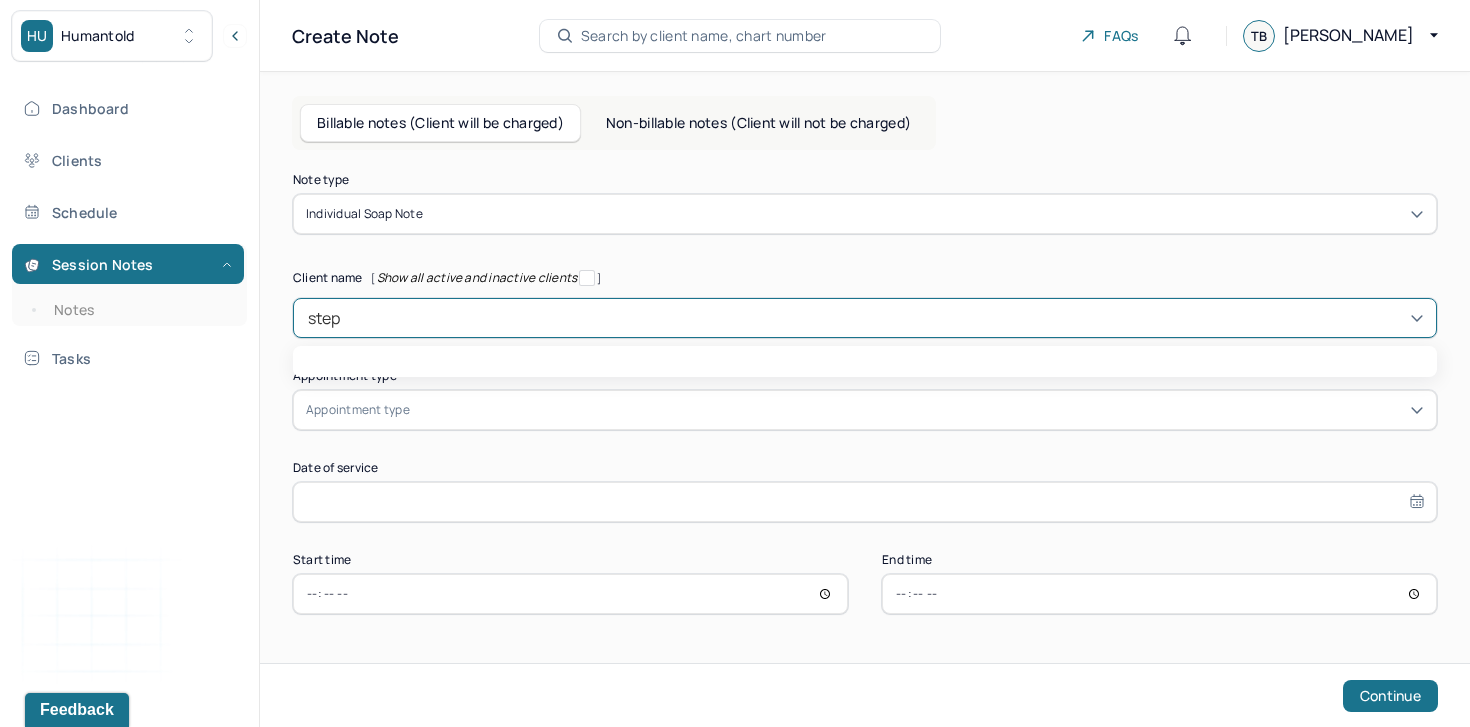 type on "steph" 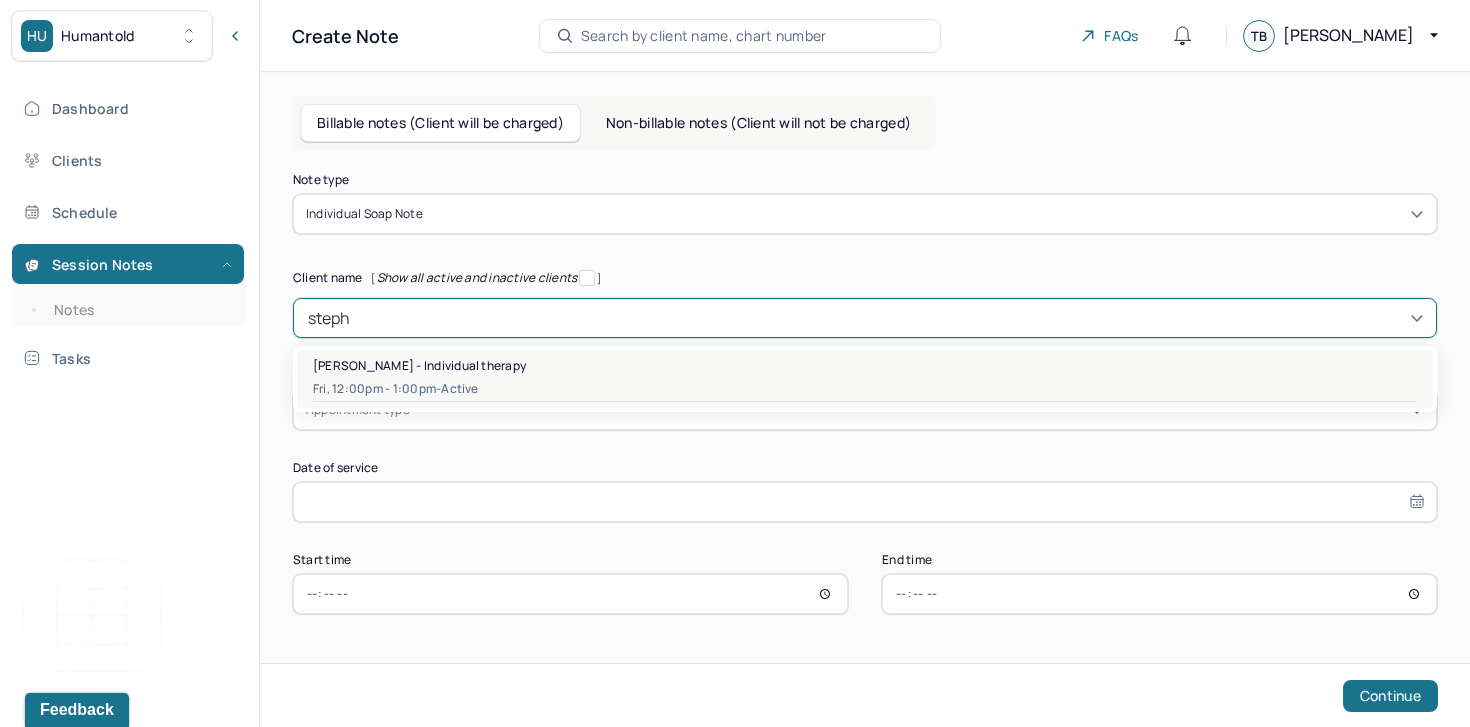 click on "Stephen Murtsef - Individual therapy" at bounding box center [419, 365] 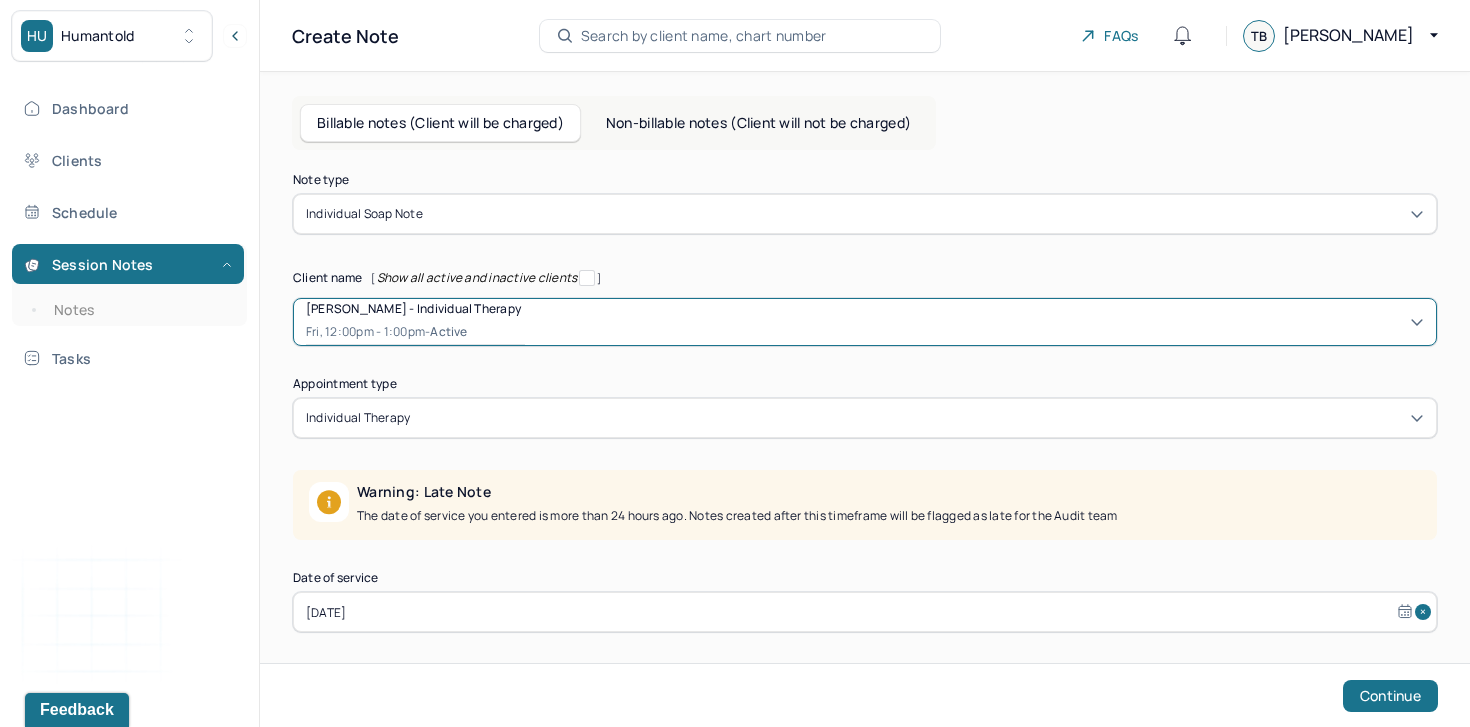scroll, scrollTop: 102, scrollLeft: 0, axis: vertical 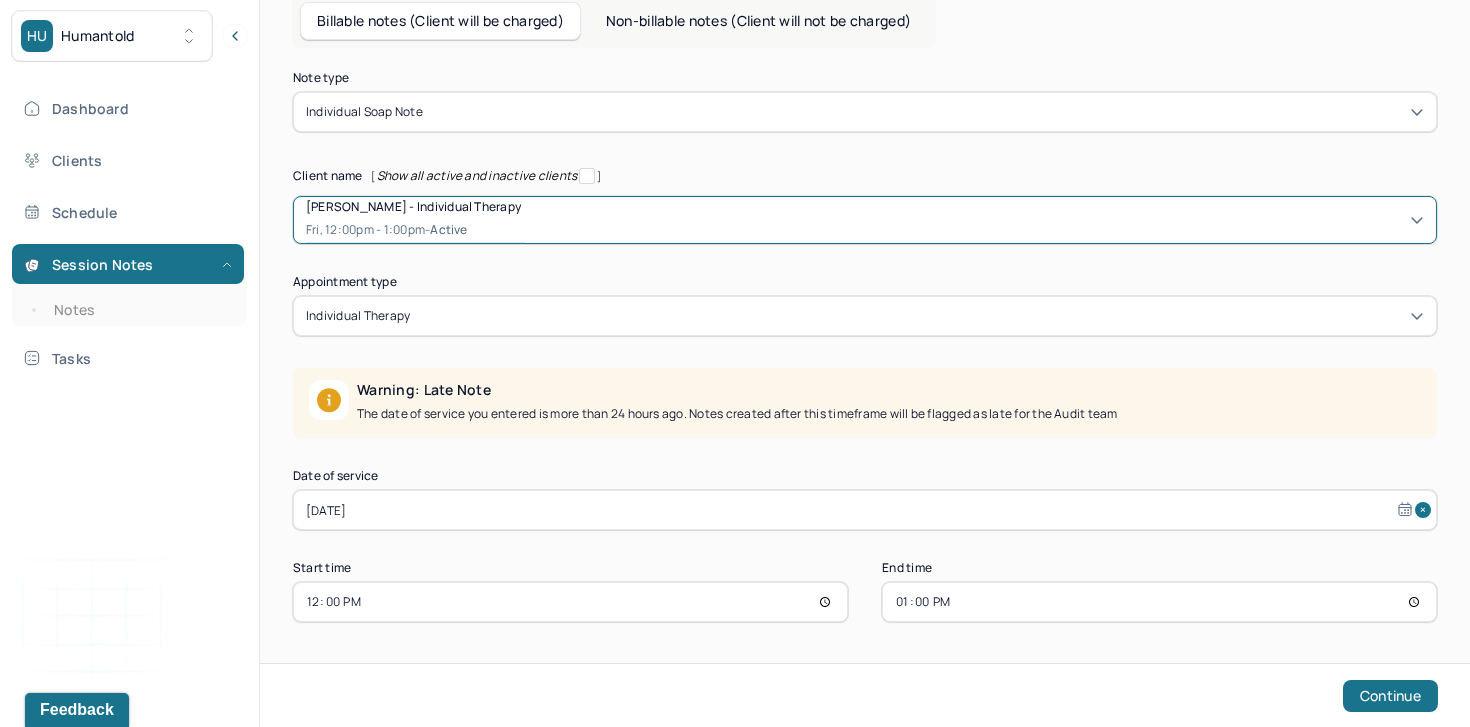 select on "5" 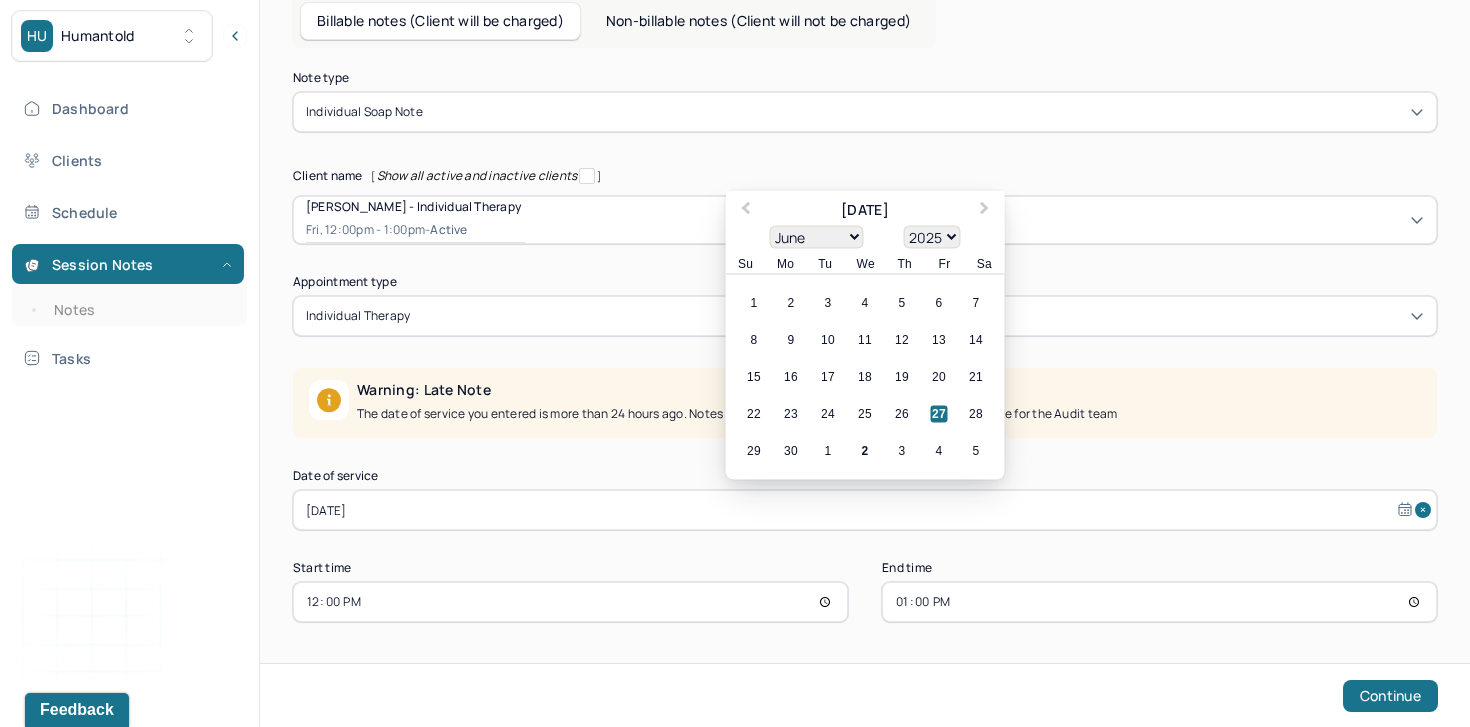 click on "Jun 27, 2025" at bounding box center [865, 510] 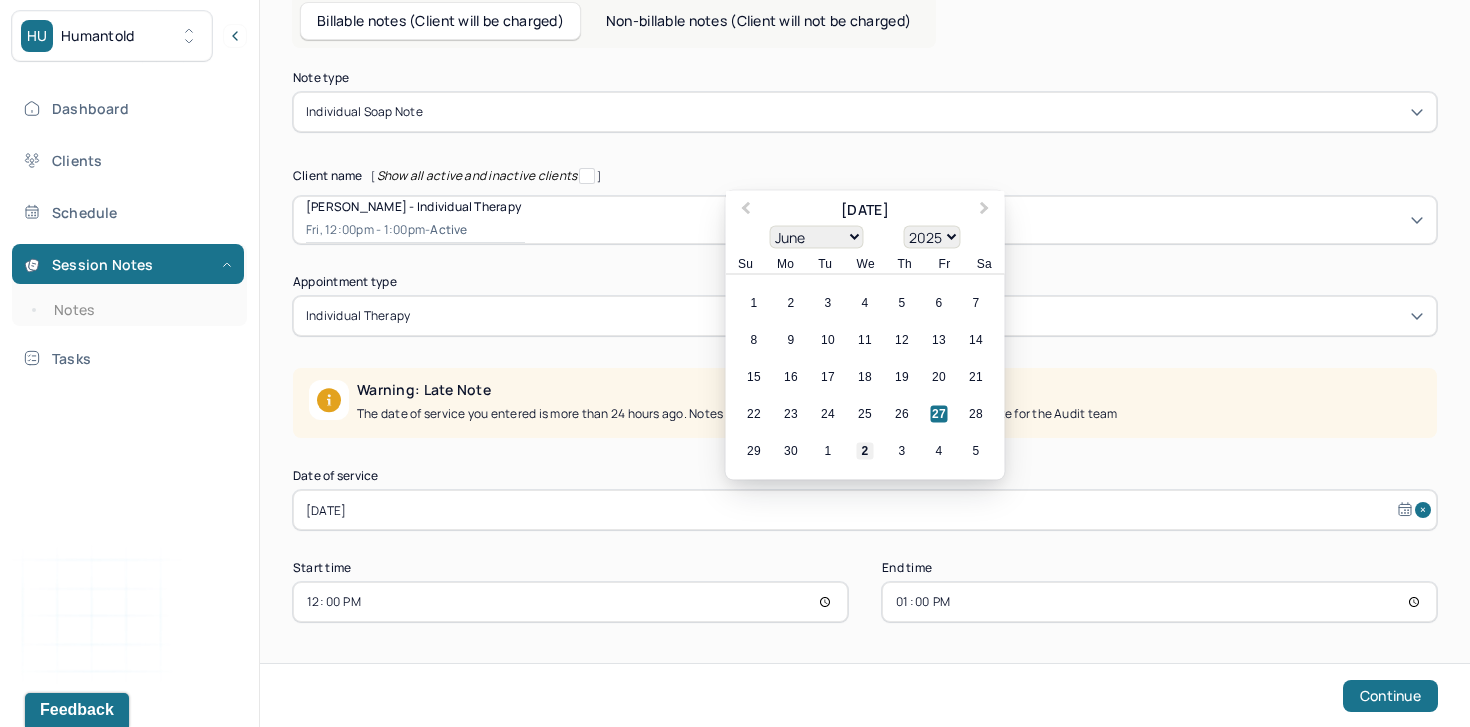 click on "2" at bounding box center [865, 451] 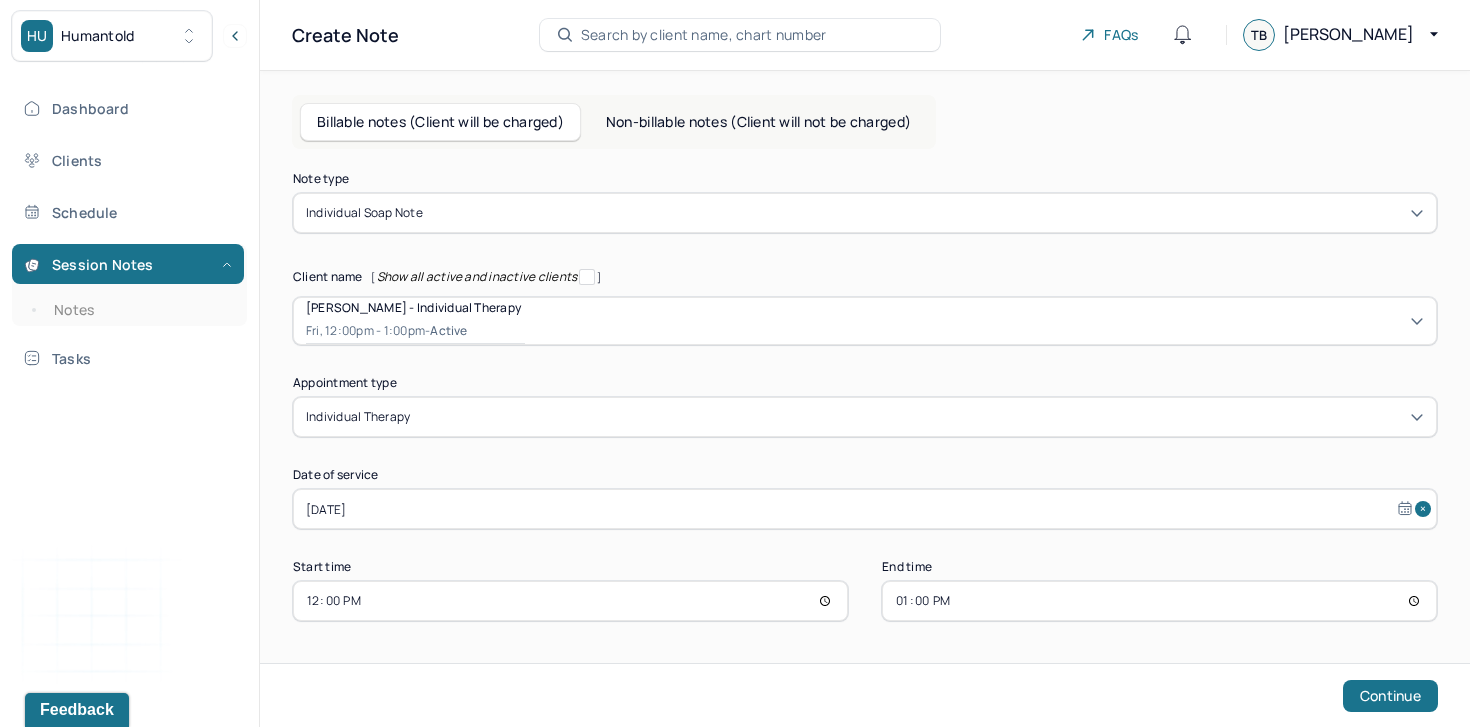 scroll, scrollTop: 0, scrollLeft: 0, axis: both 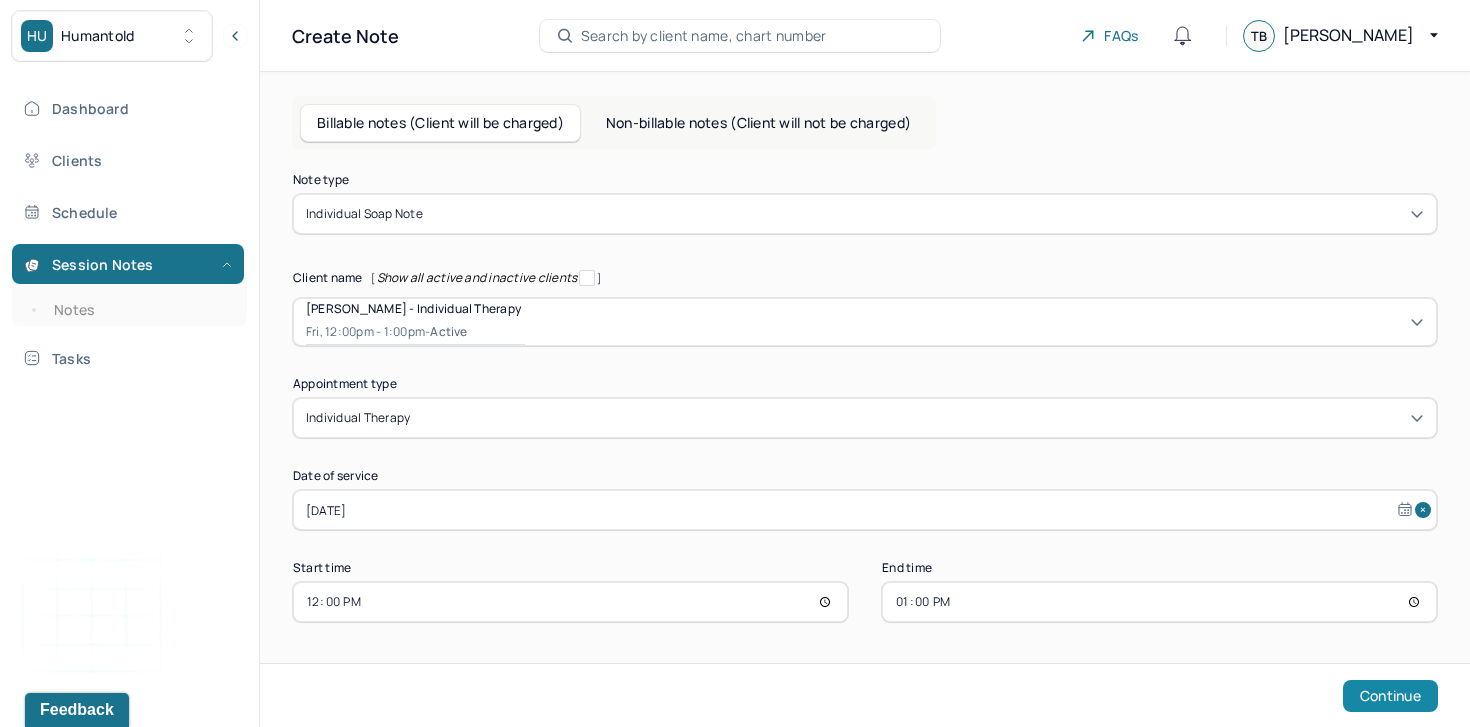 click on "Continue" at bounding box center (1390, 696) 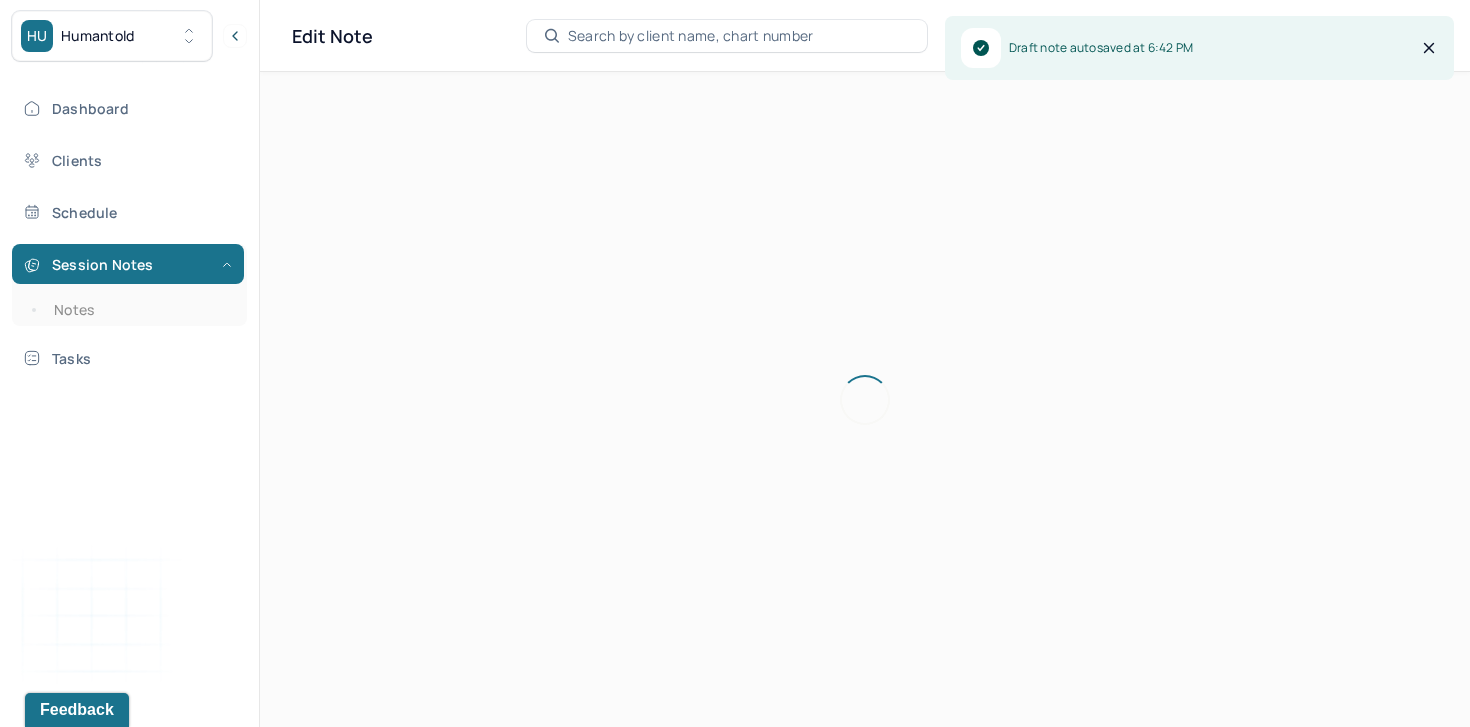 scroll, scrollTop: 0, scrollLeft: 0, axis: both 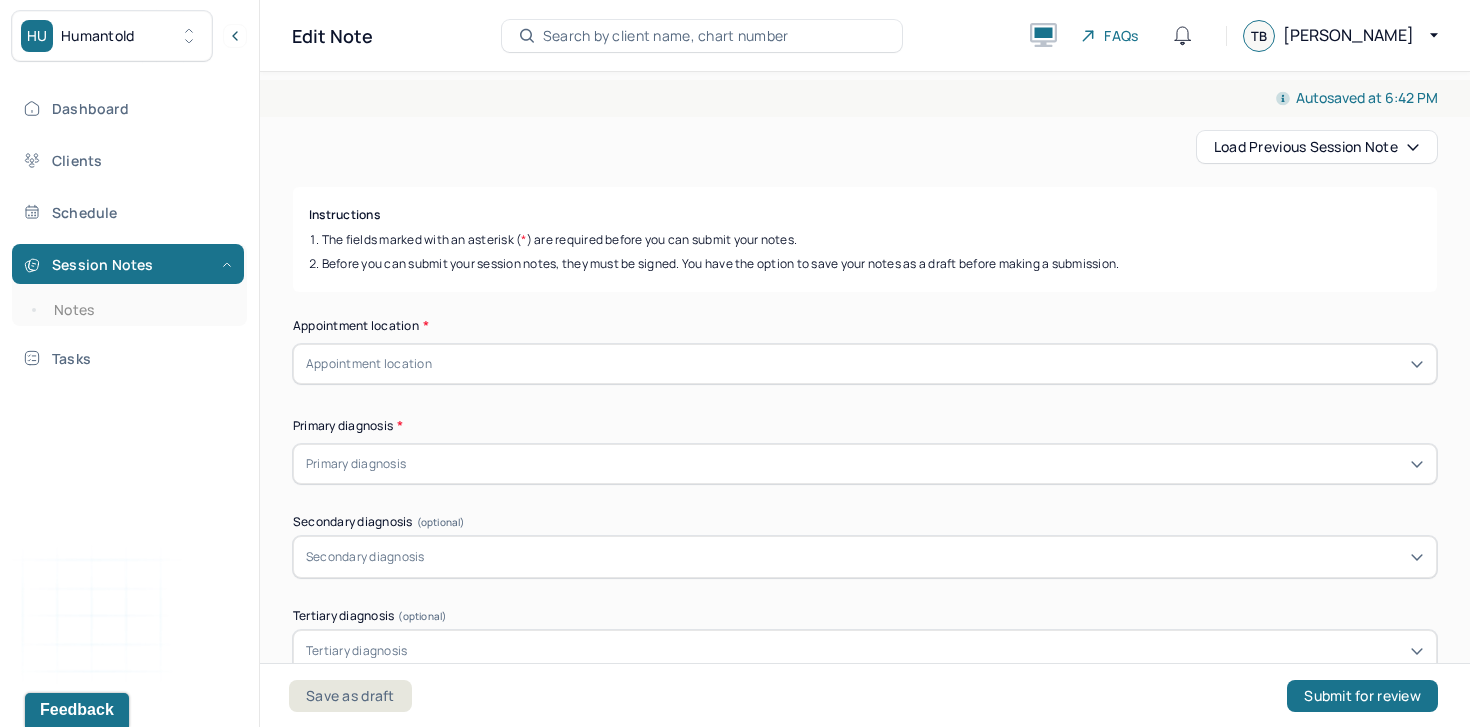 click on "Load previous session note" at bounding box center [1317, 147] 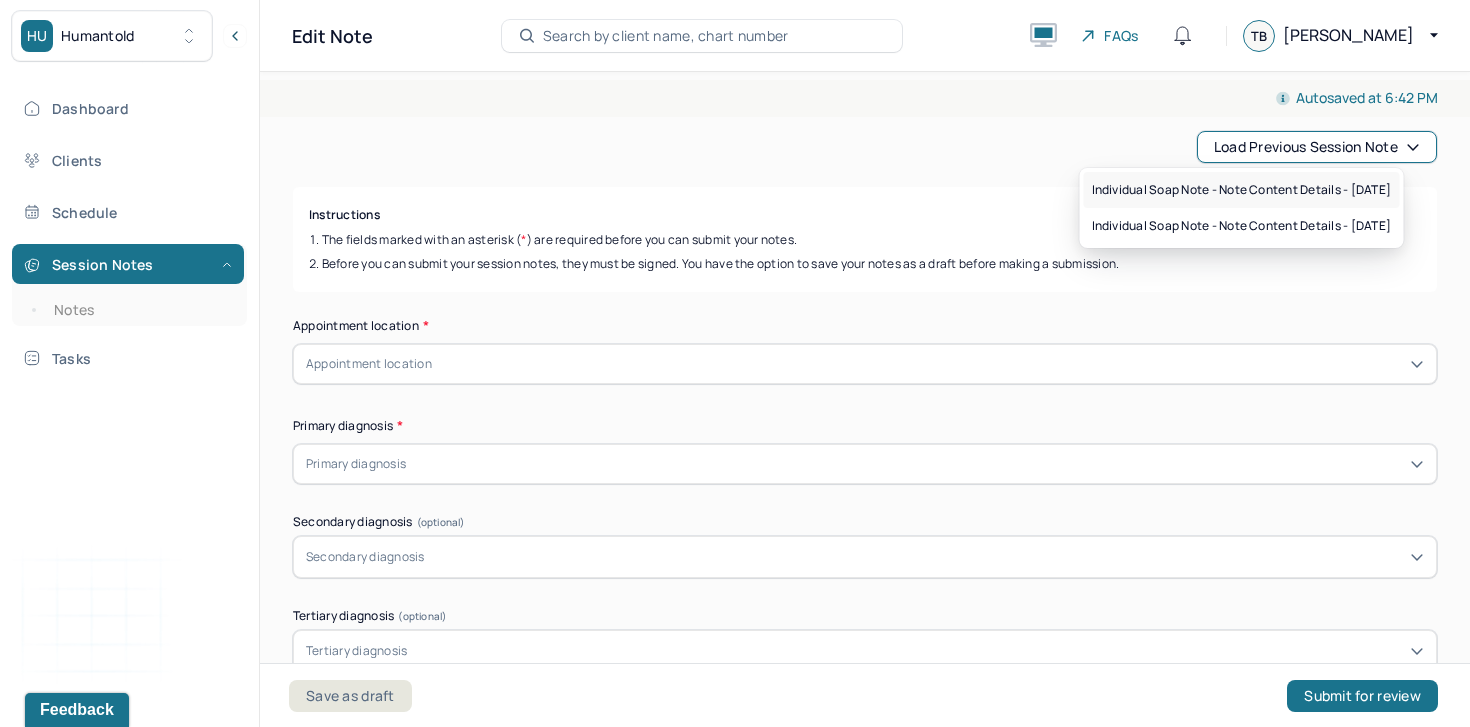click on "Individual soap note   - Note content Details -   06/26/2025" at bounding box center (1242, 190) 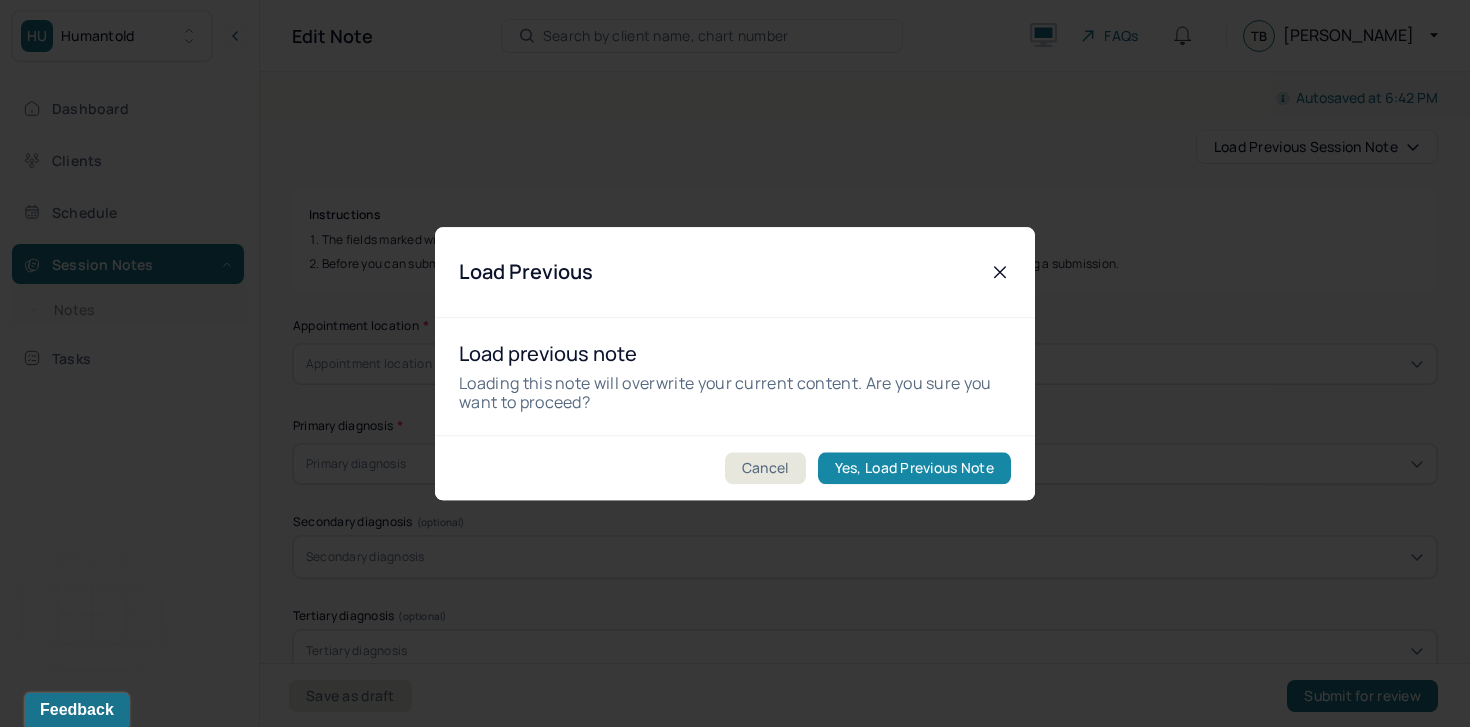 click on "Yes, Load Previous Note" at bounding box center [914, 468] 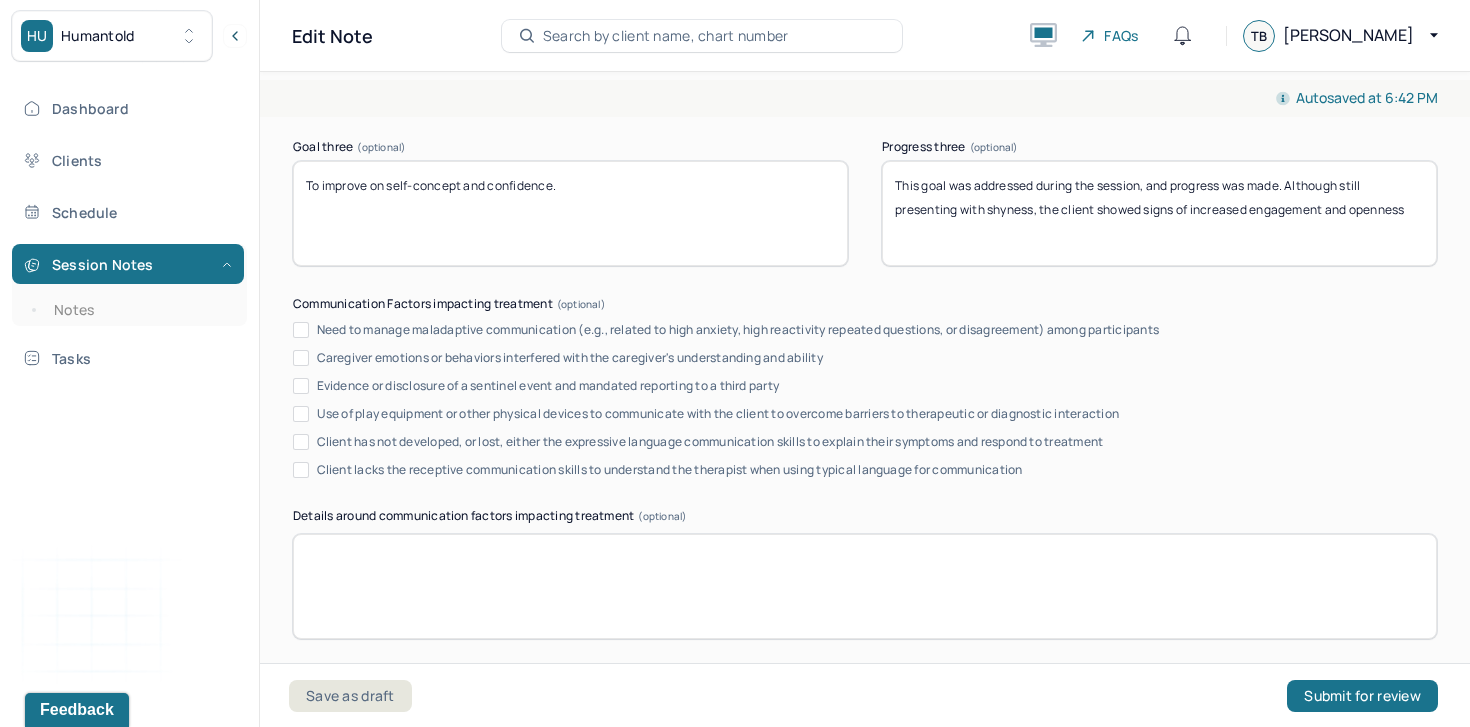 scroll, scrollTop: 3535, scrollLeft: 0, axis: vertical 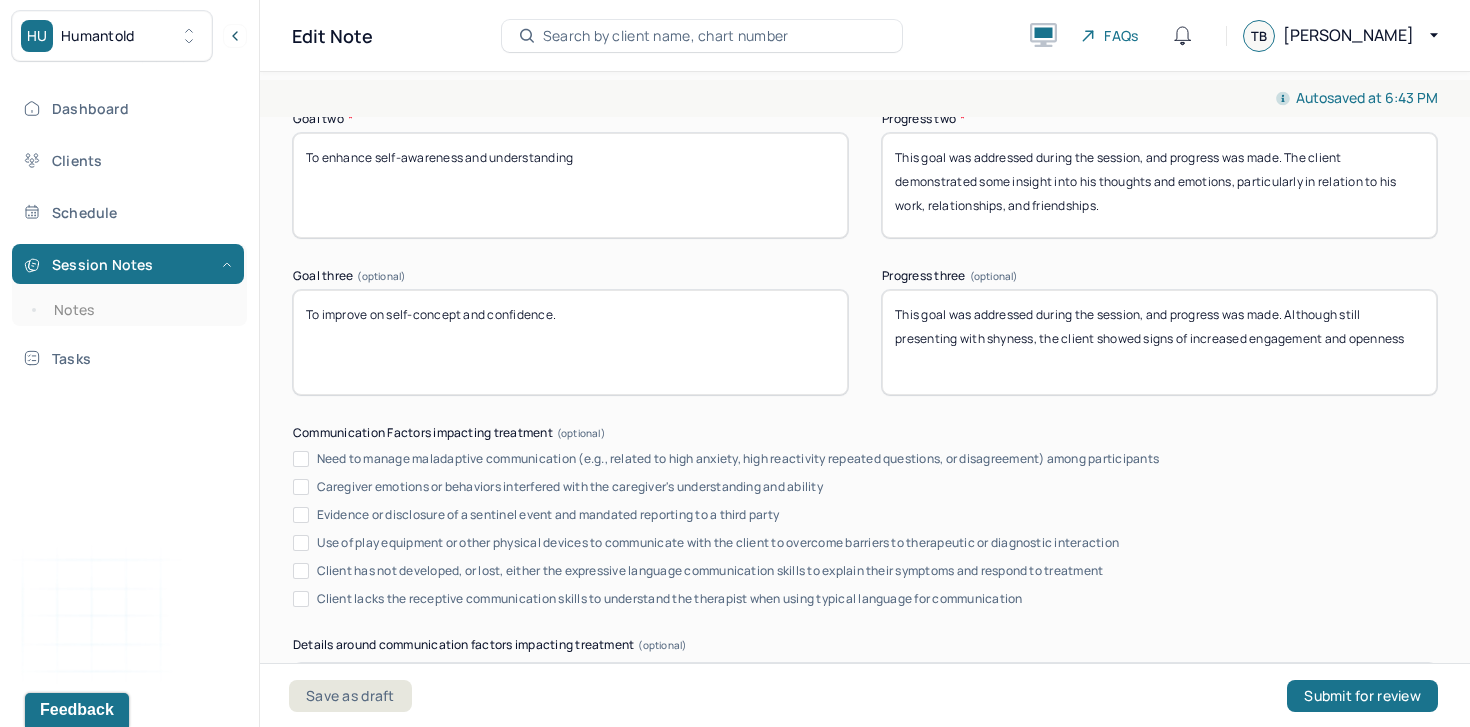 click on "This goal was addressed during the session, and progress was made. Although still presenting with shyness, the client showed signs of increased engagement and openness" at bounding box center [1159, 342] 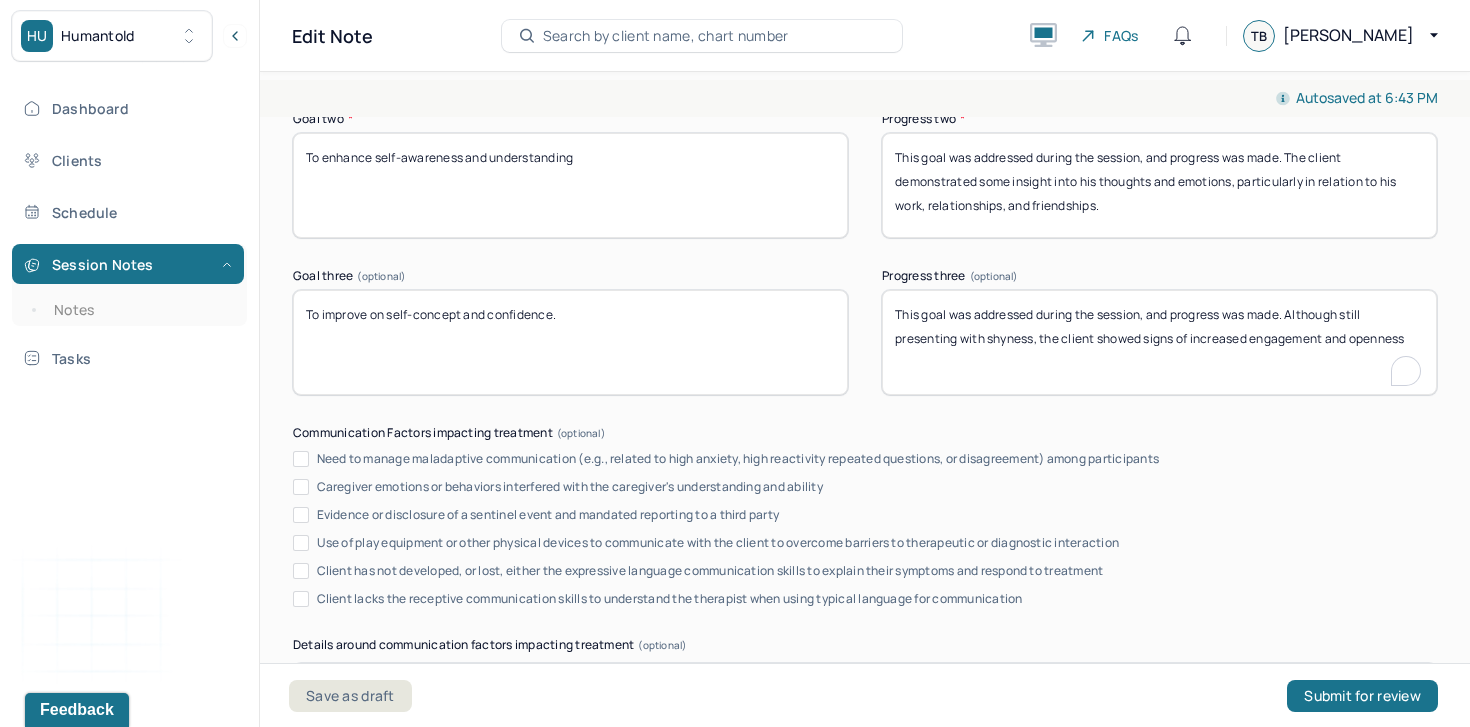 click on "This goal was addressed during the session, and progress was made. Although still presenting with shyness, the client showed signs of increased engagement and openness" at bounding box center [1159, 342] 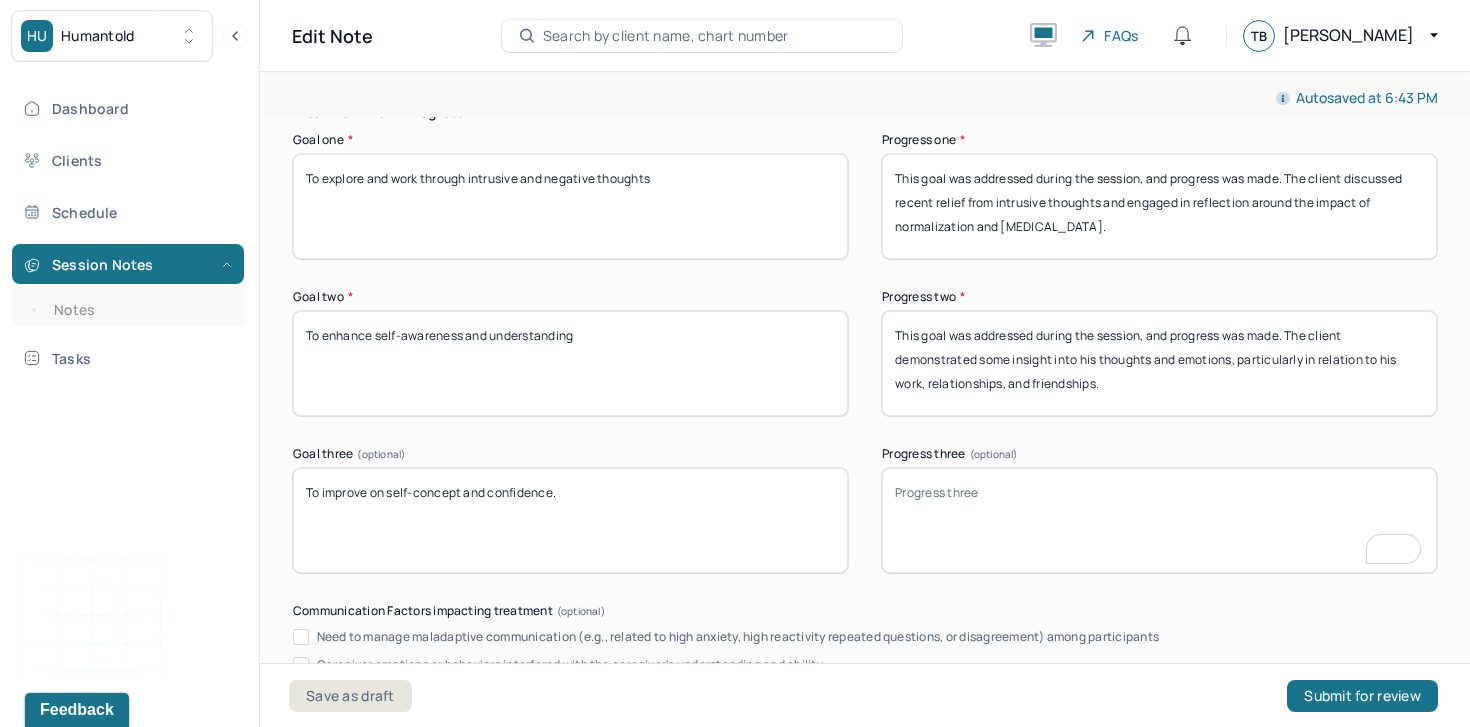 scroll, scrollTop: 3355, scrollLeft: 0, axis: vertical 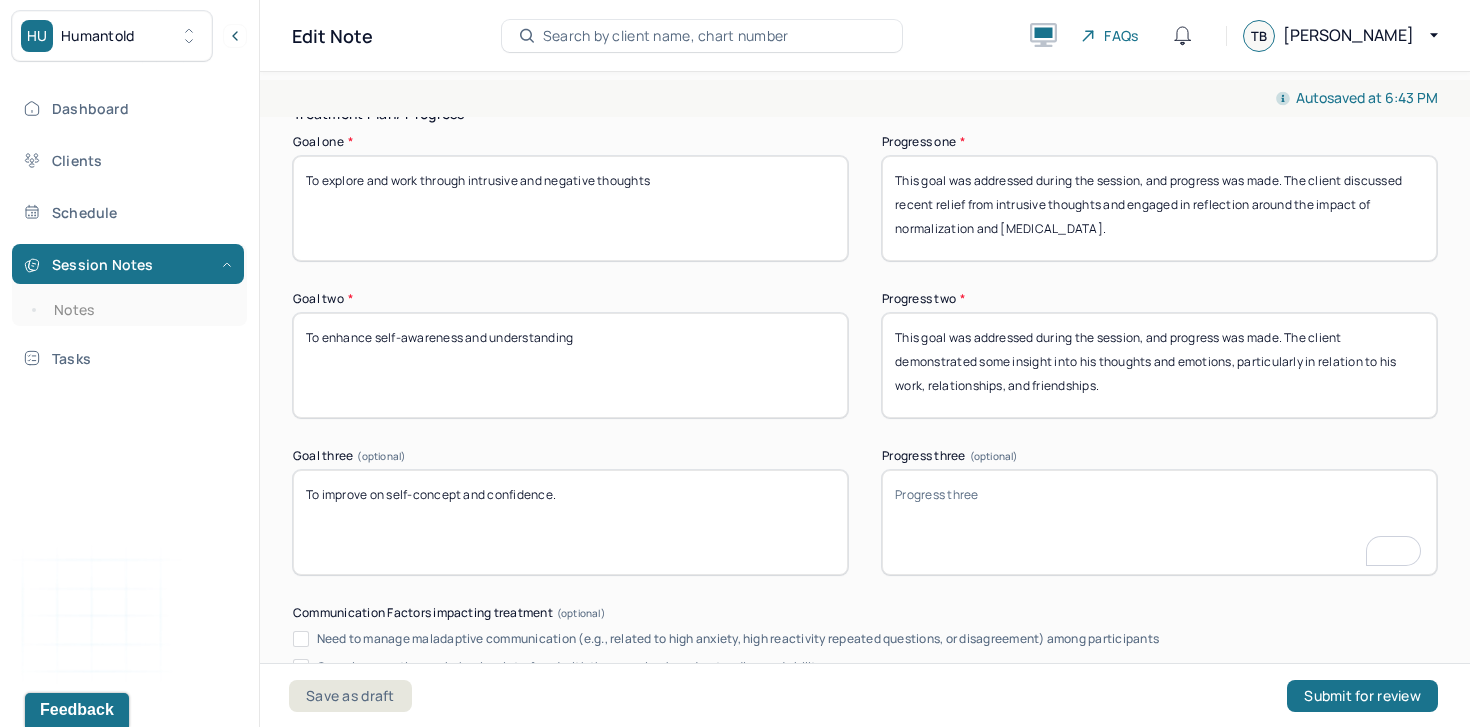 type 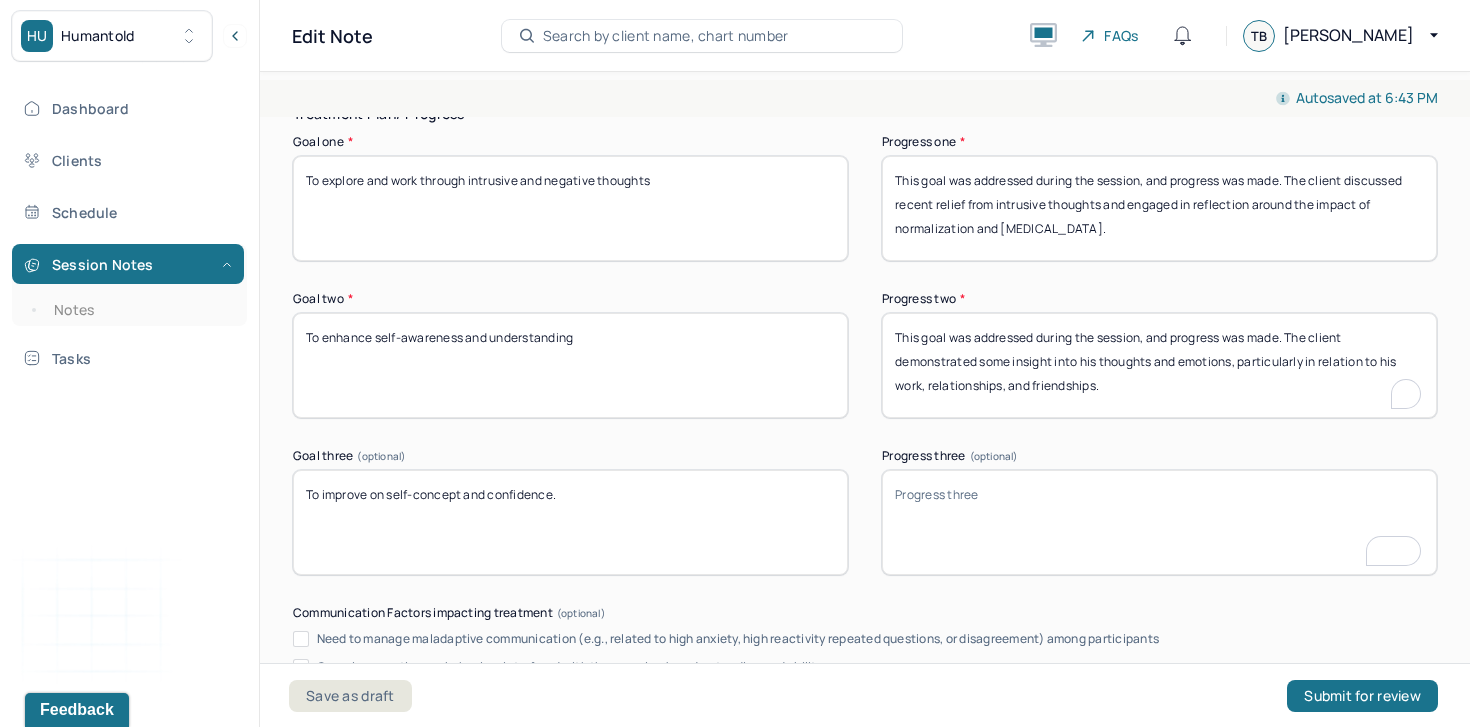 click on "This goal was addressed during the session, and progress was made. The client demonstrated some insight into his thoughts and emotions, particularly in relation to his work, relationships, and friendships." at bounding box center [1159, 365] 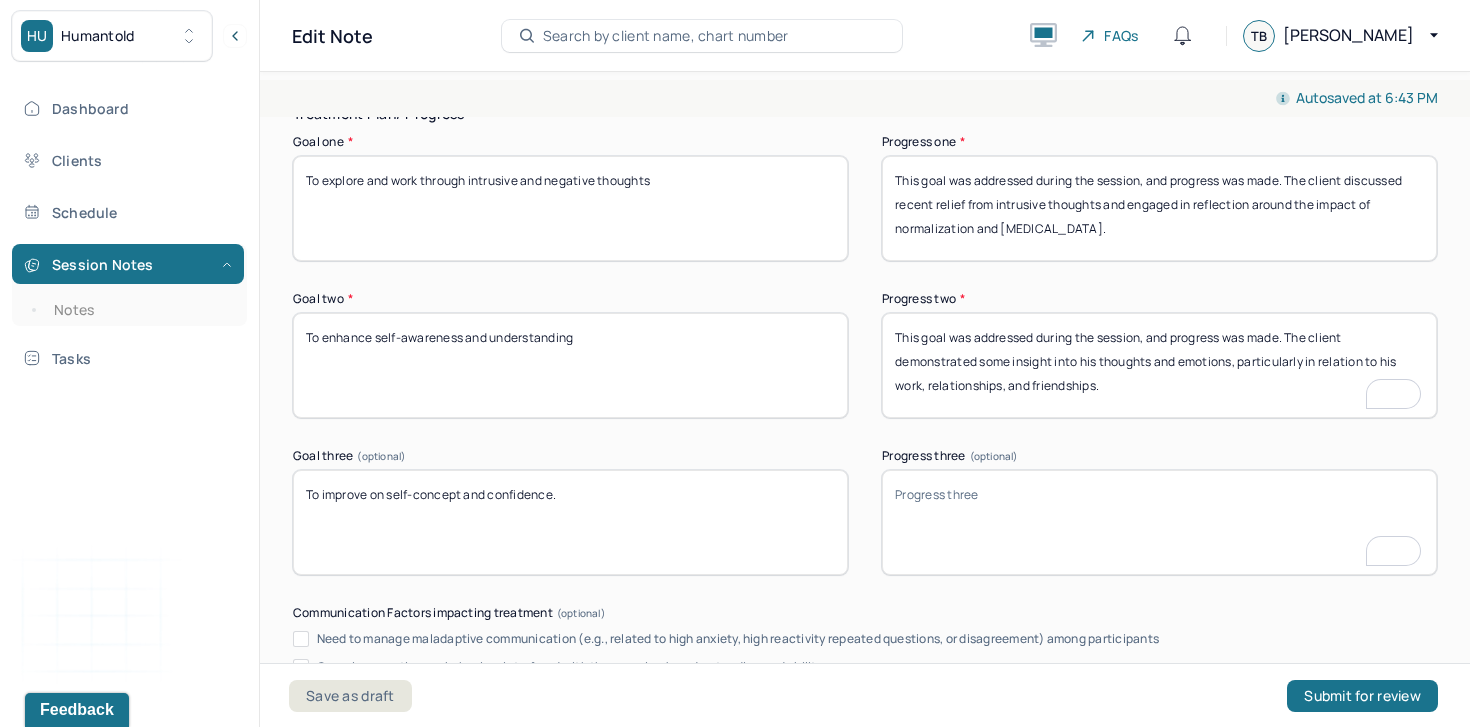 type on "This goal was during the session, and progress was made. The client demonstrated some insight into his thoughts and emotions, particularly in relation to his work, relationships, and friendships." 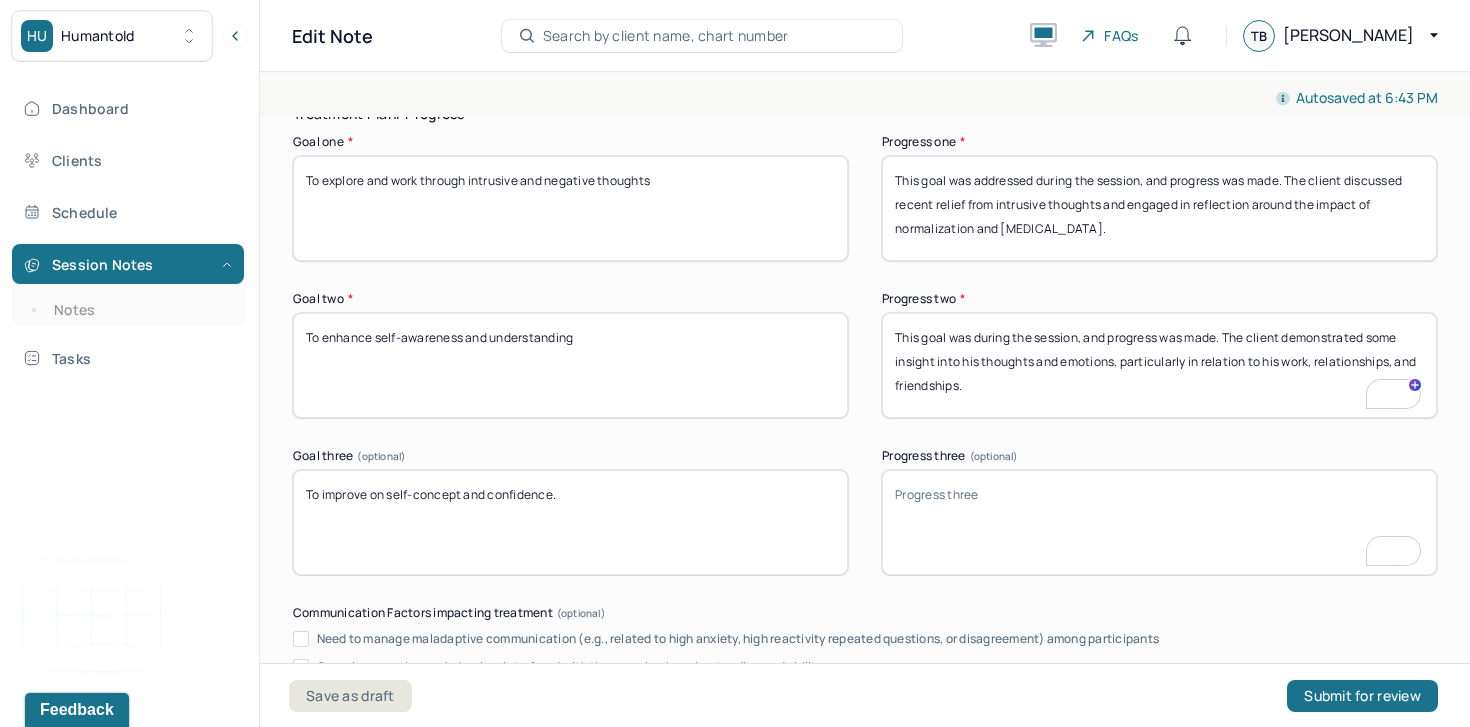click on "This goal was addressed during the session, and progress was made. The client demonstrated some insight into his thoughts and emotions, particularly in relation to his work, relationships, and friendships." at bounding box center [1159, 365] 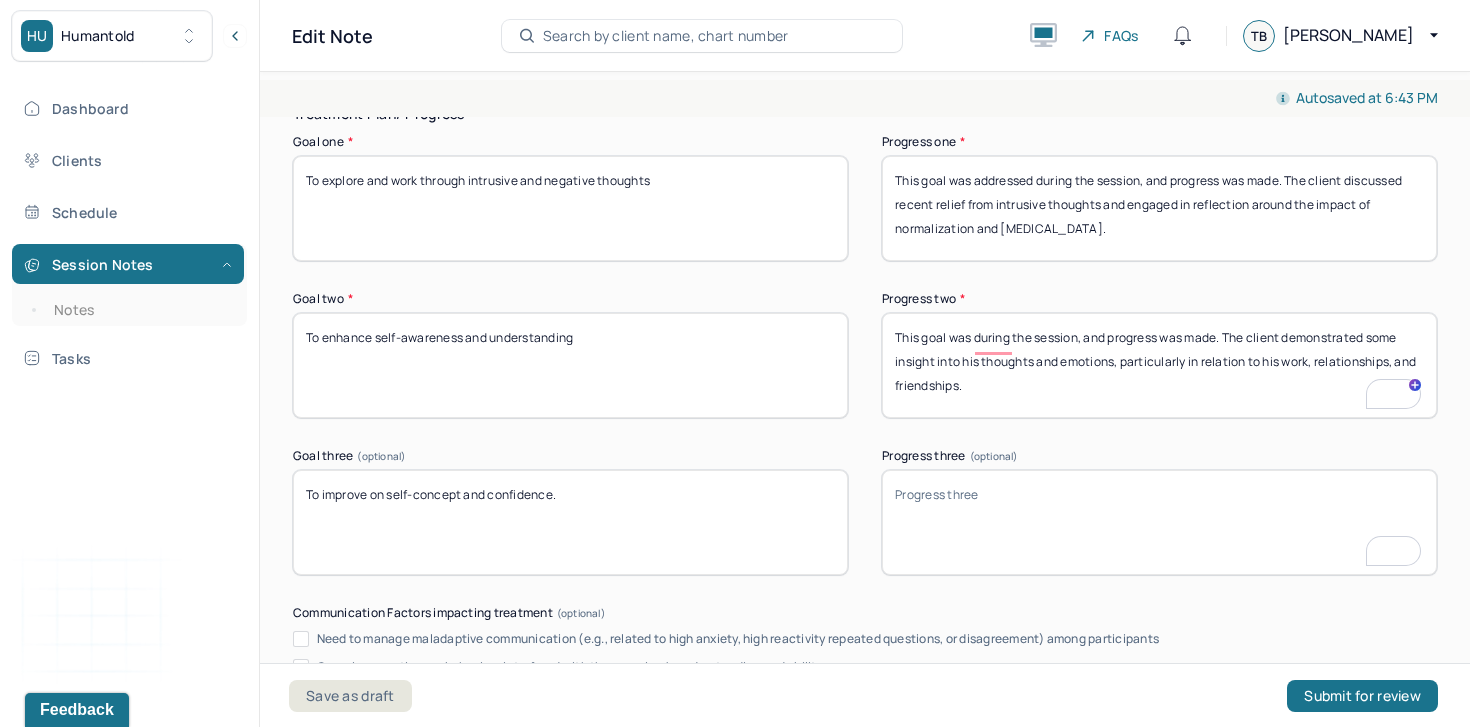 click on "This goal was addressed during the session, and progress was made. The client demonstrated some insight into his thoughts and emotions, particularly in relation to his work, relationships, and friendships." at bounding box center [1159, 365] 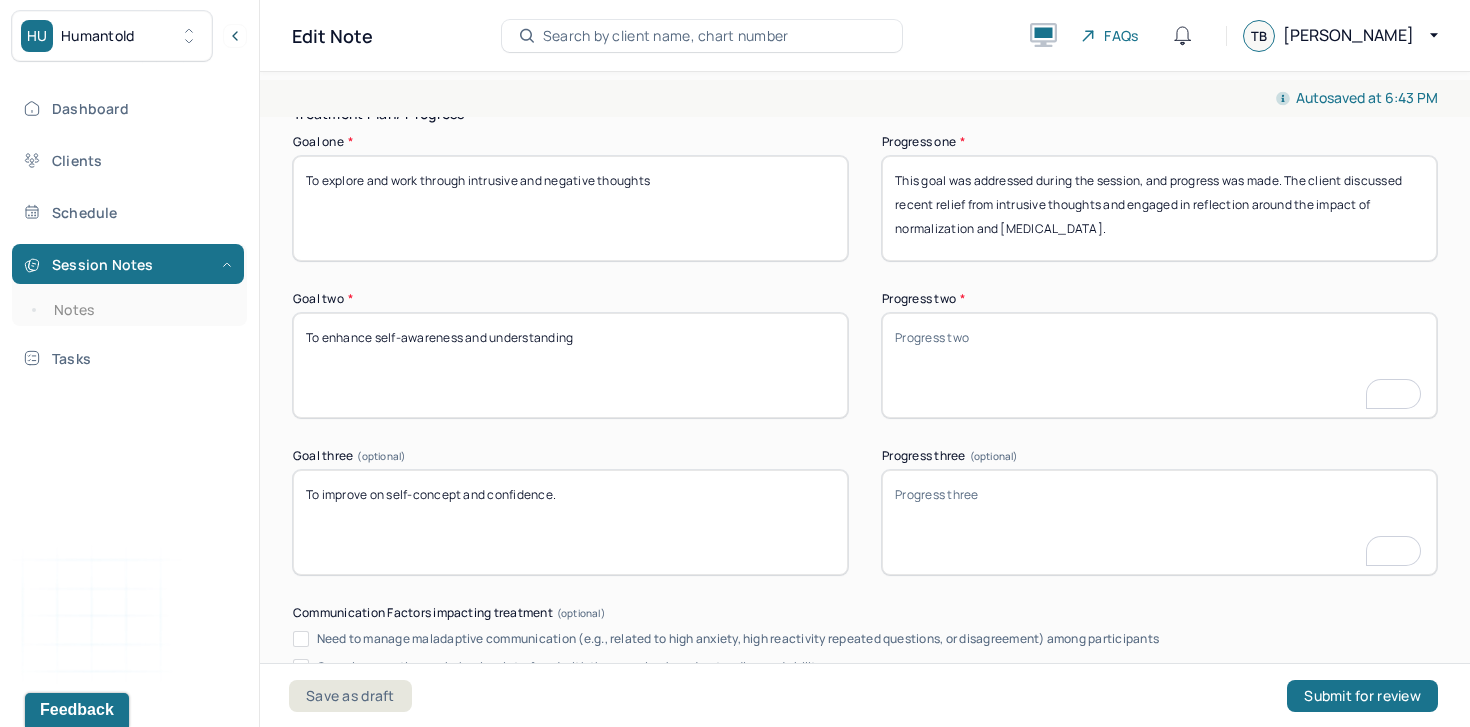 type 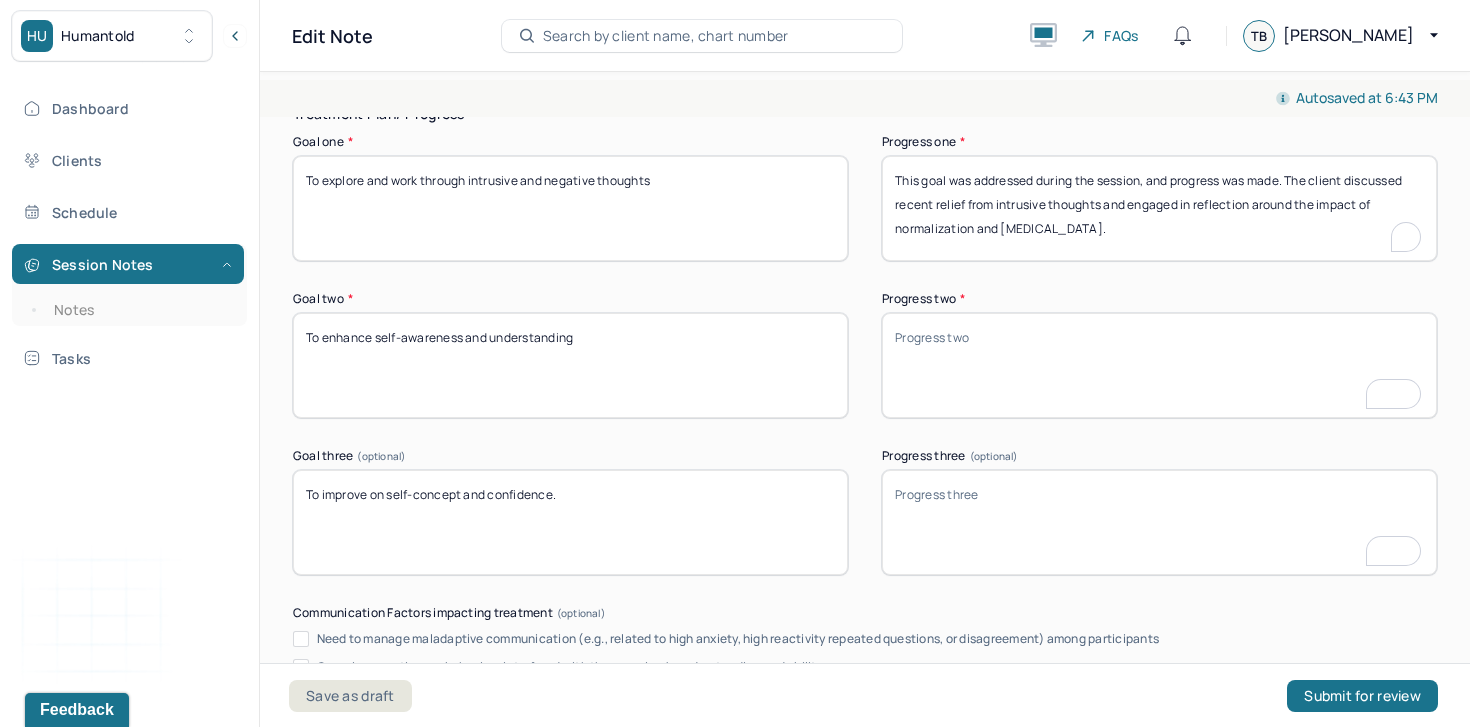 click on "This goal was addressed during the session, and progress was made. The client discussed recent relief from intrusive thoughts and engaged in reflection around the impact of normalization and cognitive restructuring." at bounding box center [1159, 208] 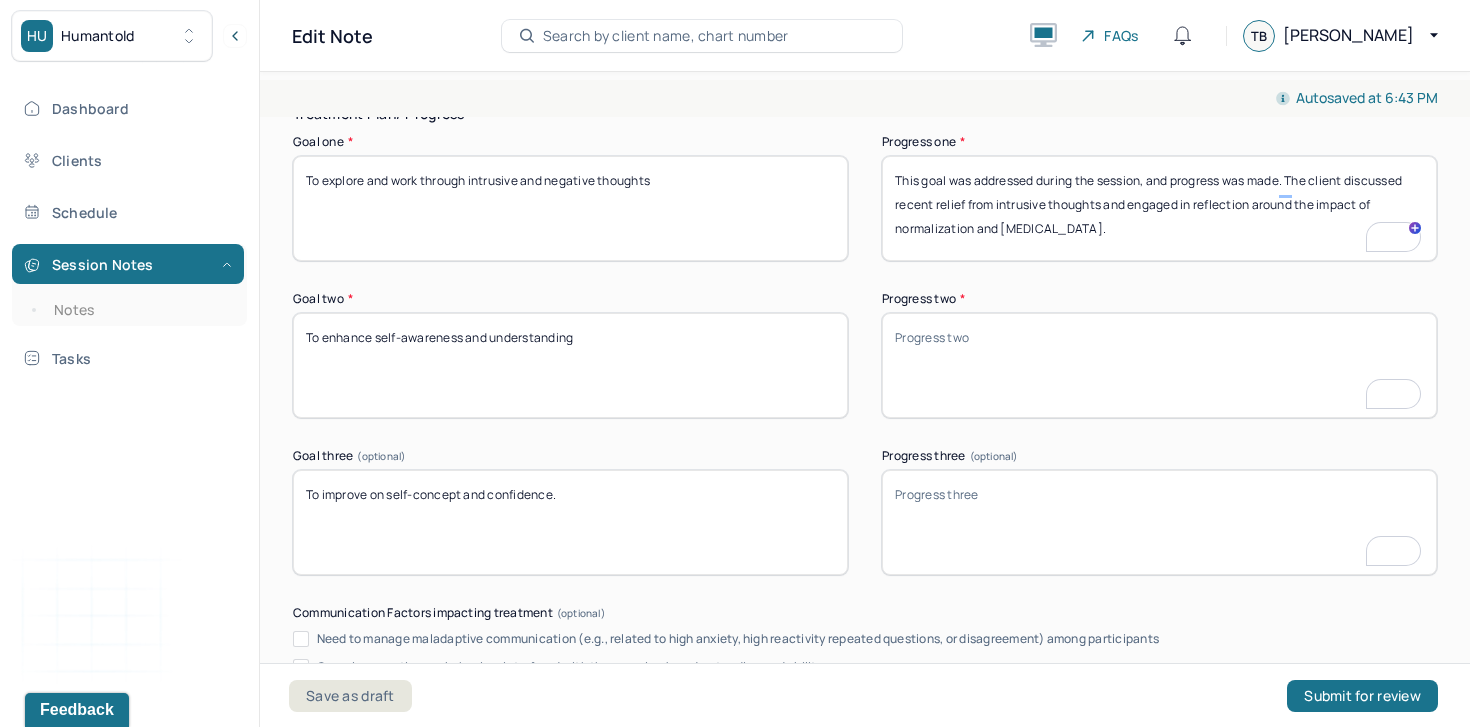click on "This goal was addressed during the session, and progress was made. The client discussed recent relief from intrusive thoughts and engaged in reflection around the impact of normalization and cognitive restructuring." at bounding box center (1159, 208) 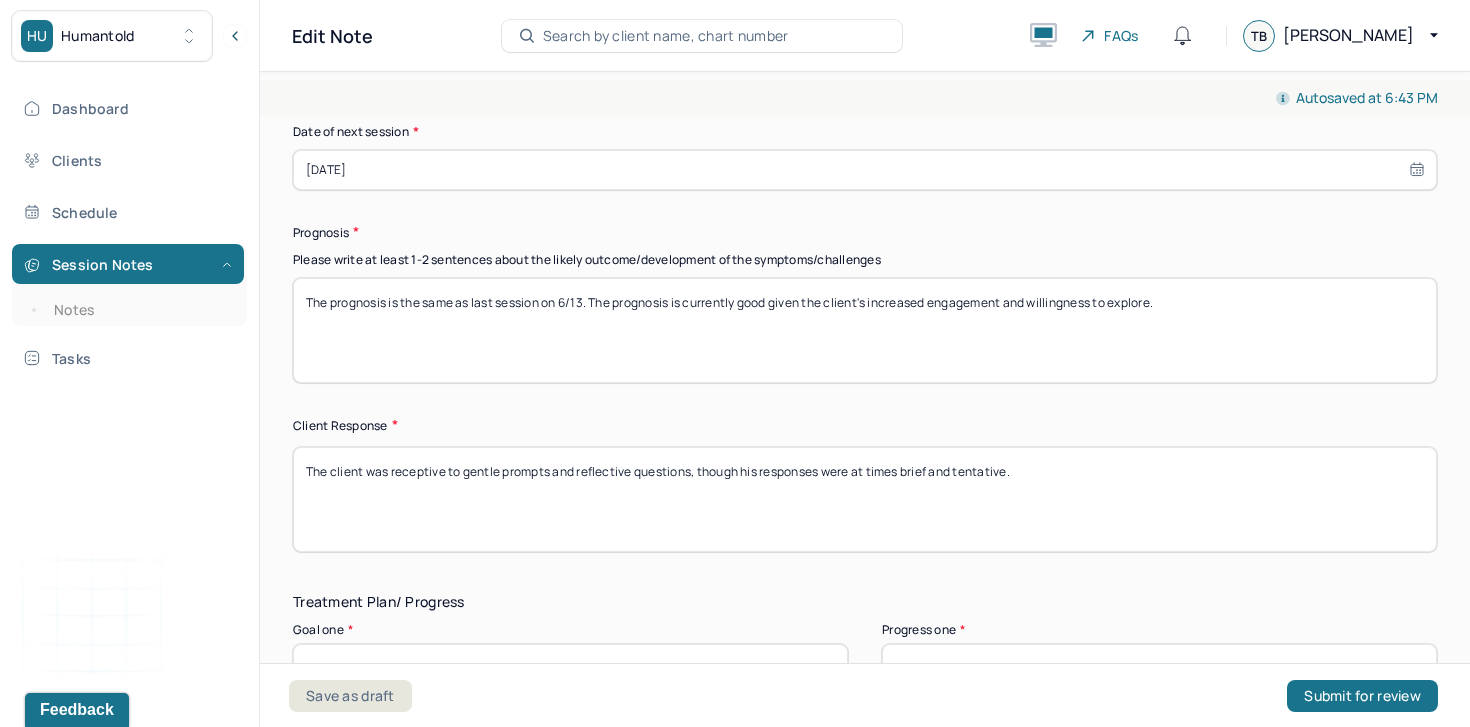 scroll, scrollTop: 2801, scrollLeft: 0, axis: vertical 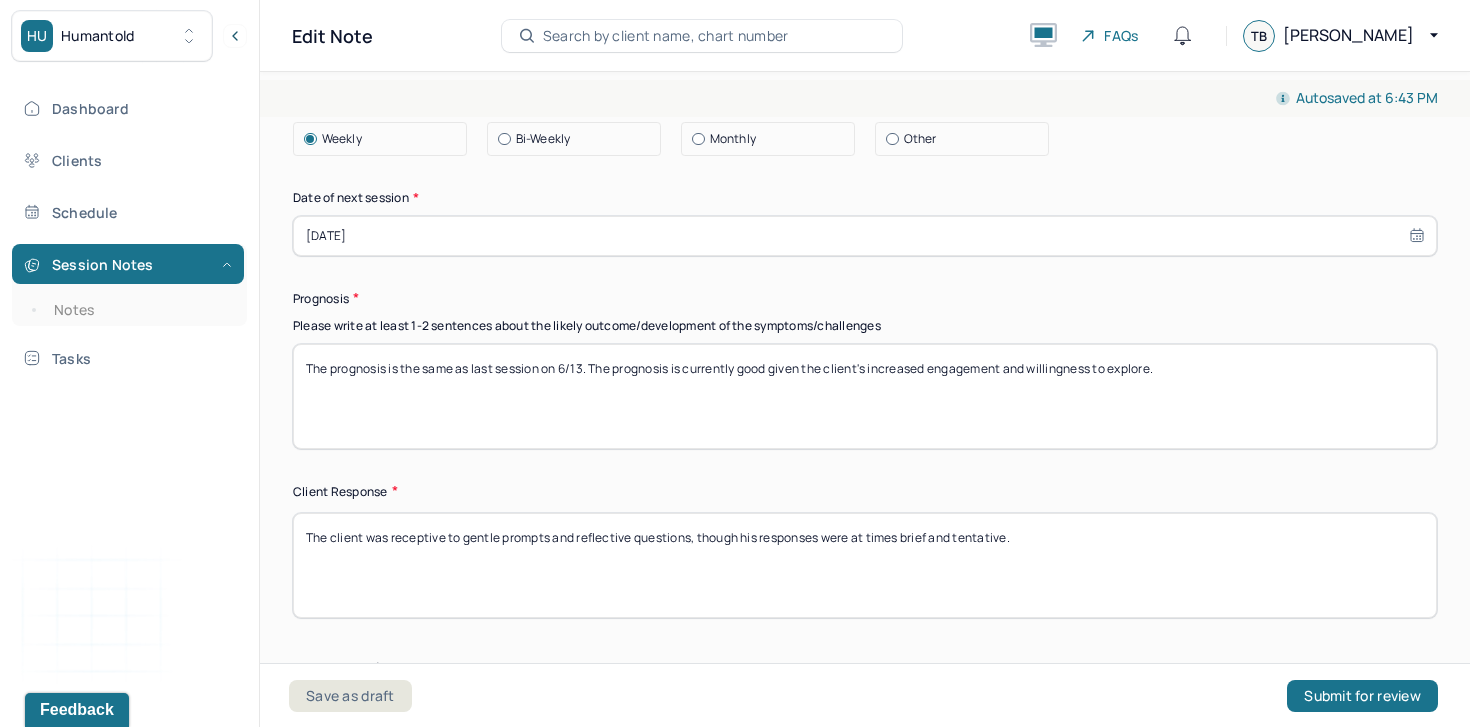 type 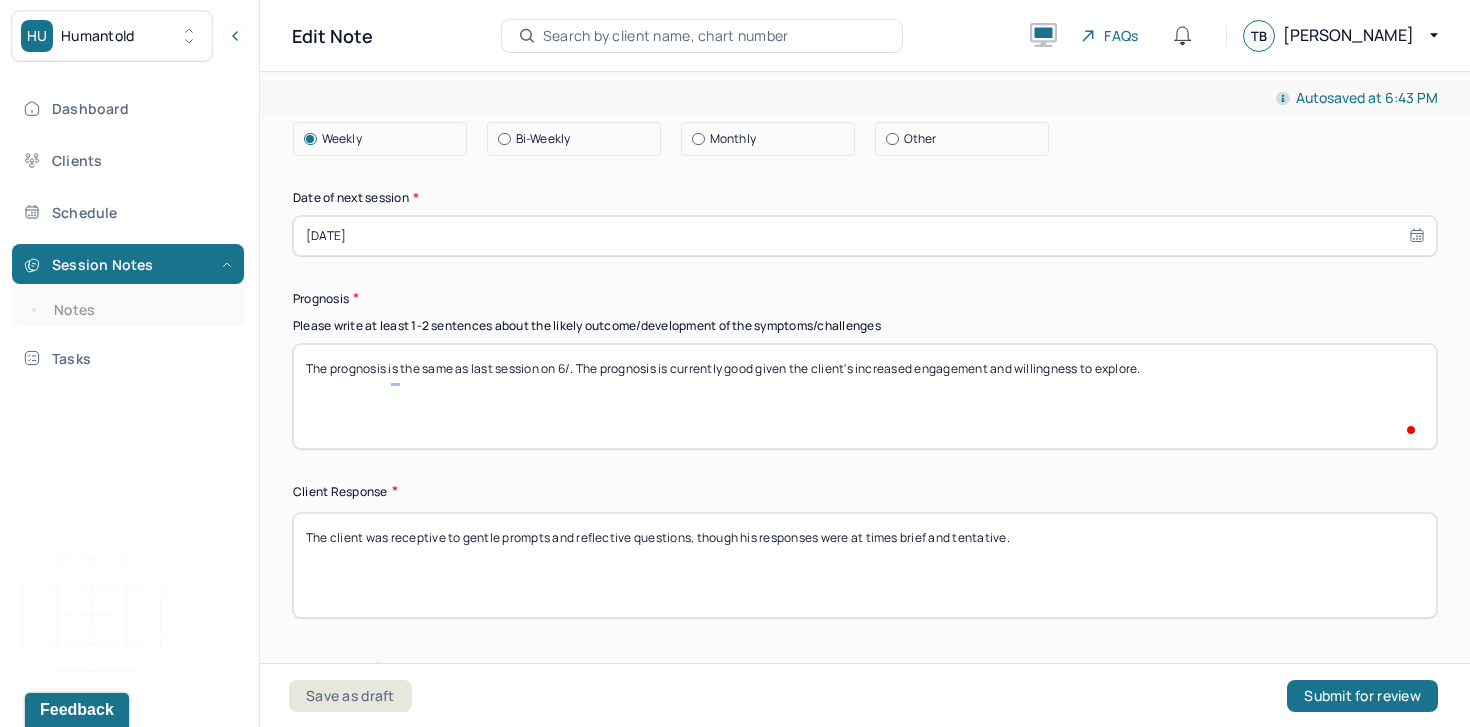 scroll, scrollTop: 2801, scrollLeft: 0, axis: vertical 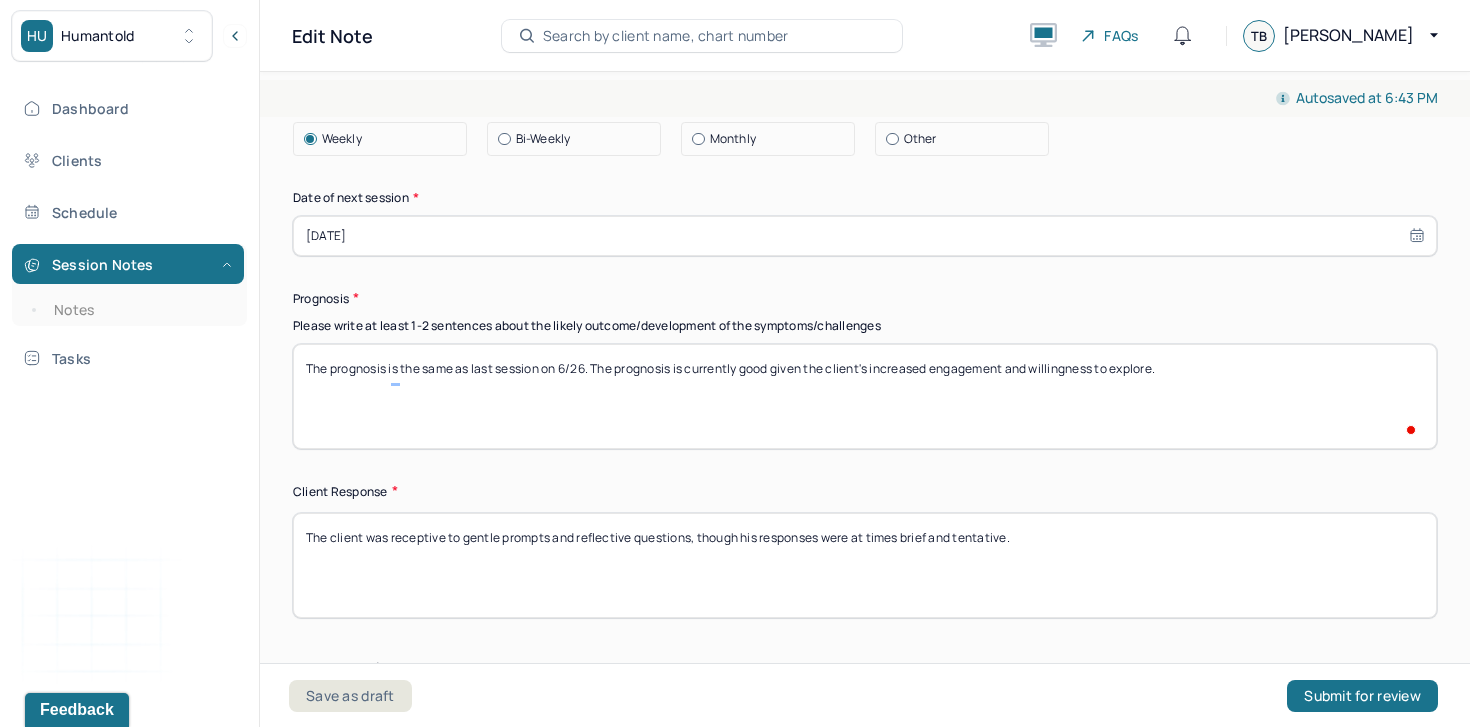 type on "The prognosis is the same as last session on 6/26. The prognosis is currently good given the client's increased engagement and willingness to explore." 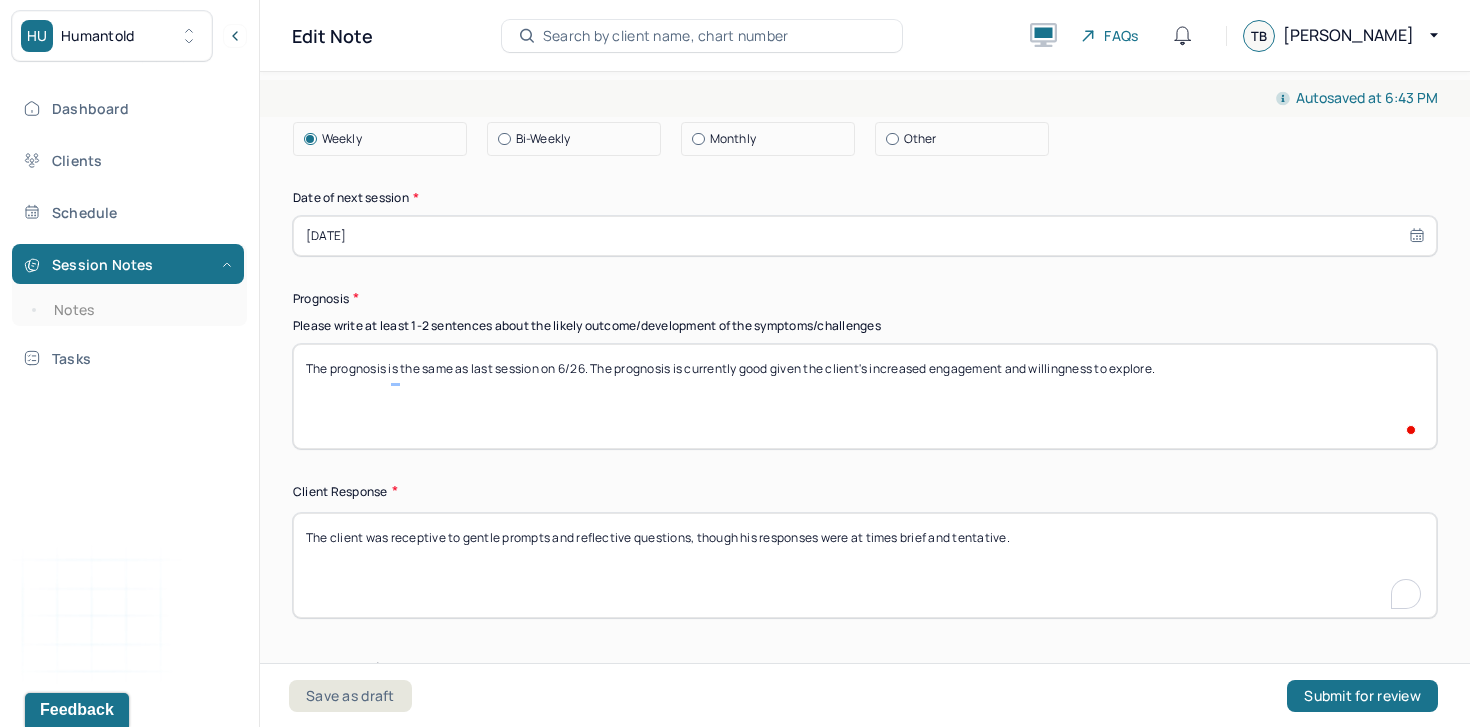 click on "The client was receptive to gentle prompts and reflective questions, though his responses were at times brief and tentative." at bounding box center (865, 565) 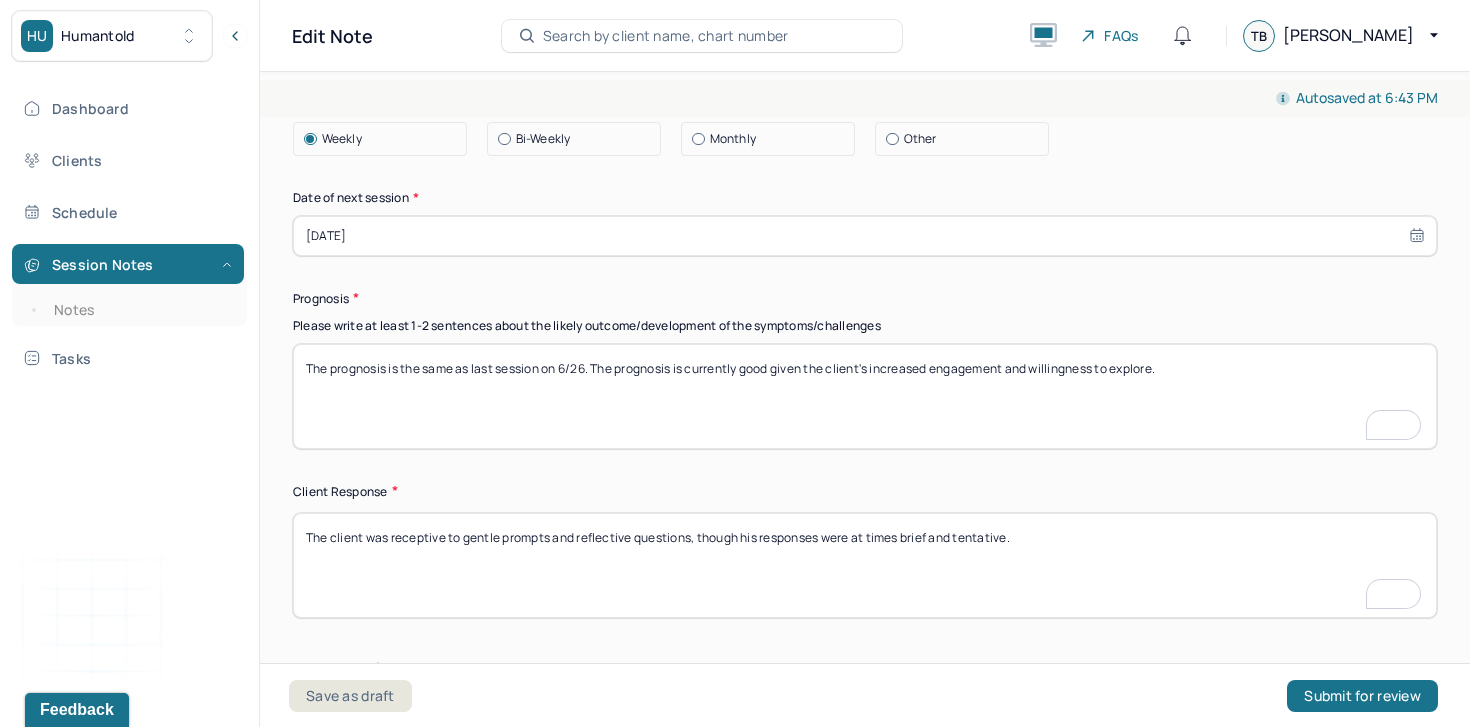 click on "The client was receptive to gentle prompts and reflective questions, though his responses were at times brief and tentative." at bounding box center (865, 565) 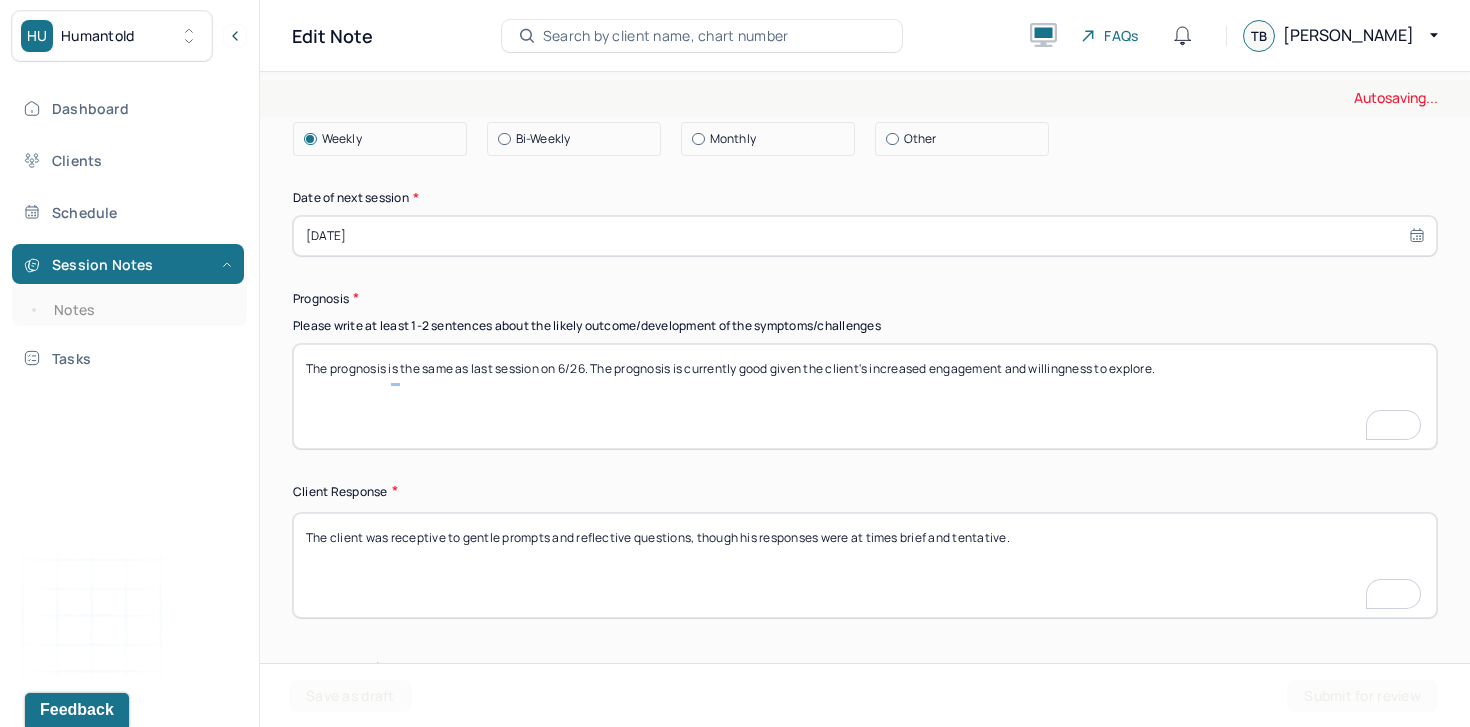 scroll, scrollTop: 2801, scrollLeft: 0, axis: vertical 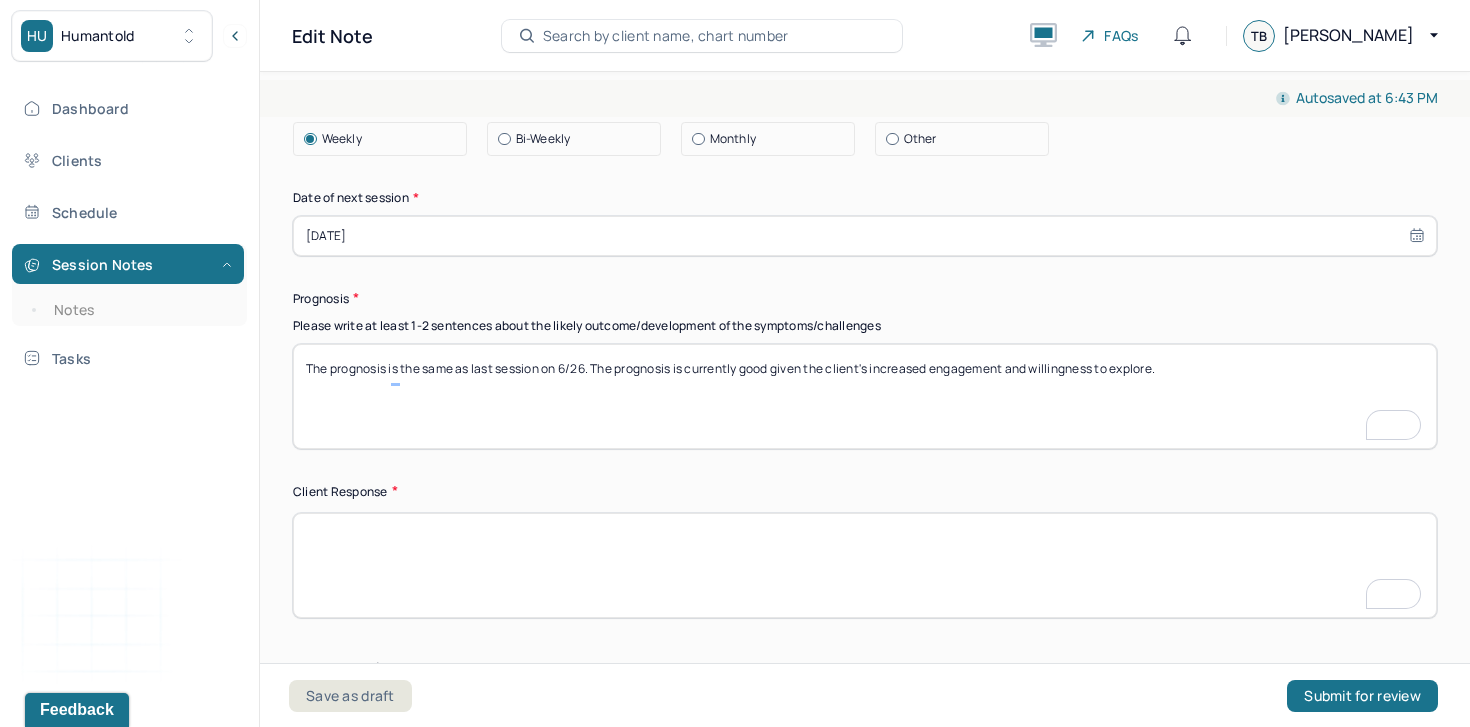 type 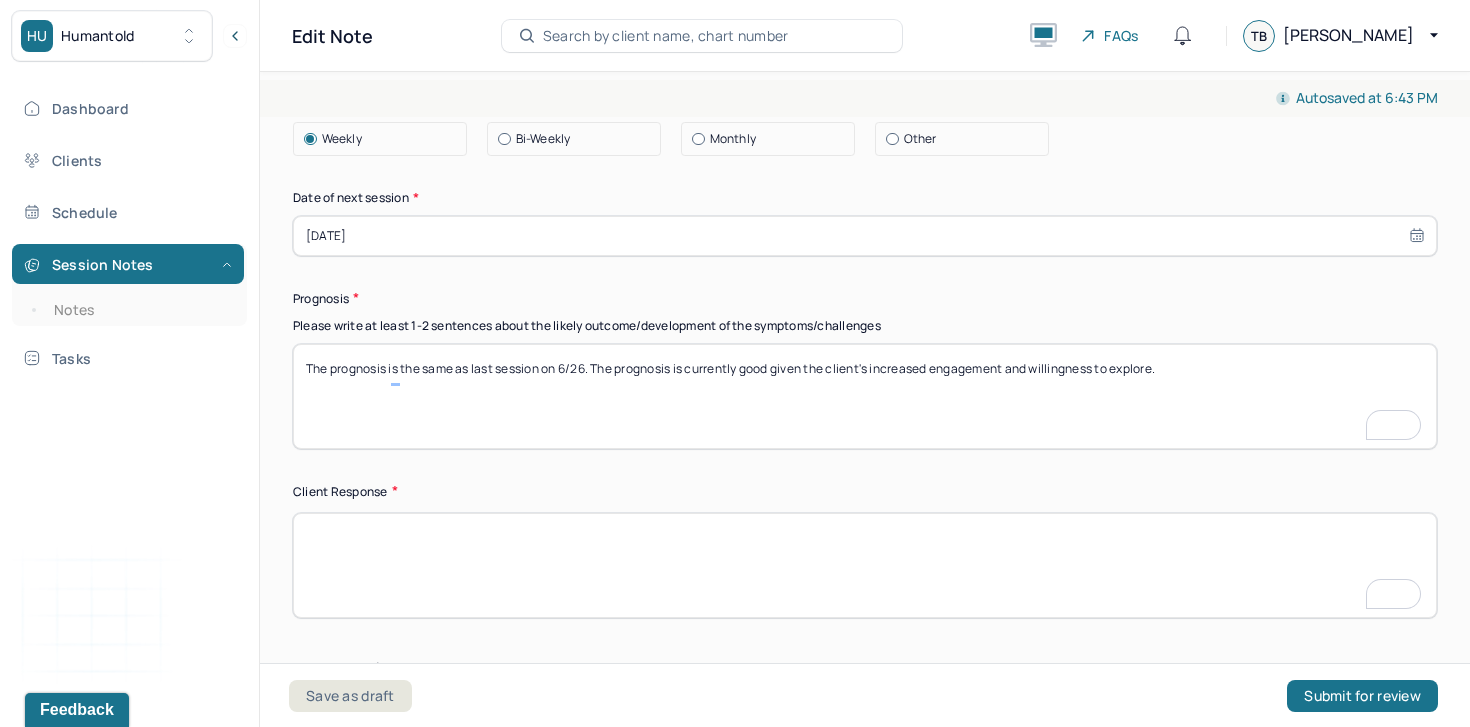 click on "Therapy Intervention Techniques Please select at least 1 intervention used Cognitive-Behavioral therapies Cognitive-Behavioral therapy (CBT) Dialectical Behavioral therapy (DBT) Modeling and skills training Trauma-focused CBT EDMR Rational Emotive Behaviour therapy Acceptance Commitment Therapy Solution Based Brief Therapy Mindfulness Based Cognitive Therapy Relationship based Interventions Attachment-oriented interventions Parent-child interaction therapy Parent interventions Other Client centered therapy/ Humanism Gestalt therapy Existential therapy Feminist therapy Psychodynamic therapy Grief therapy Internal family systems (IFS) Narrative therapy Positive psychology Psychoeducation Sex therapy Strength based theory Career Counseling Multisystemic family theory Plan What specific steps has the client committed to work on as homework or during the next session? What specific interventions or treatment plan changes will the clinician be focused on in the upcoming sessions? Frequency of sessions Weekly Other" at bounding box center (865, 7) 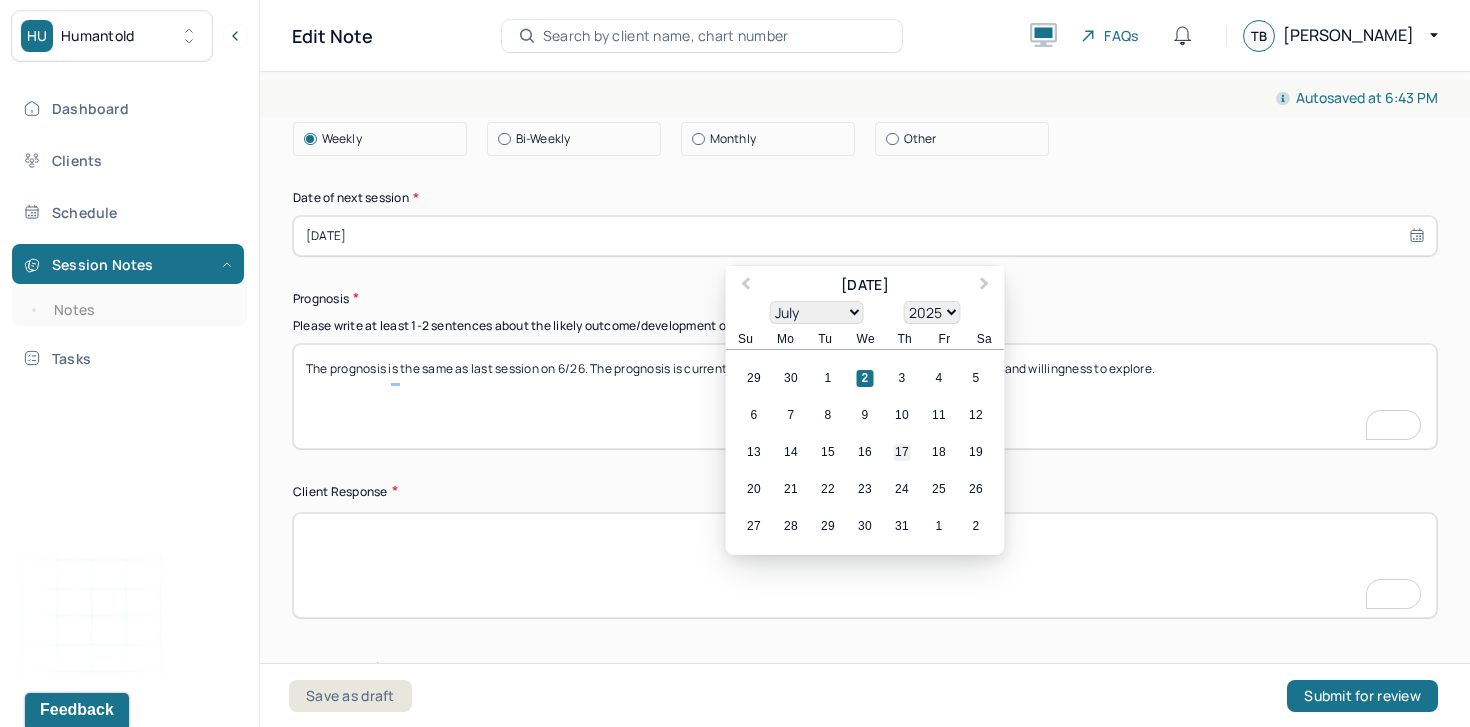 click on "17" at bounding box center (902, 452) 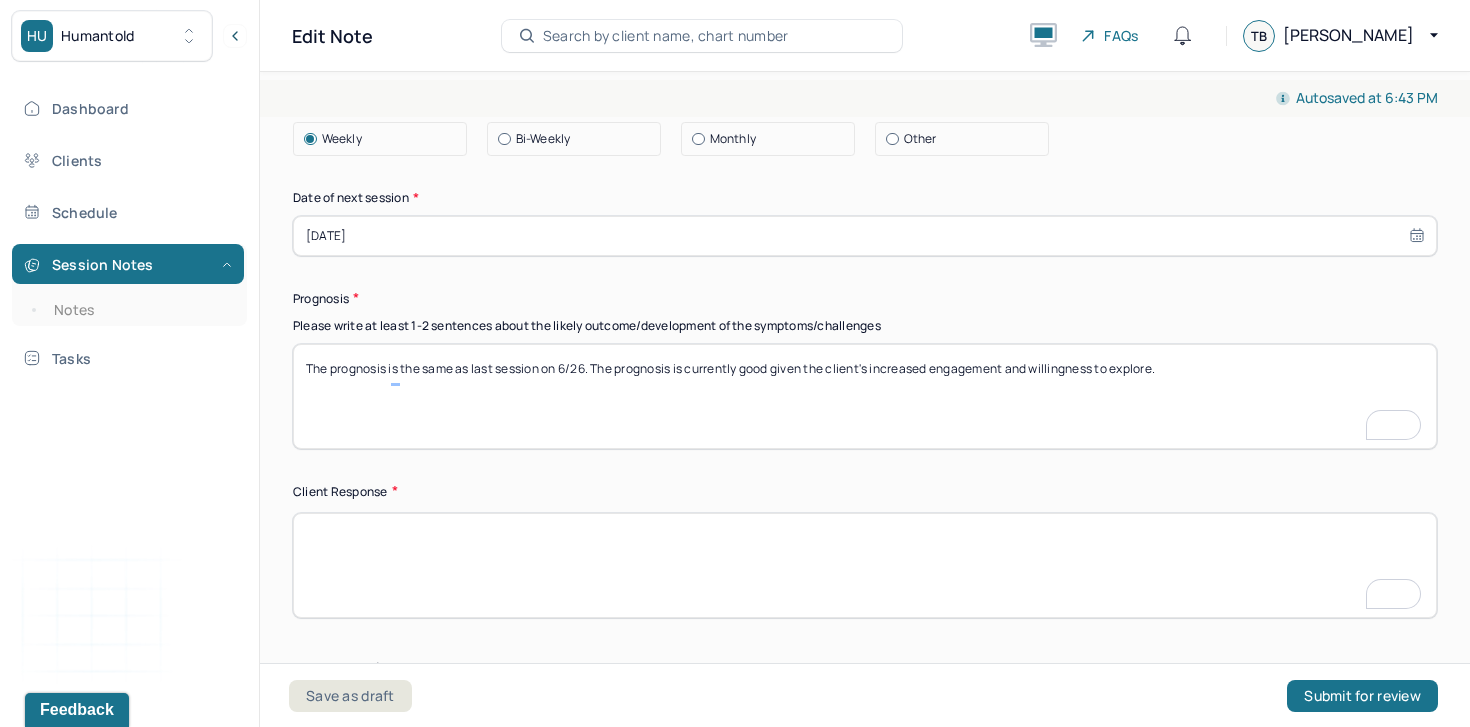 click on "07/17/2025" at bounding box center (865, 236) 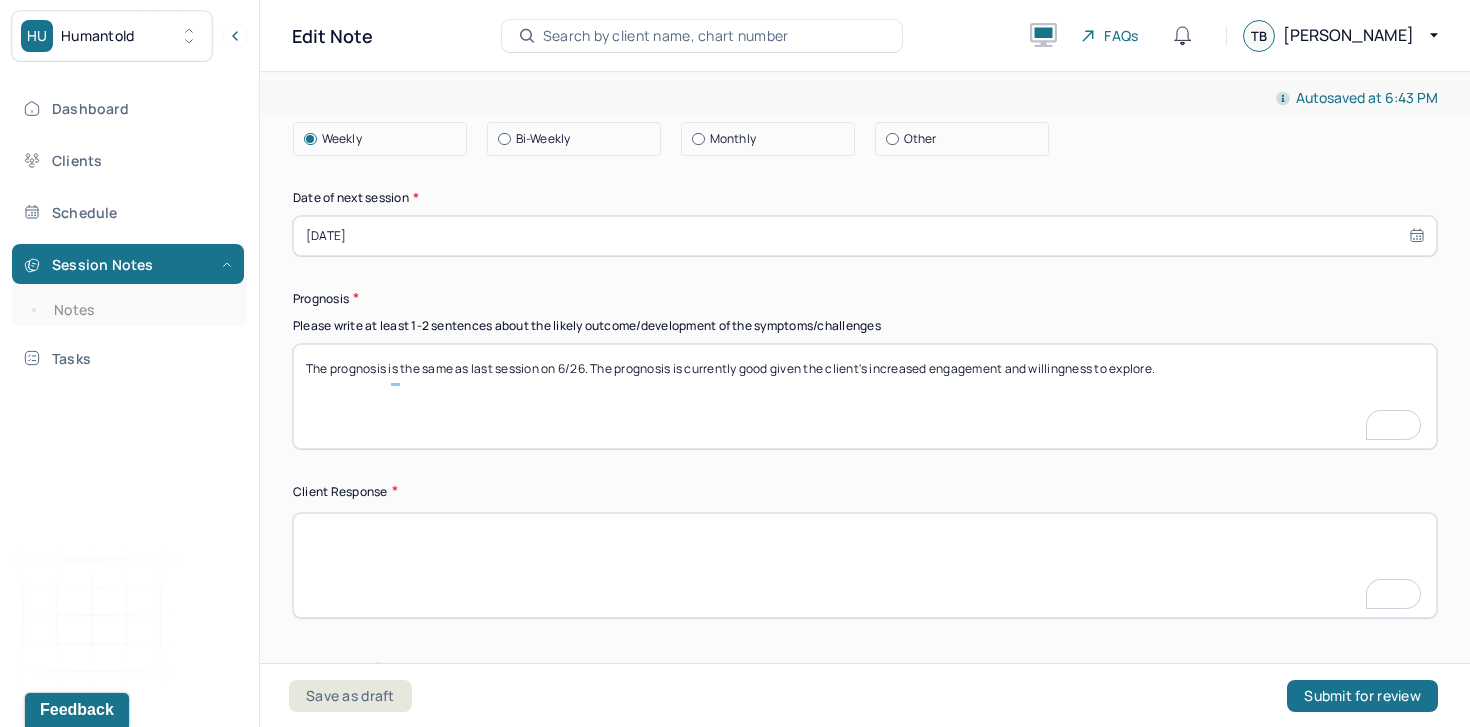 select on "6" 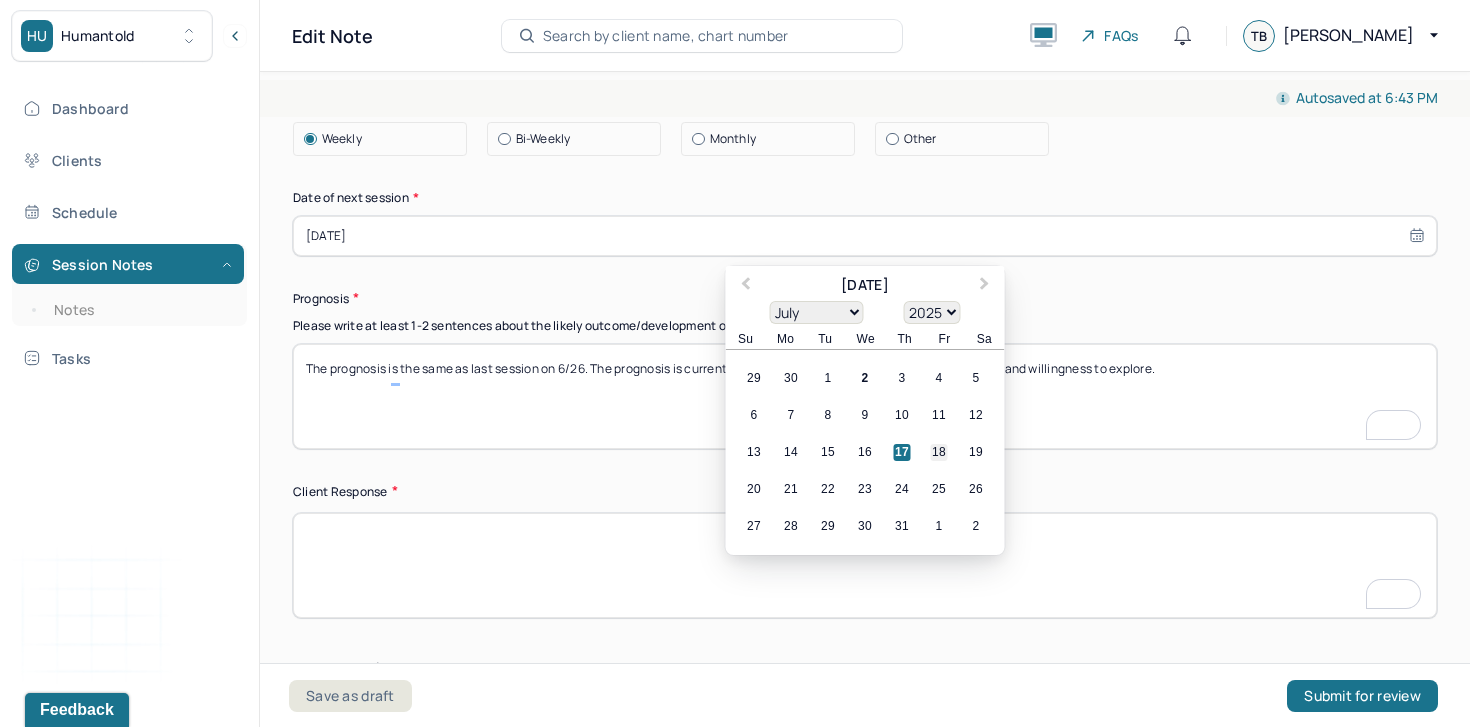 click on "18" at bounding box center [939, 452] 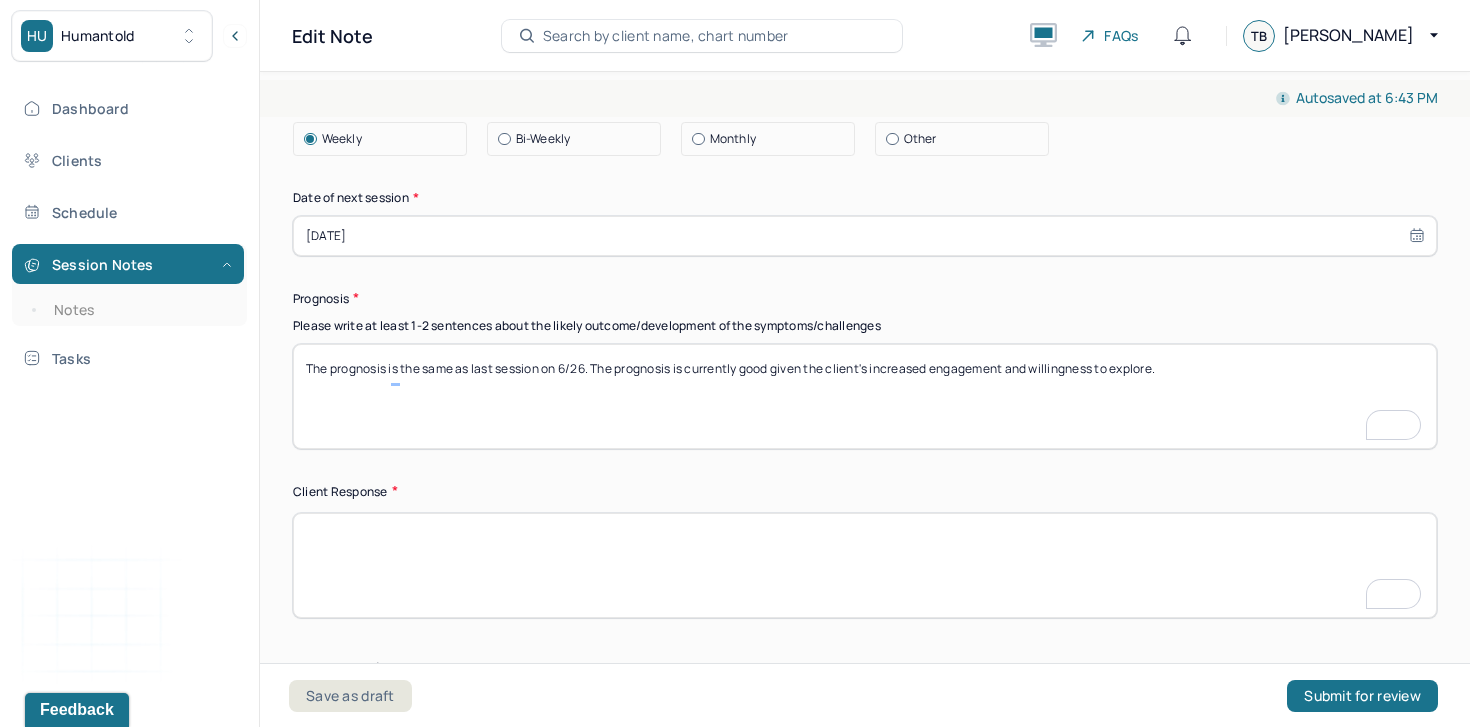 scroll, scrollTop: 2553, scrollLeft: 0, axis: vertical 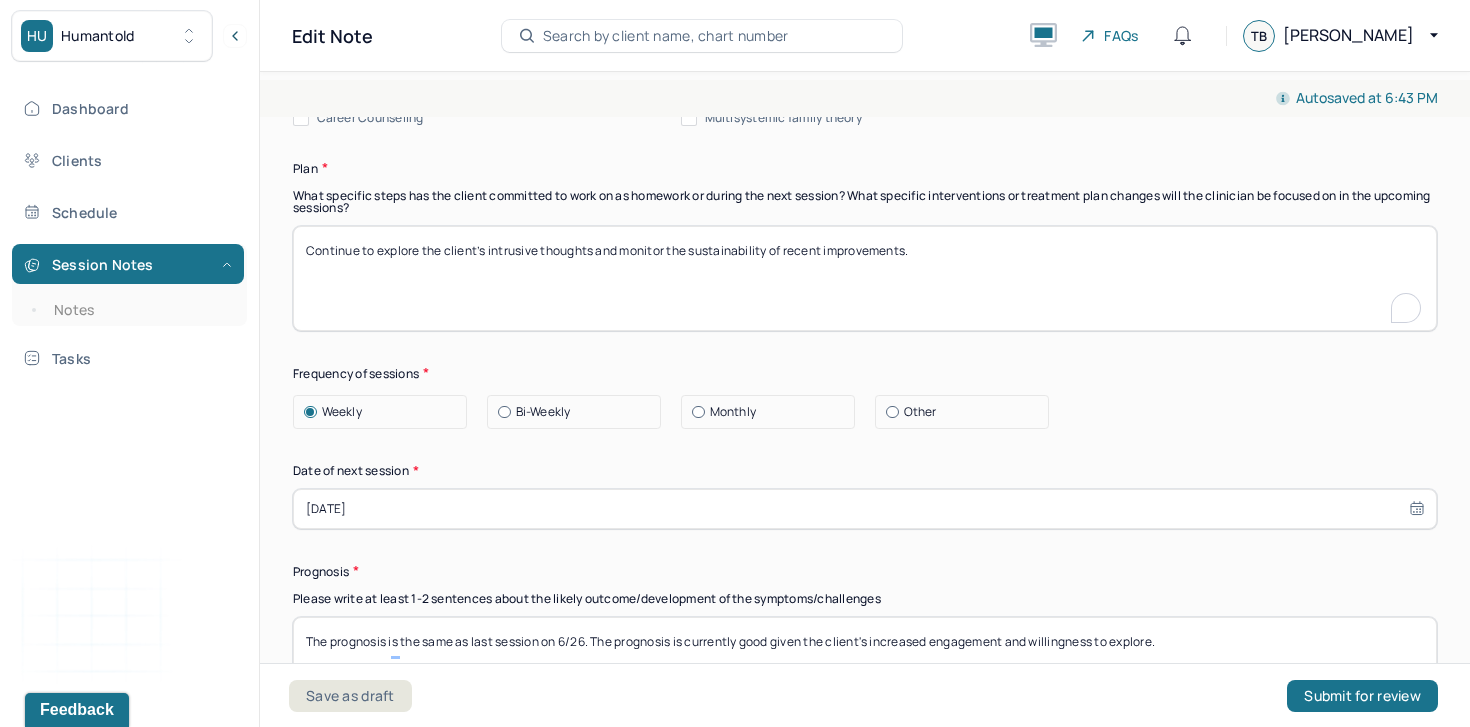 click on "Continue to explore the client’s intrusive thoughts and monitor the sustainability of recent improvements." at bounding box center [865, 278] 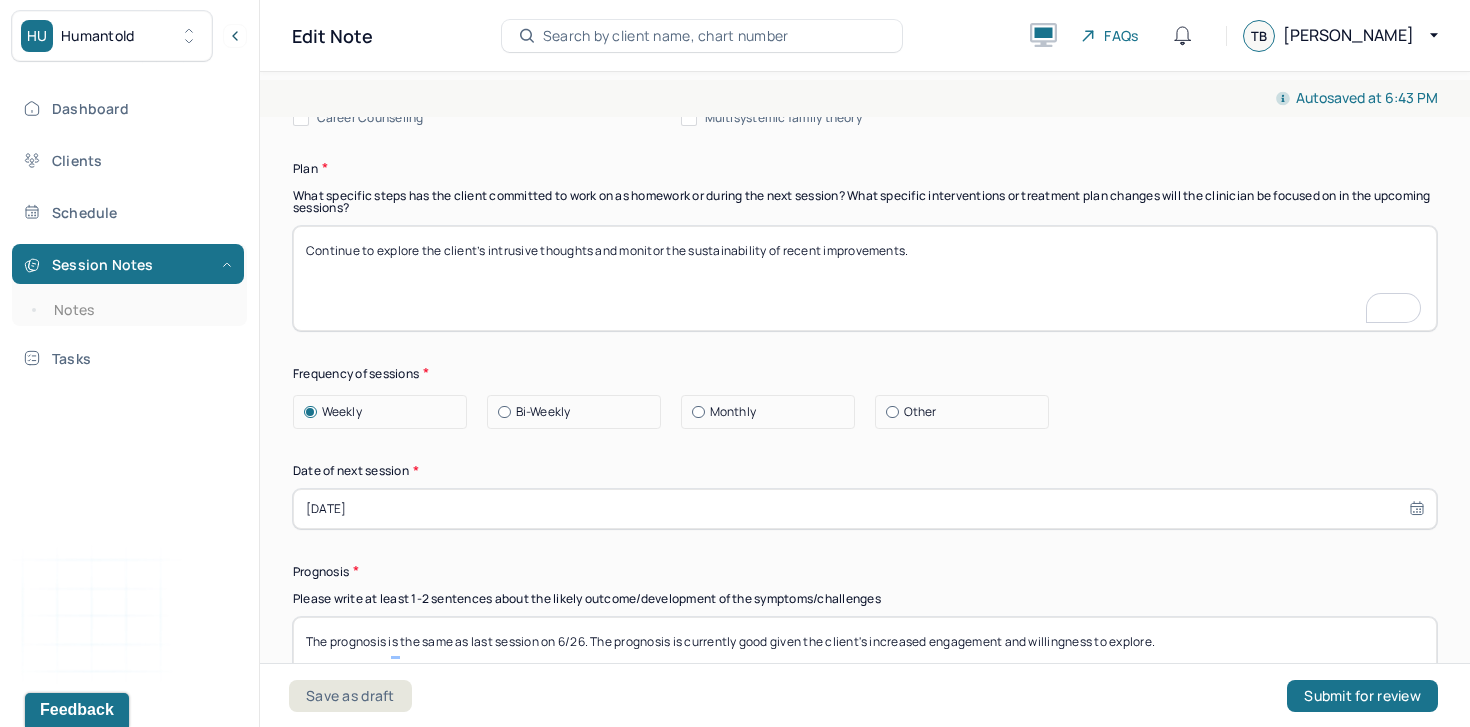 click on "Continue to explore the client’s intrusive thoughts and monitor the sustainability of recent improvements." at bounding box center (865, 278) 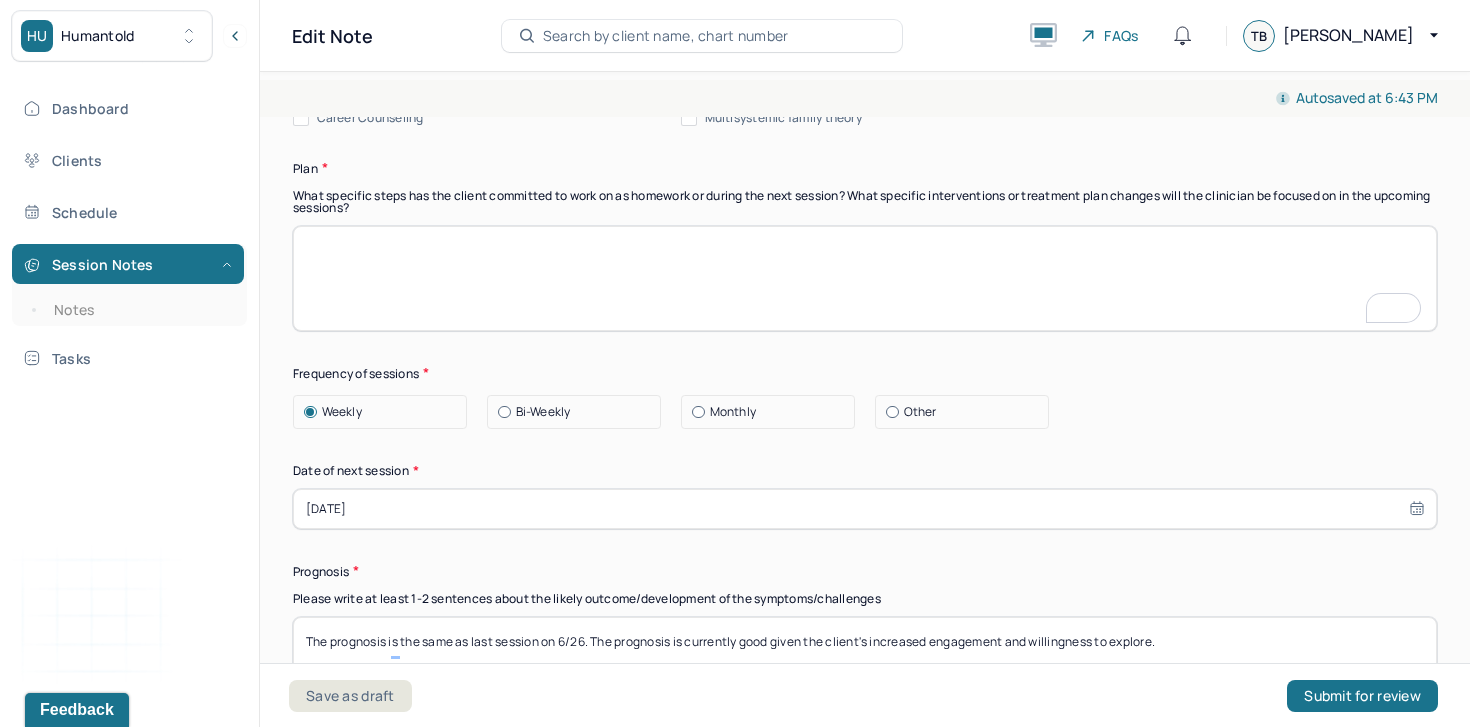 scroll, scrollTop: 2528, scrollLeft: 0, axis: vertical 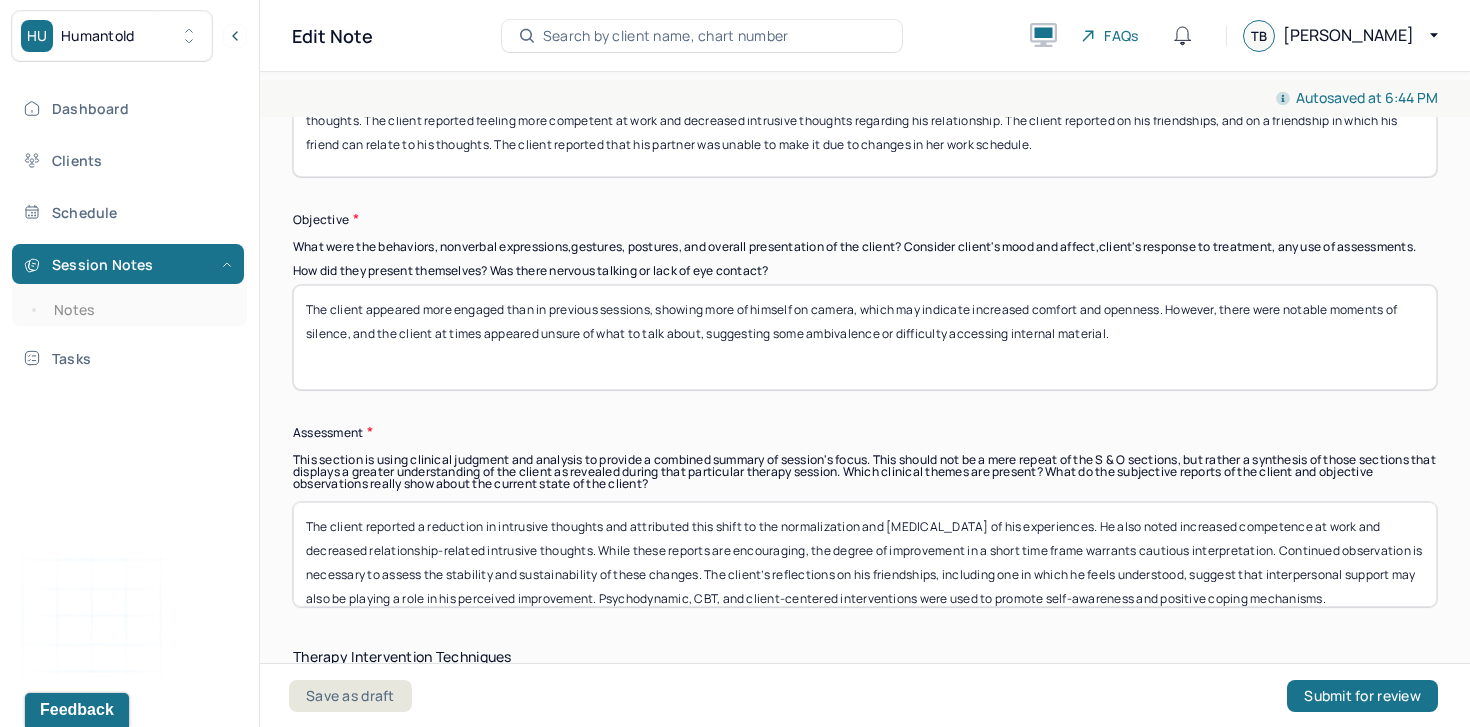 type 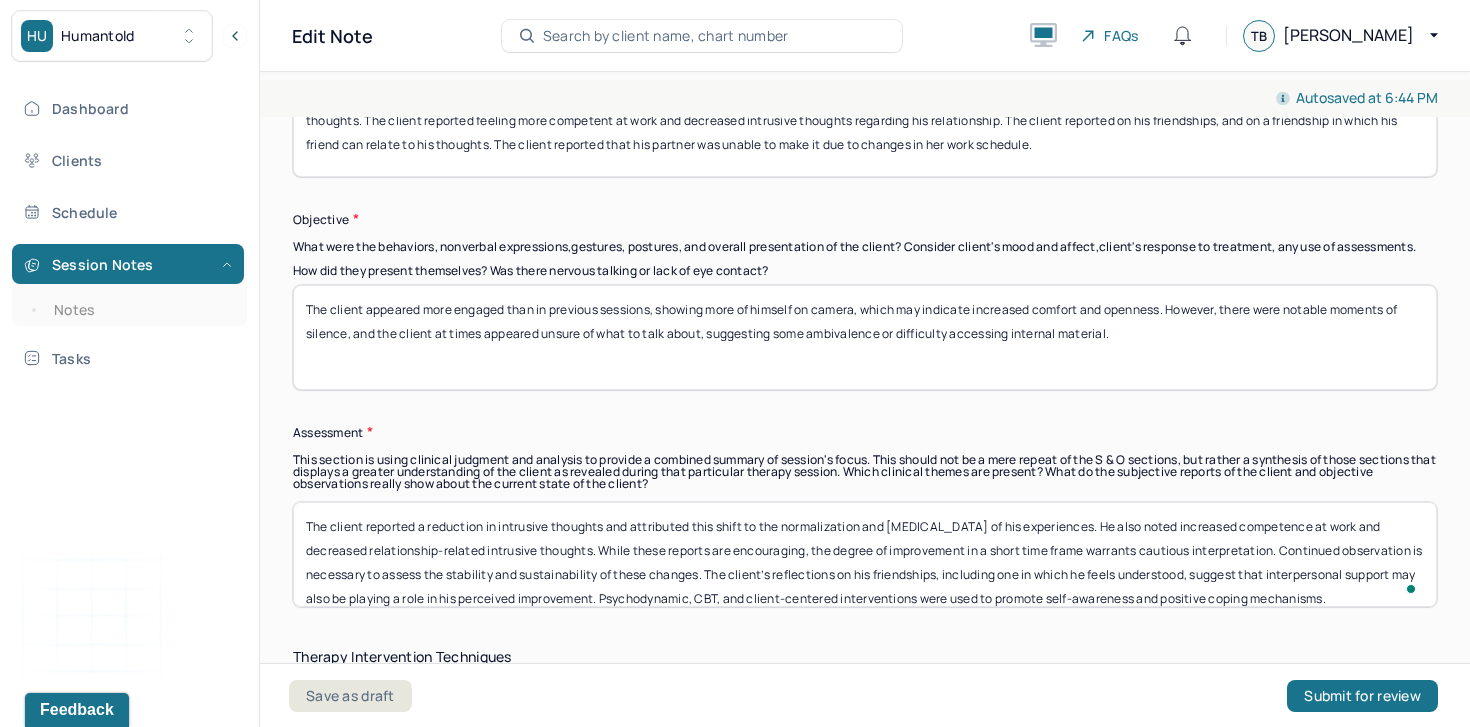 click on "The client reported a reduction in intrusive thoughts and attributed this shift to the normalization and cognitive restructuring of his experiences. He also noted increased competence at work and decreased relationship-related intrusive thoughts. While these reports are encouraging, the degree of improvement in a short time frame warrants cautious interpretation. Continued observation is necessary to assess the stability and sustainability of these changes. The client’s reflections on his friendships, including one in which he feels understood, suggest that interpersonal support may also be playing a role in his perceived improvement. Psychodynamic, CBT, and client-centered interventions were used to promote self-awareness and positive coping mechanisms." at bounding box center (865, 554) 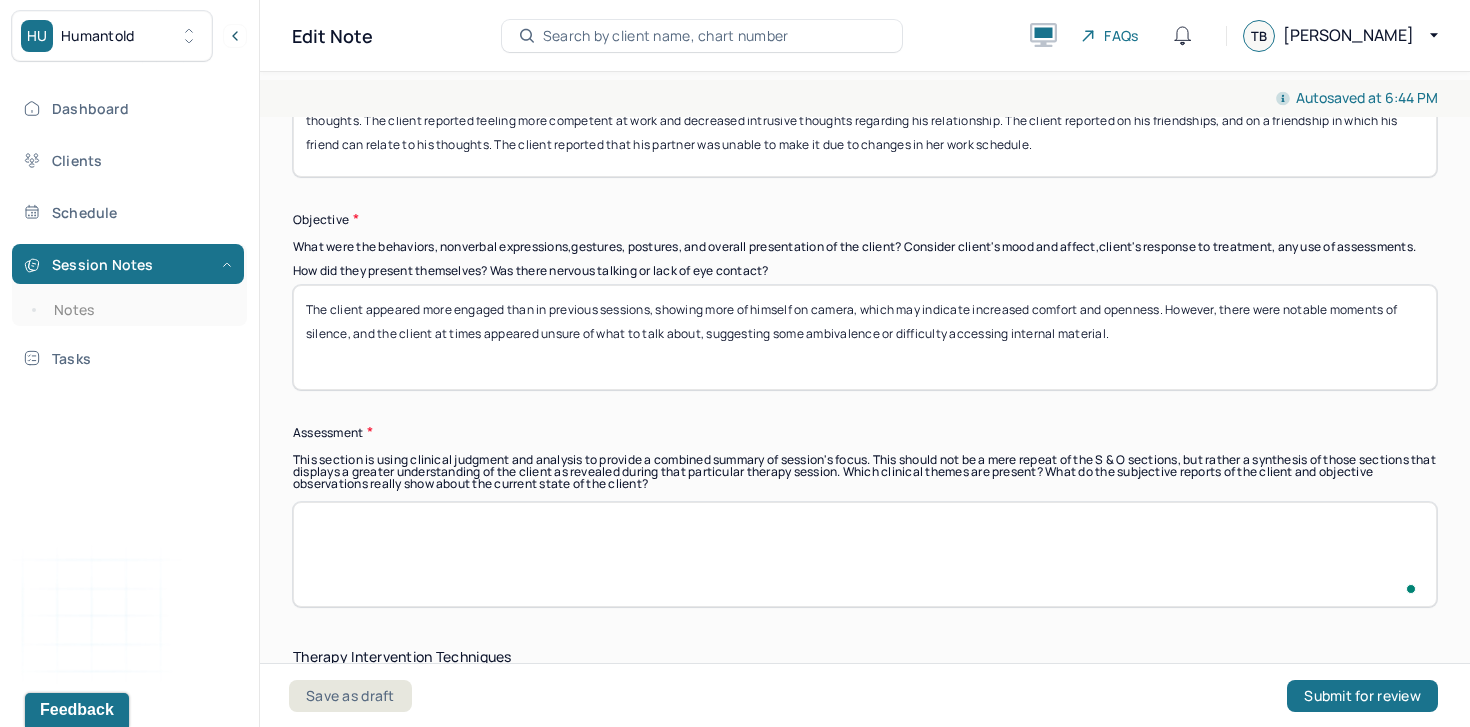 type 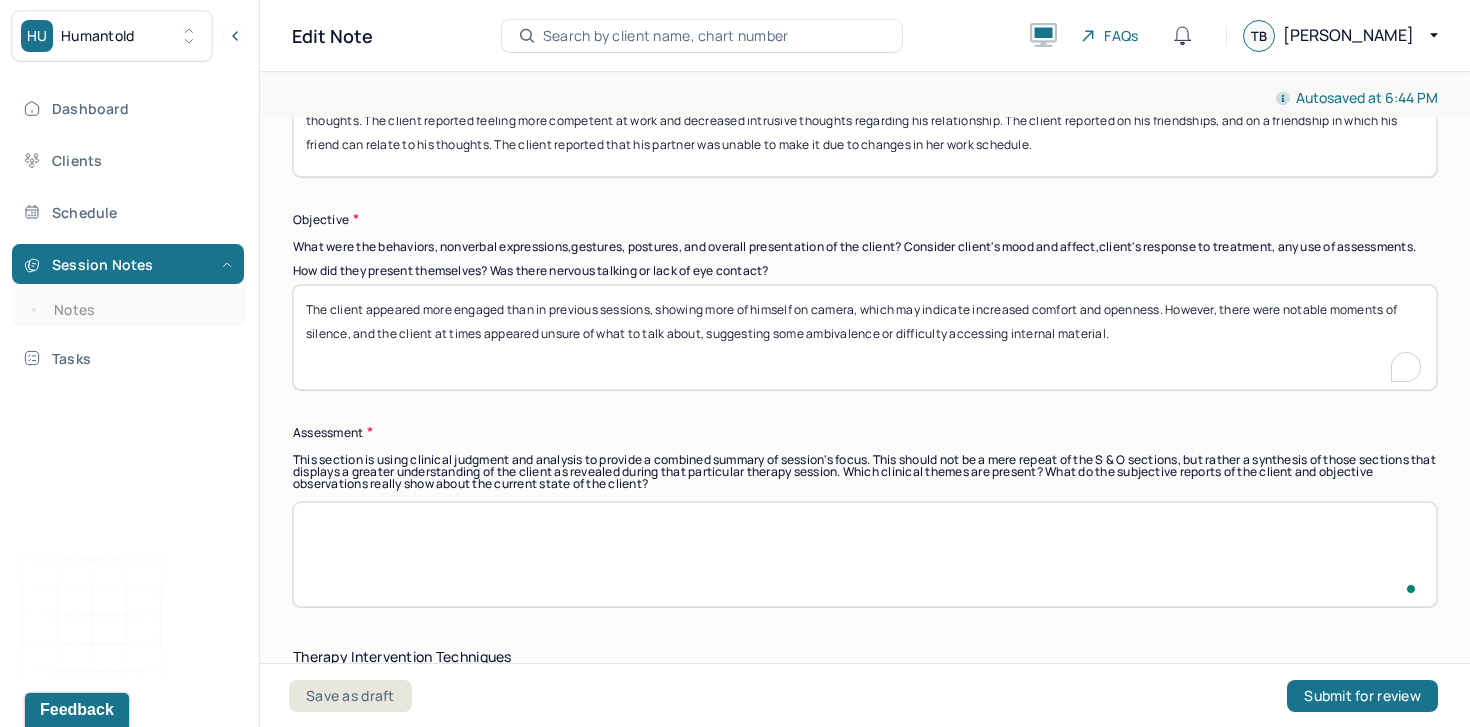 click on "The client appeared more engaged than in previous sessions, showing more of himself on camera, which may indicate increased comfort and openness. However, there were notable moments of silence, and the client at times appeared unsure of what to talk about, suggesting some ambivalence or difficulty accessing internal material." at bounding box center [865, 337] 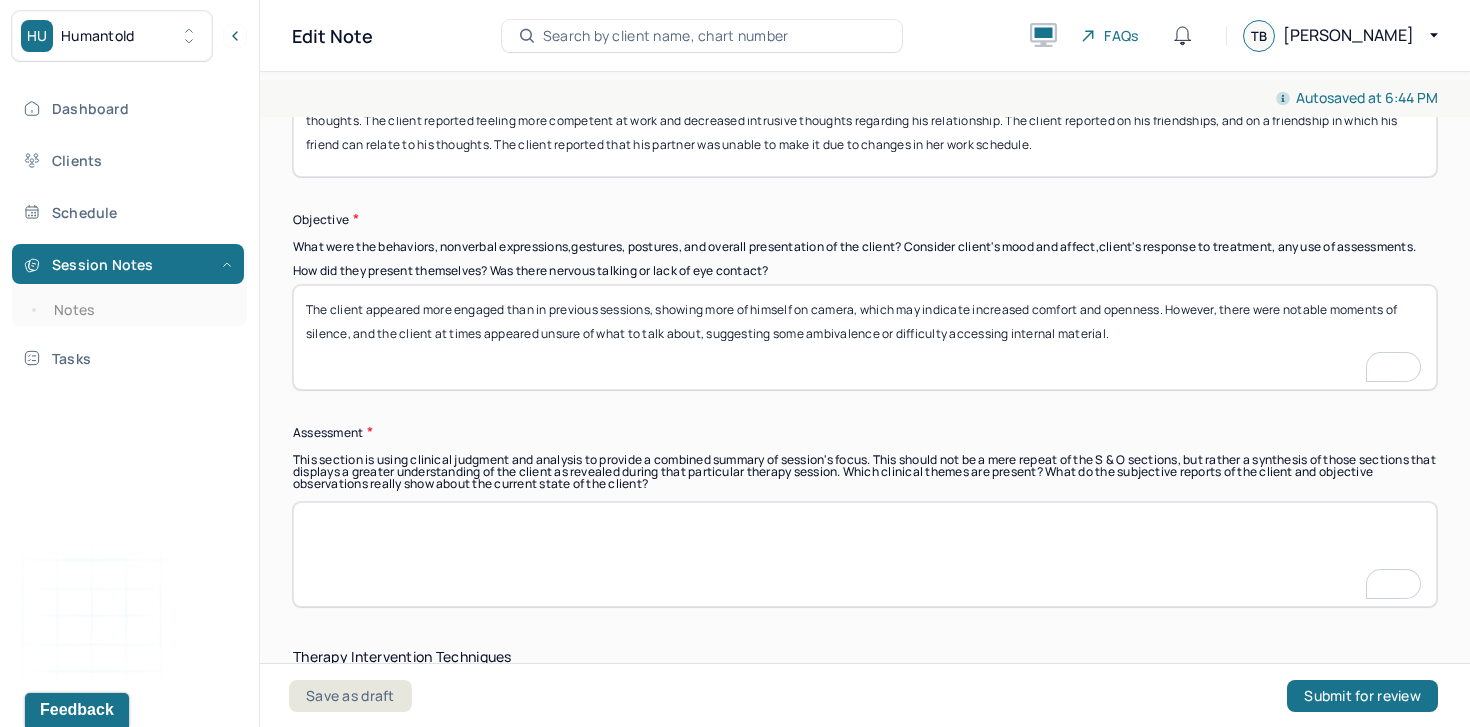 click on "The client appeared more engaged than in previous sessions, showing more of himself on camera, which may indicate increased comfort and openness. However, there were notable moments of silence, and the client at times appeared unsure of what to talk about, suggesting some ambivalence or difficulty accessing internal material." at bounding box center (865, 337) 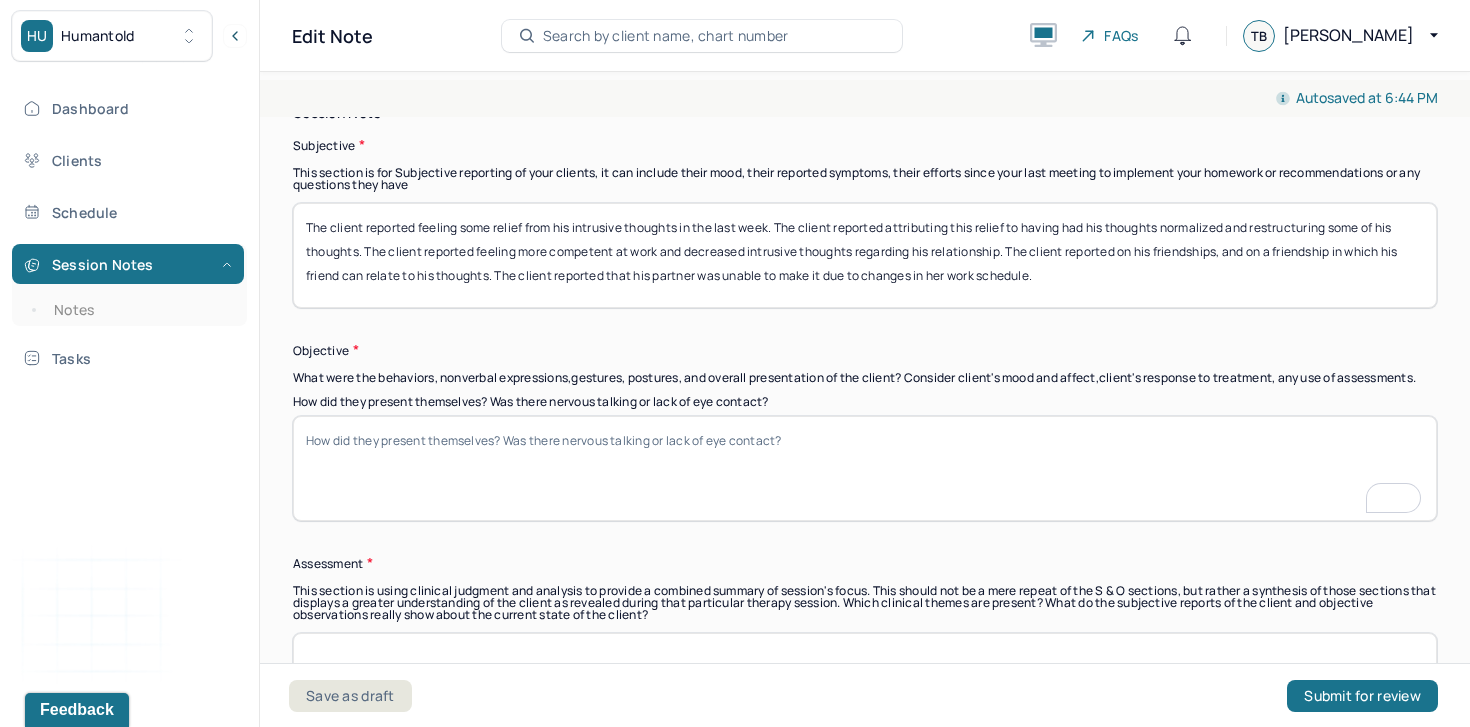 type 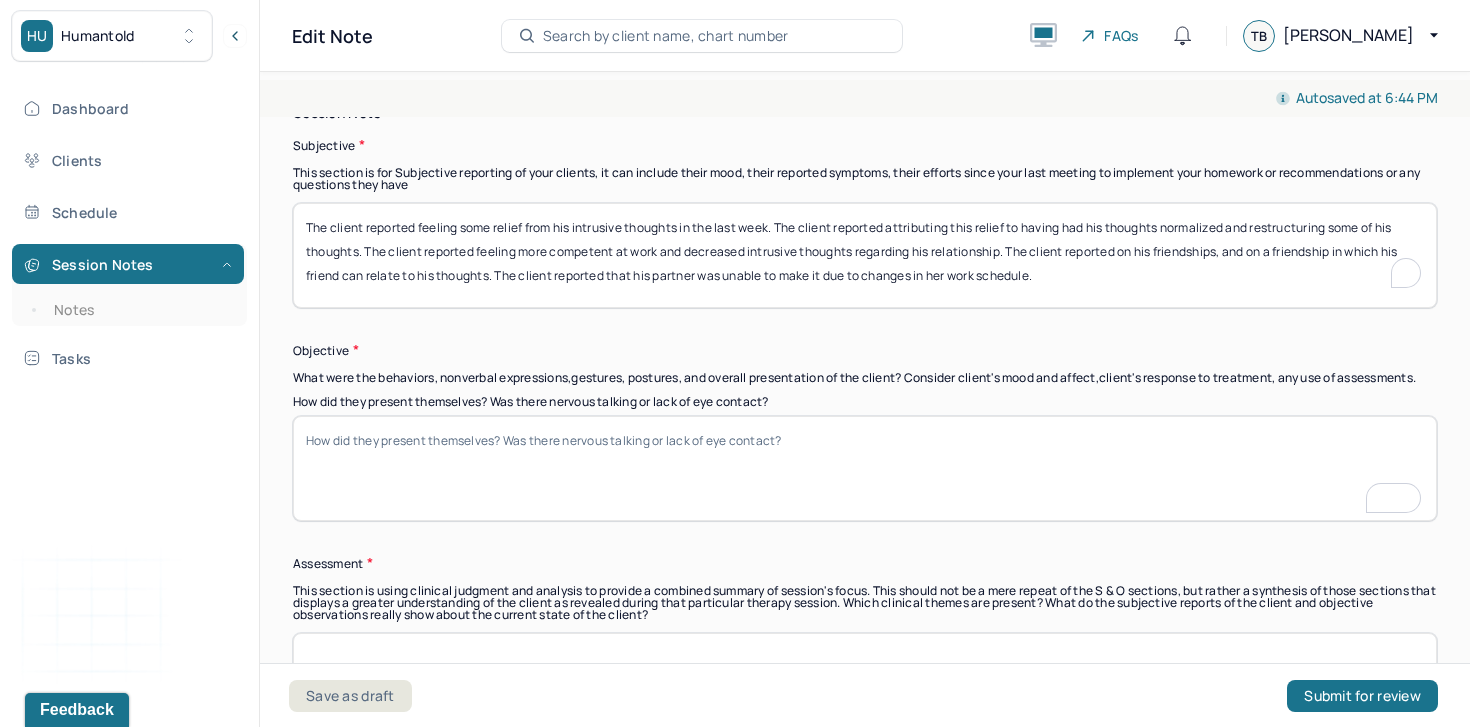 click on "The client reported feeling some relief from his intrusive thoughts in the last week. The client reported attributing this relief to having had his thoughts normalized and restructuring some of his thoughts. The client reported feeling more competent at work and decreased intrusive thoughts regarding his relationship. The client reported on his friendships, and on a friendship in which his friend can relate to his thoughts. The client reported that his partner was unable to make it due to changes in her work schedule." at bounding box center [865, 255] 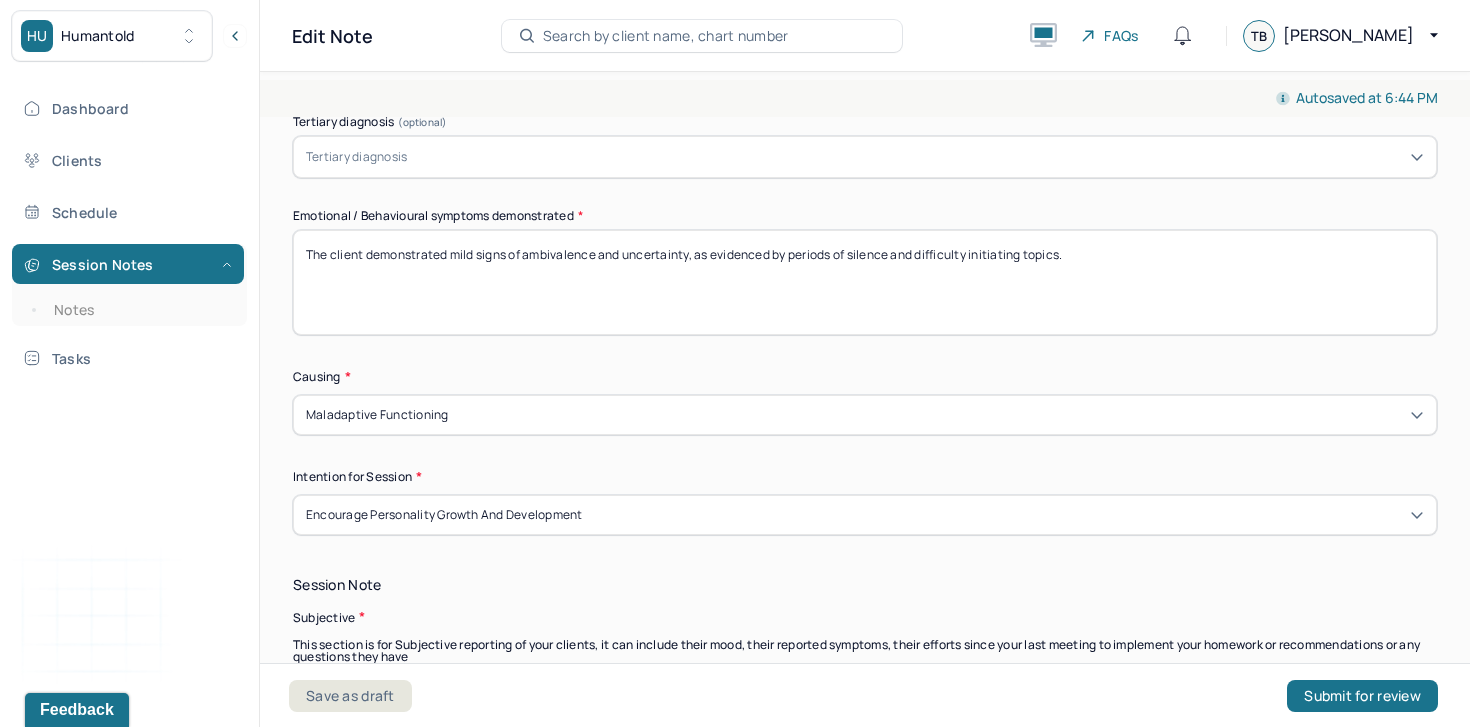 type 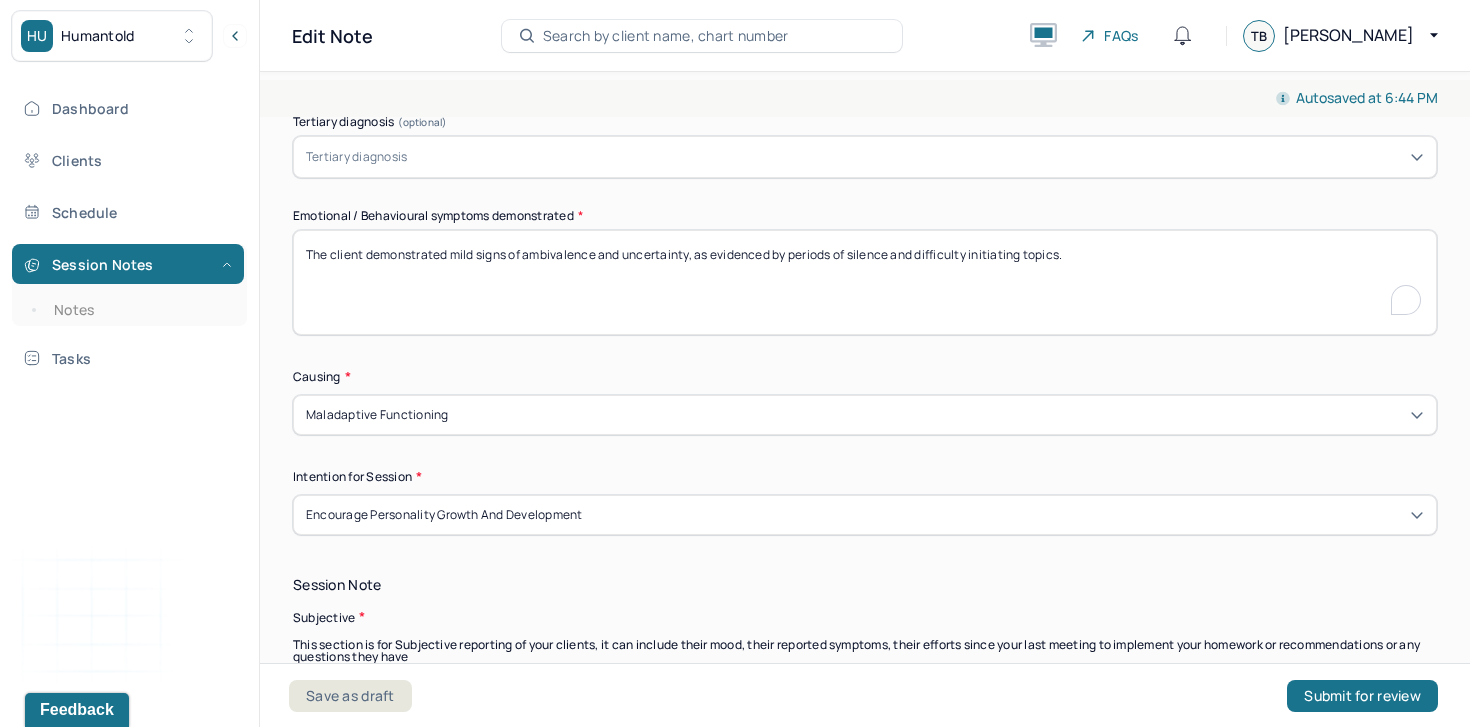 click on "The client demonstrated mild signs of ambivalence and uncertainty, as evidenced by periods of silence and difficulty initiating topics." at bounding box center [865, 282] 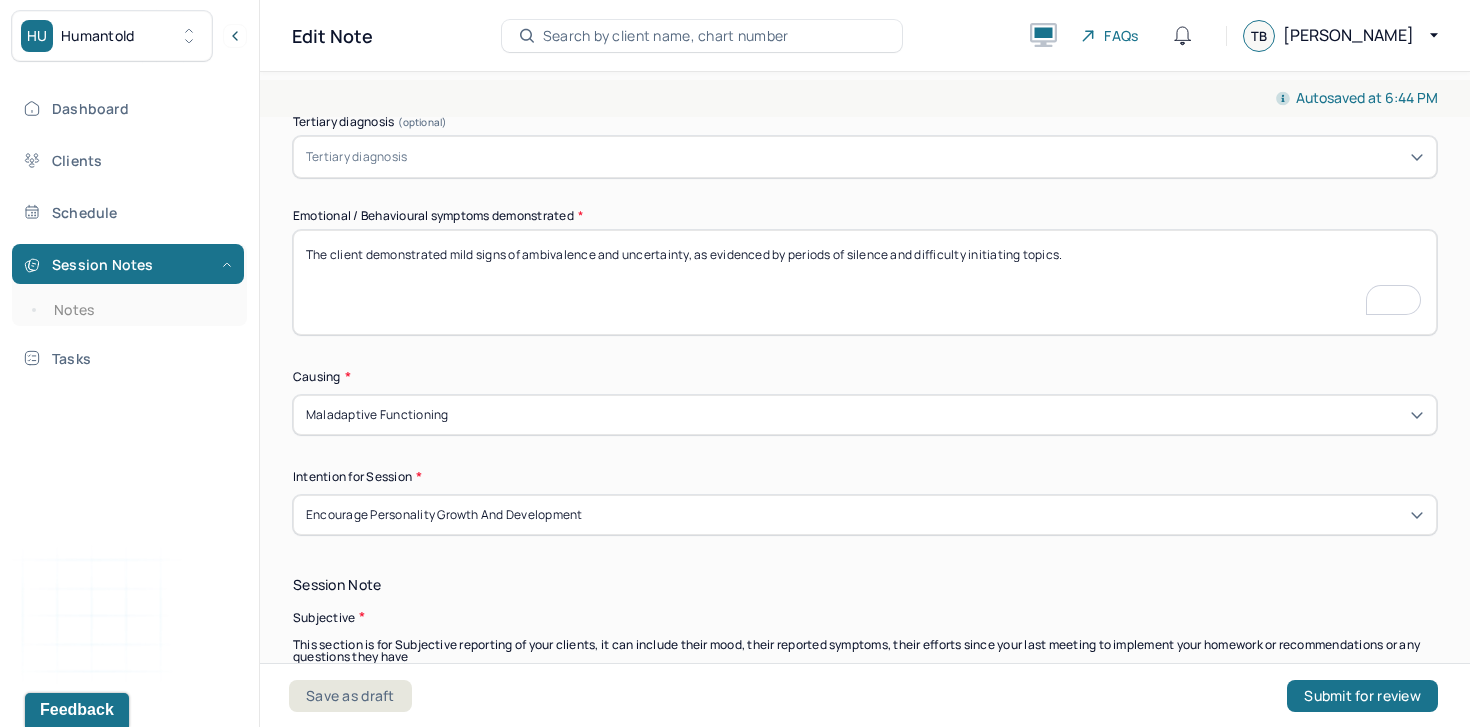 click on "The client demonstrated mild signs of ambivalence and uncertainty, as evidenced by periods of silence and difficulty initiating topics." at bounding box center [865, 282] 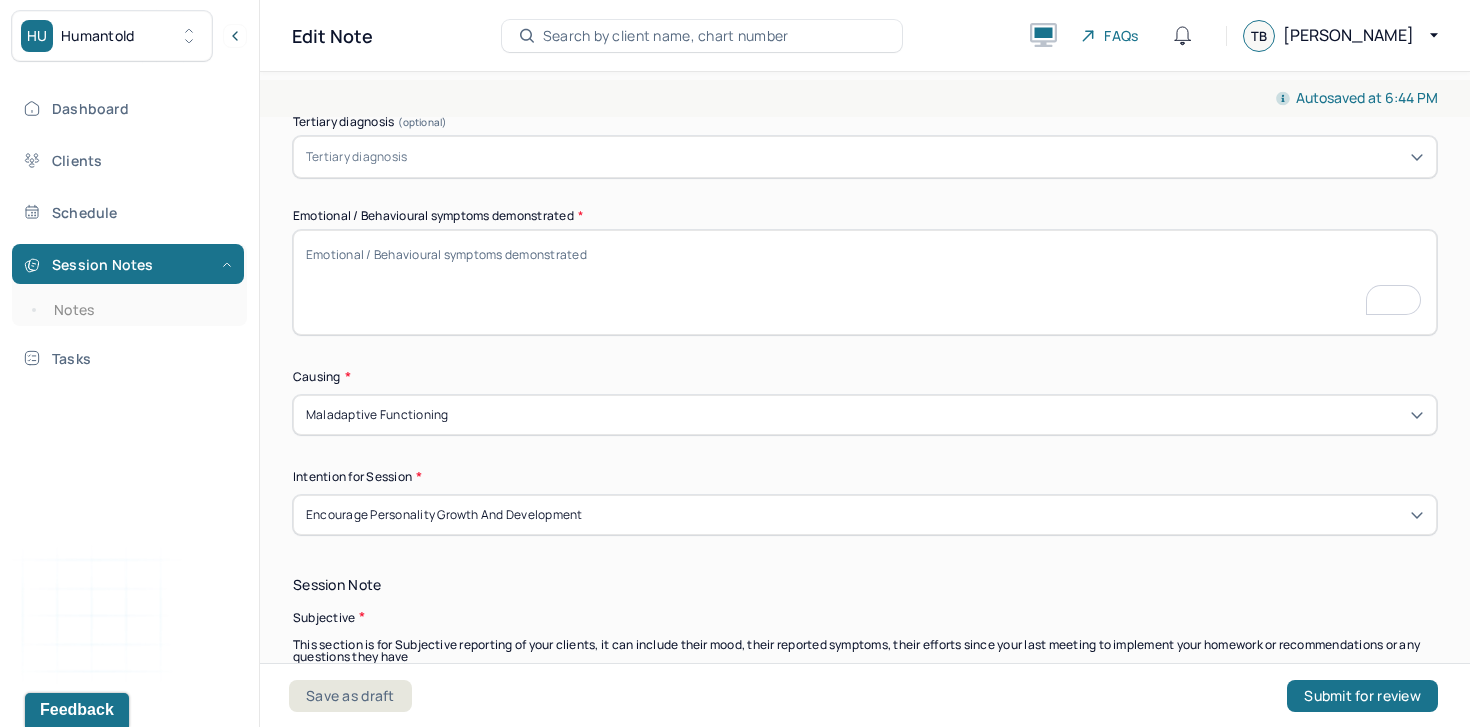 type 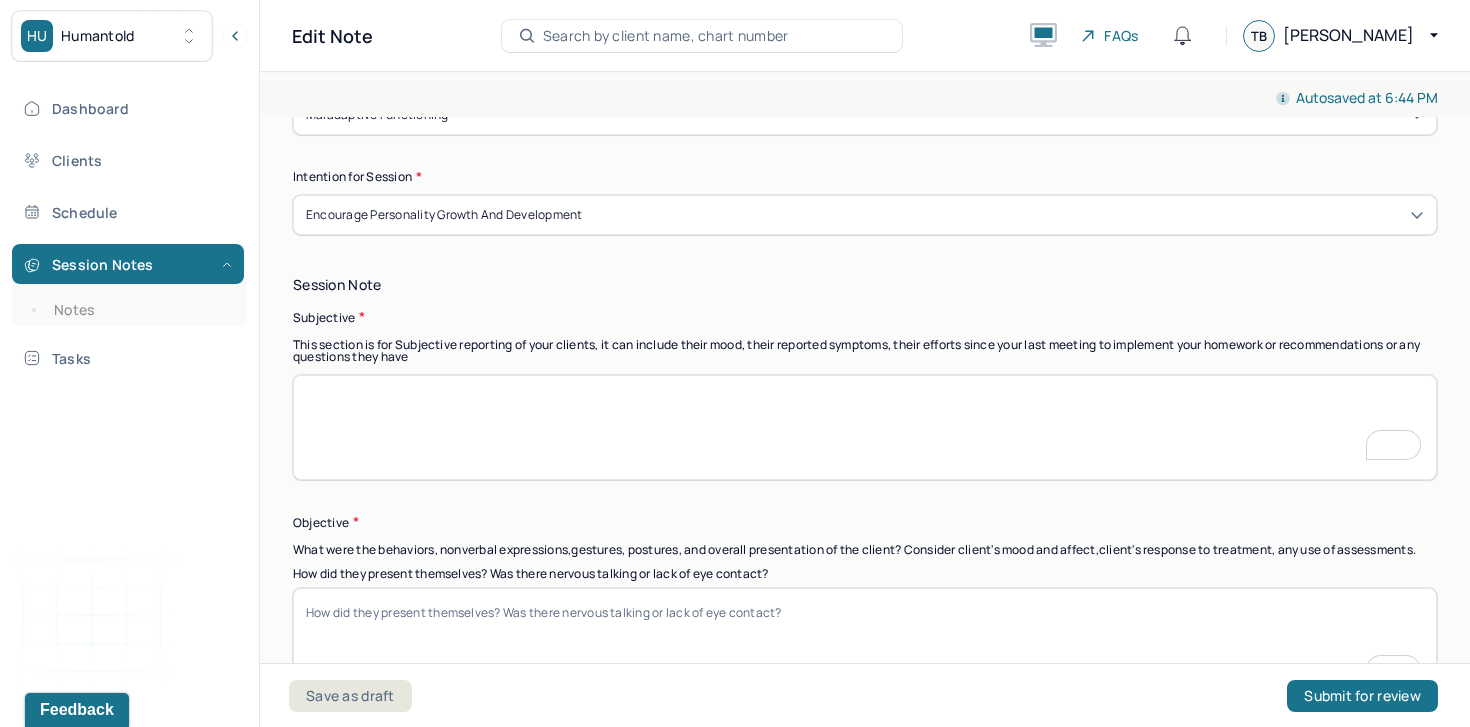 click at bounding box center [865, 427] 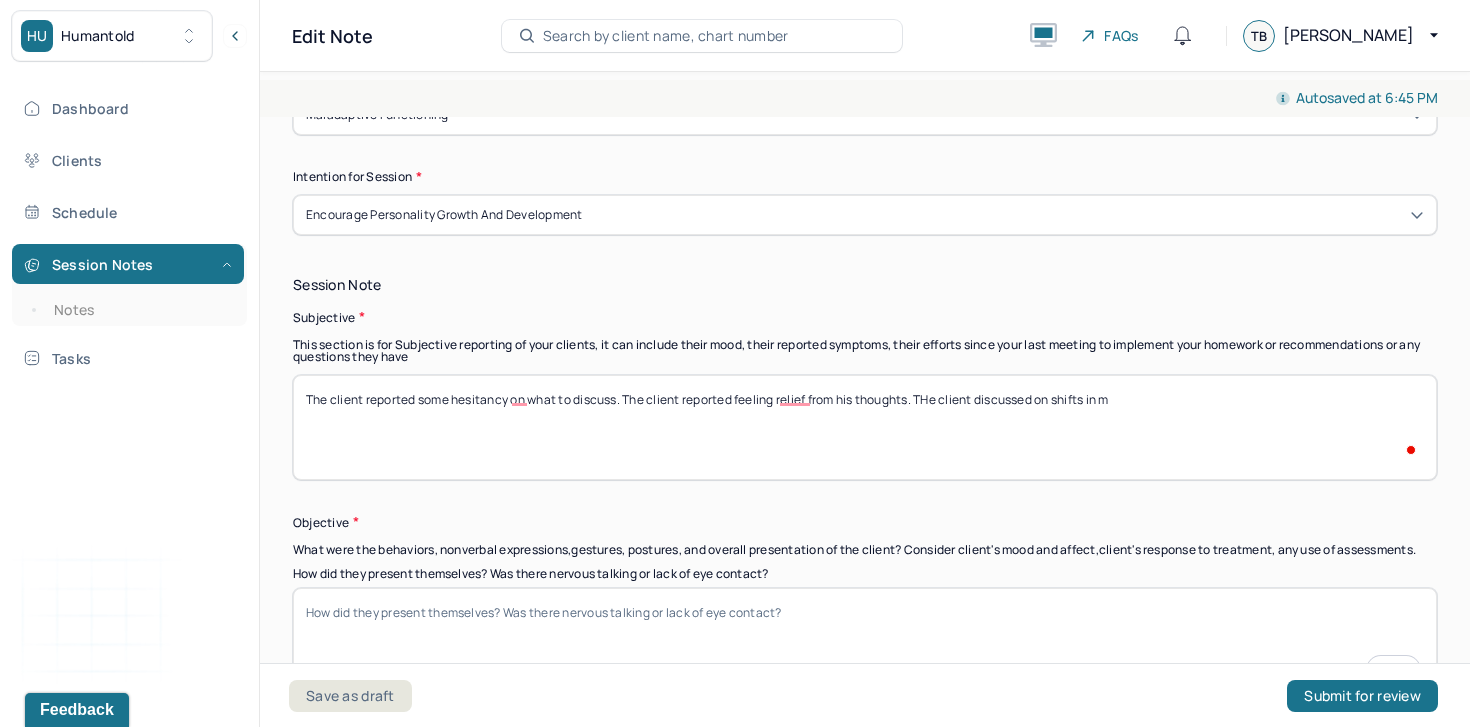type on "The client reported some hesitancy on what to discuss. The client reported feeling relief from his thoughts. THe client discussed on shifts in mi" 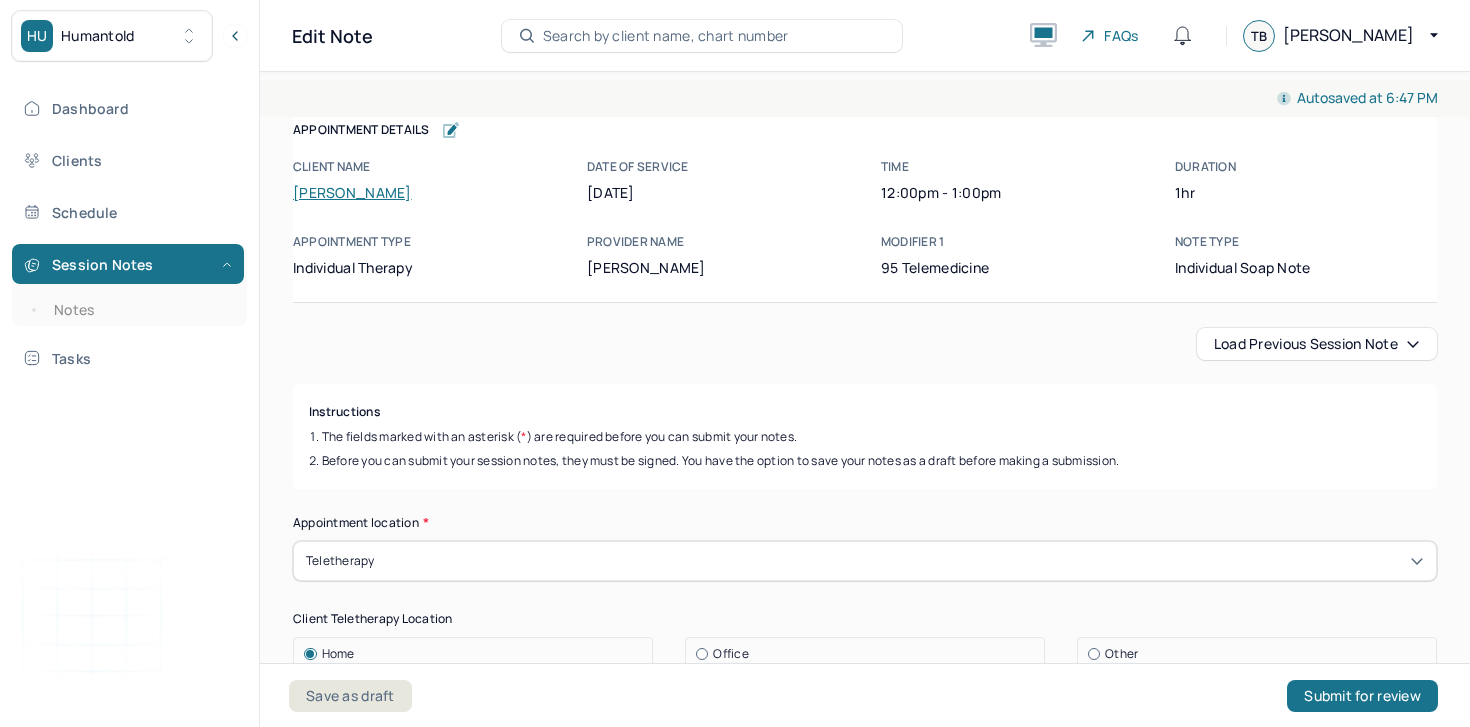 scroll, scrollTop: 0, scrollLeft: 0, axis: both 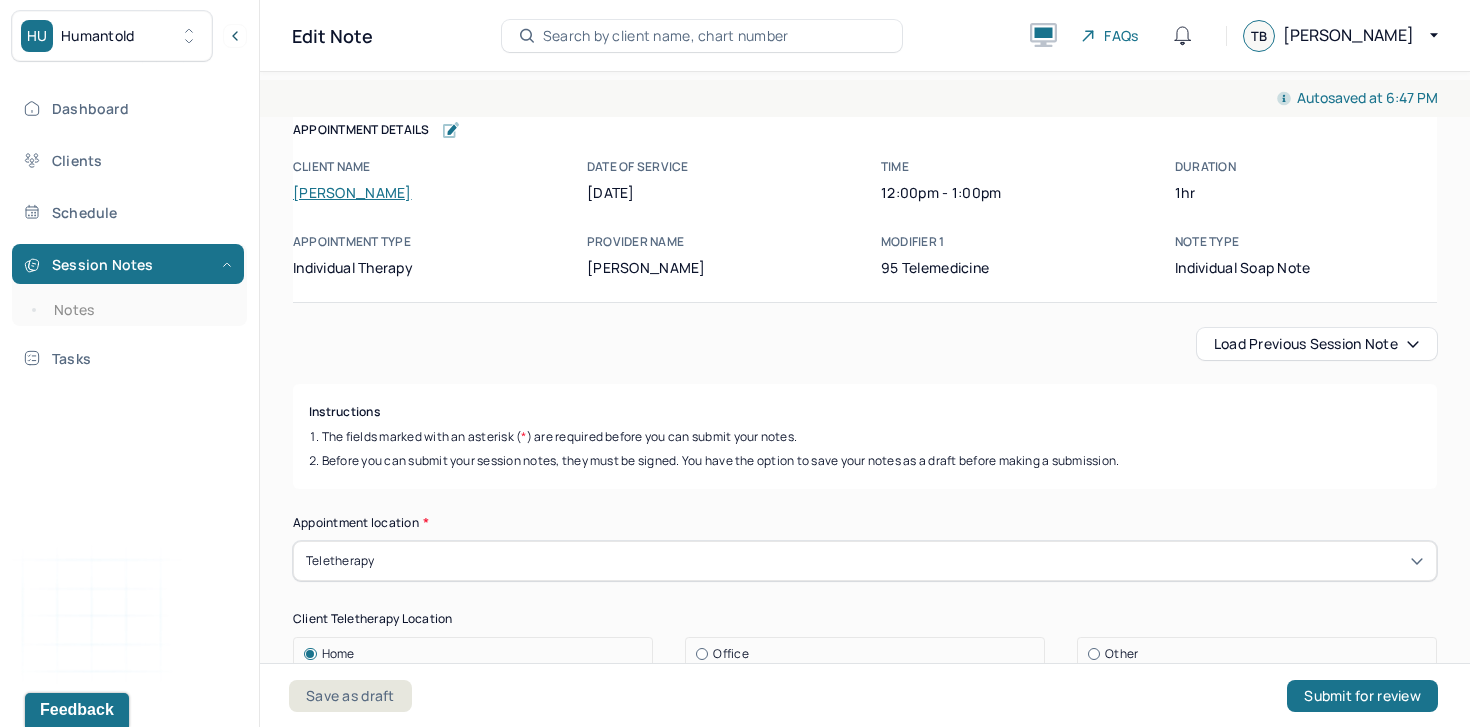 click on "The client reported some hesitancy about what to discuss. The client reported feeling relief from his thoughts. The client discussed on mindset shifts that contributed to this relief. The client reported on his friendships. The client reported on his growing business, what motivated him to start a business, and his financial goals and aspirations." at bounding box center [865, 1675] 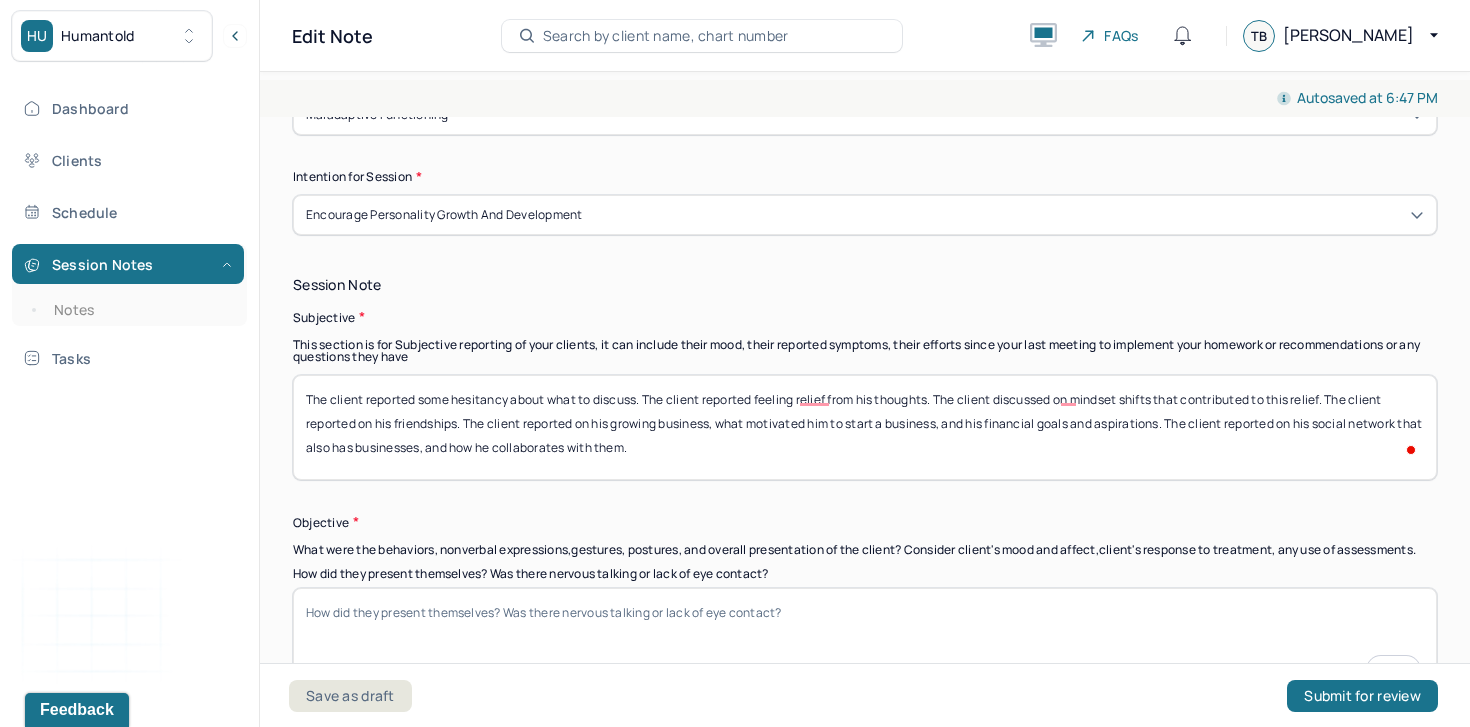 scroll, scrollTop: 1248, scrollLeft: 0, axis: vertical 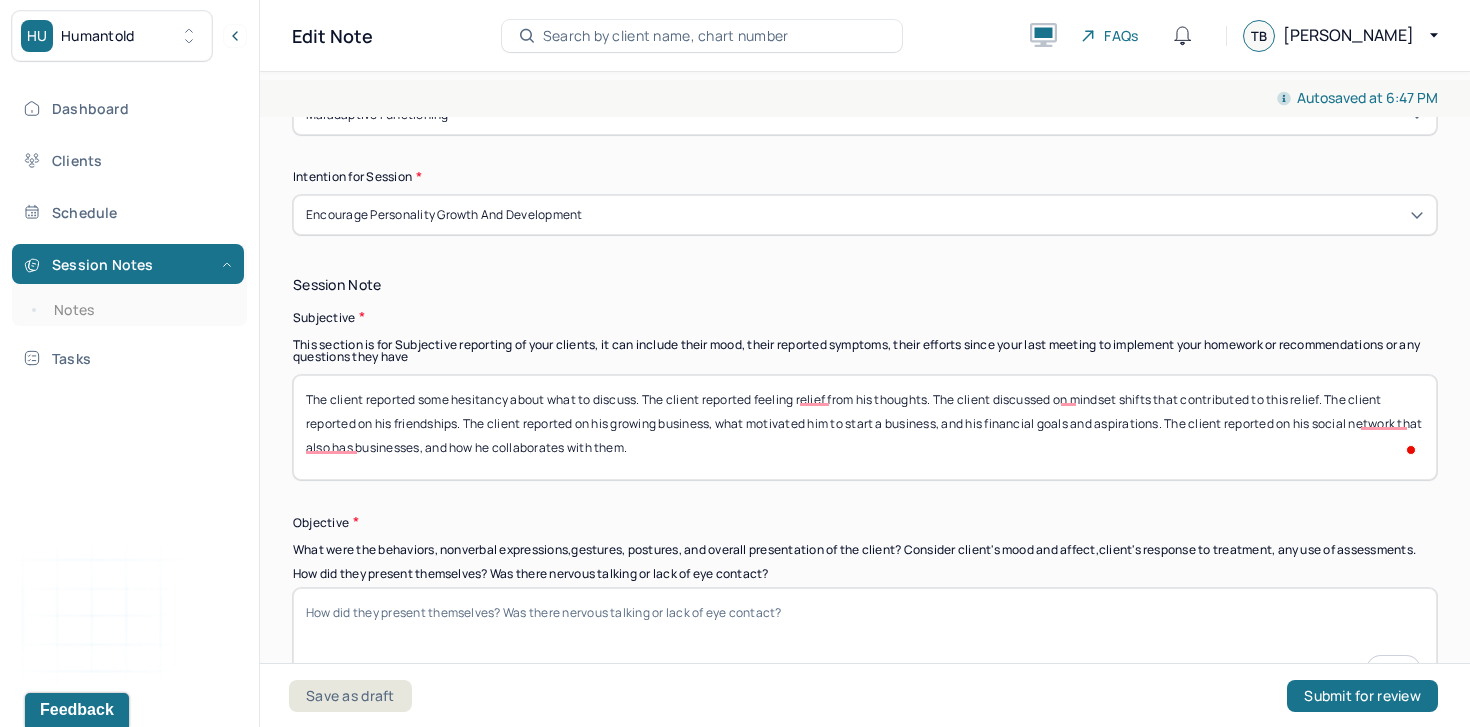 click on "The client reported some hesitancy about what to discuss. The client reported feeling relief from his thoughts. The client discussed on mindset shifts that contributed to this relief. The client reported on his friendships. The client reported on his growing business, what motivated him to start a business, and his financial goals and aspirations." at bounding box center [865, 427] 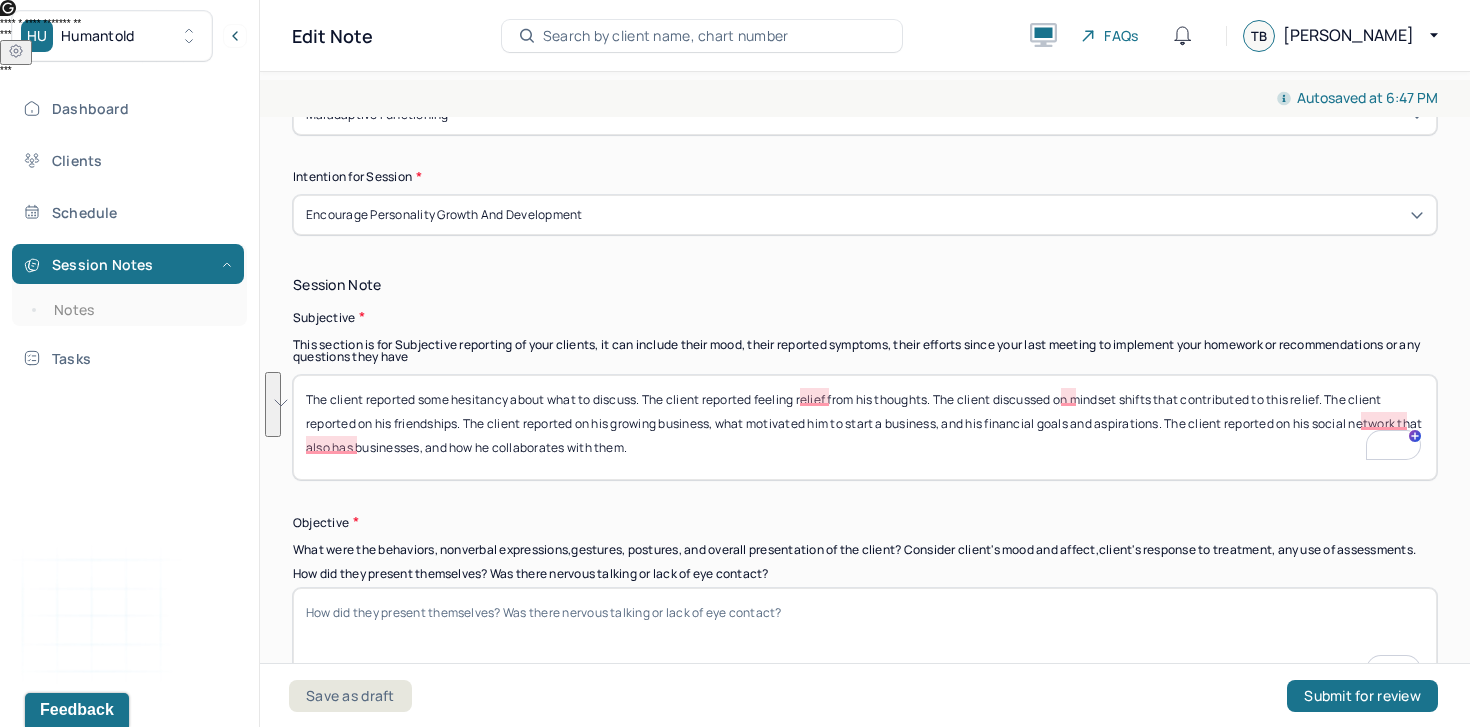 scroll, scrollTop: 1455, scrollLeft: 0, axis: vertical 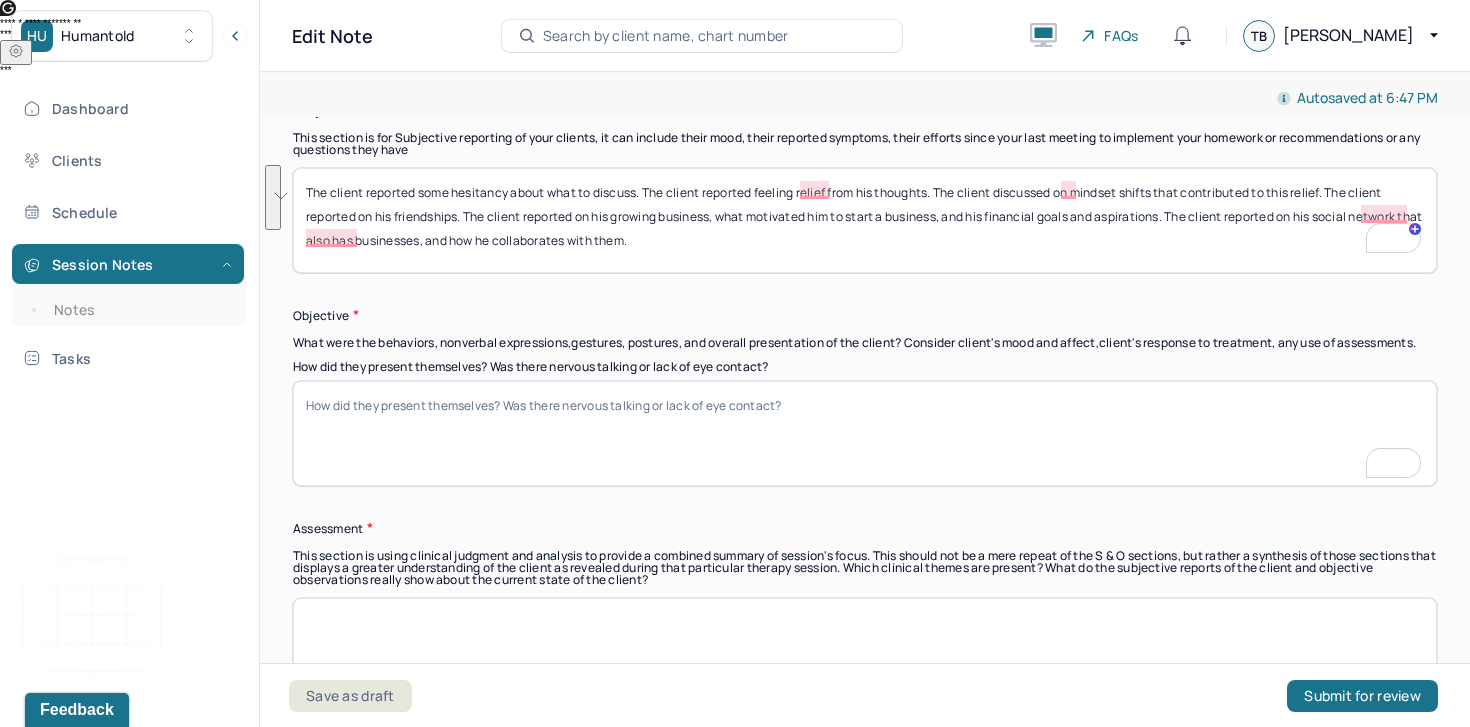 paste on "initial hesitancy about what to discuss but ultimately expressed feeling a sense of relief from recent intrusive or distressing thoughts. He reflected on mindset shifts that contributed to this relief. The client also discussed his friendships, his growing business, and the motivations behind launching it. He shared his financial goals and aspirations, as well as the influence of his social network—many of whom are also business owners—and how he collaborates with them." 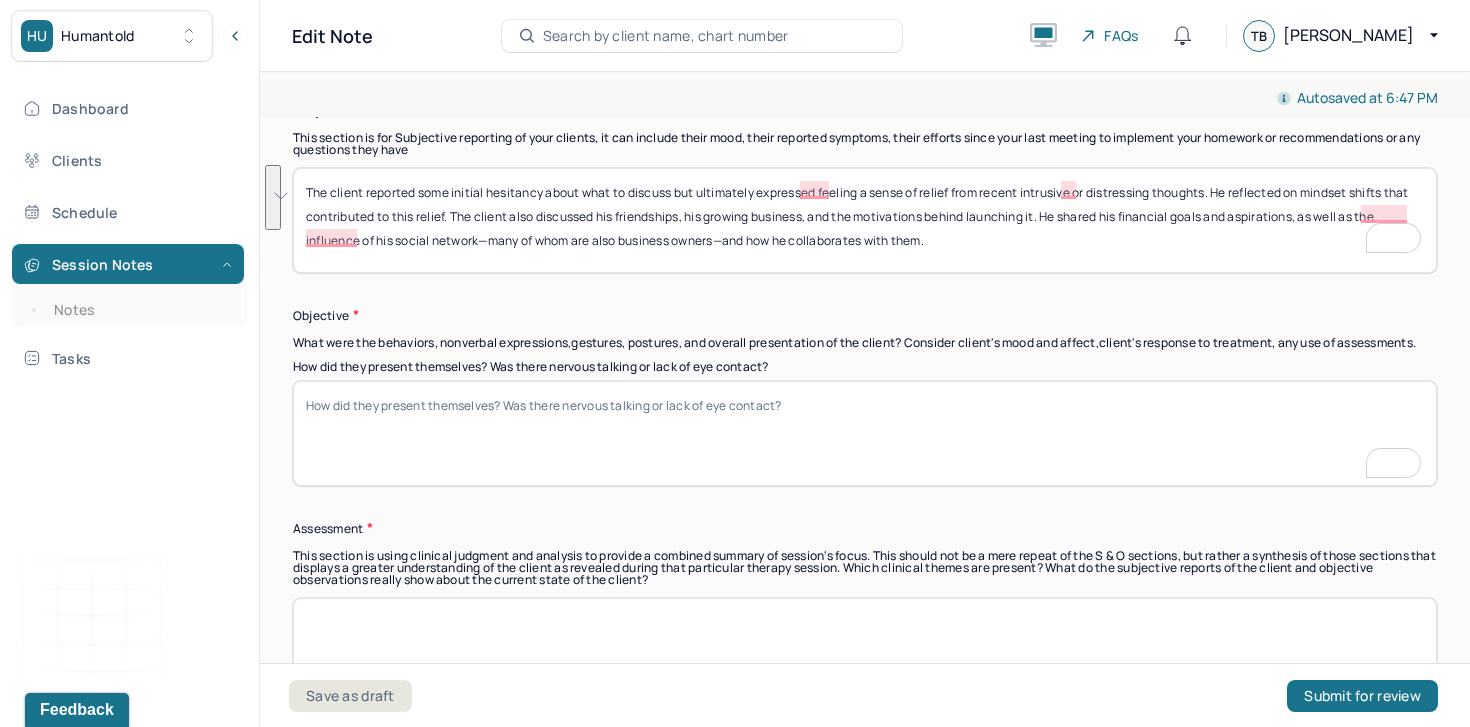 scroll, scrollTop: 24, scrollLeft: 0, axis: vertical 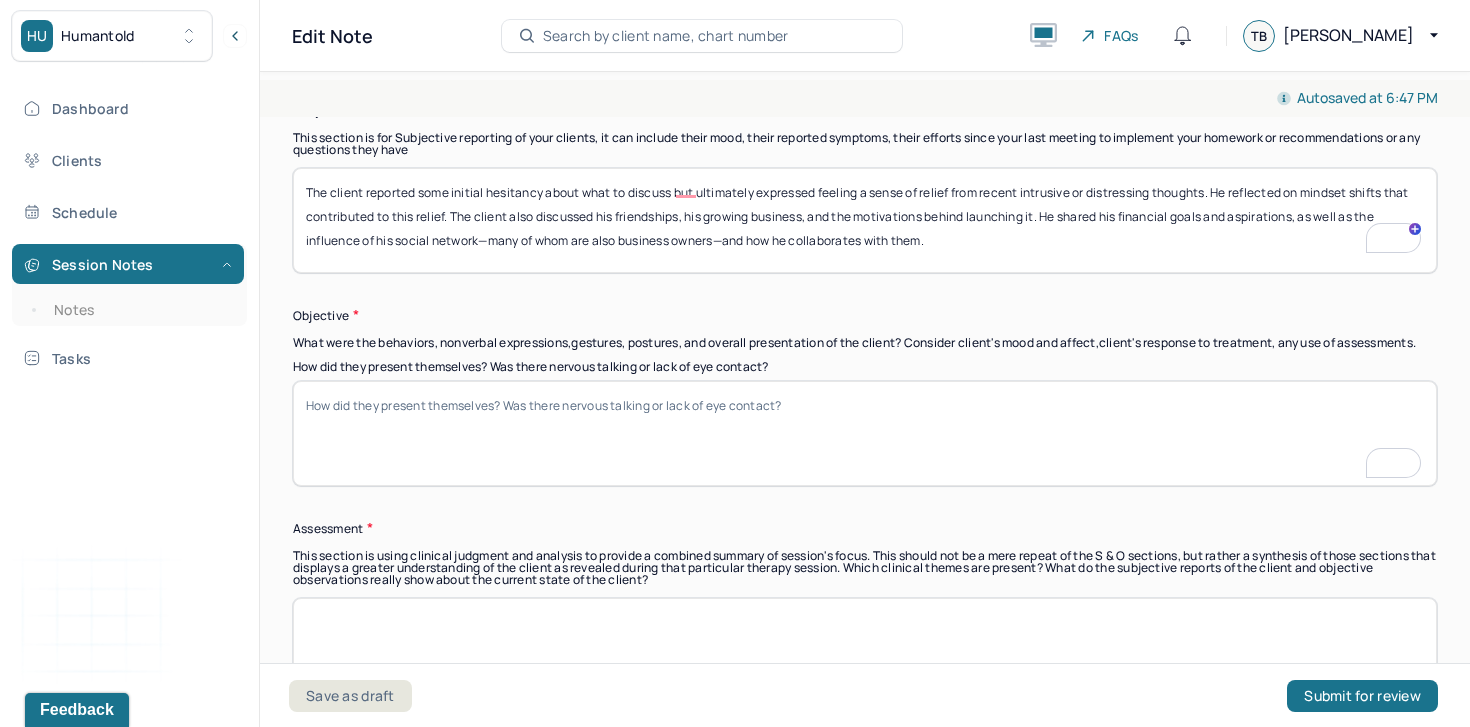 click on "The client reported some hesitancy about what to discuss. The client reported feeling relief from his thoughts. The client discussed on mindset shifts that contributed to this relief. The client reported on his friendships. The client reported on his growing business, what motivated him to start a business, and his financial goals and aspirations. The client reported on his social network that also has businesses, and how he collaborates with them." at bounding box center (865, 220) 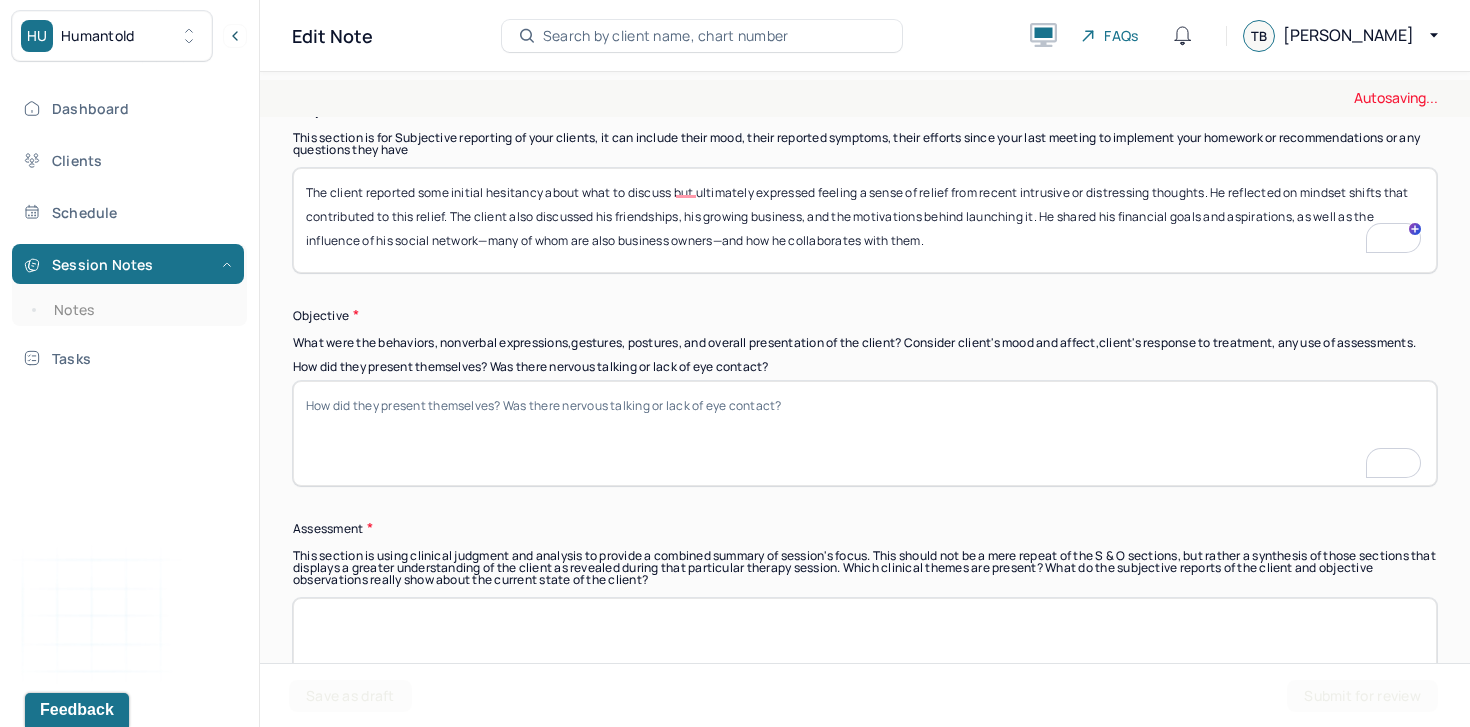 scroll, scrollTop: 40, scrollLeft: 0, axis: vertical 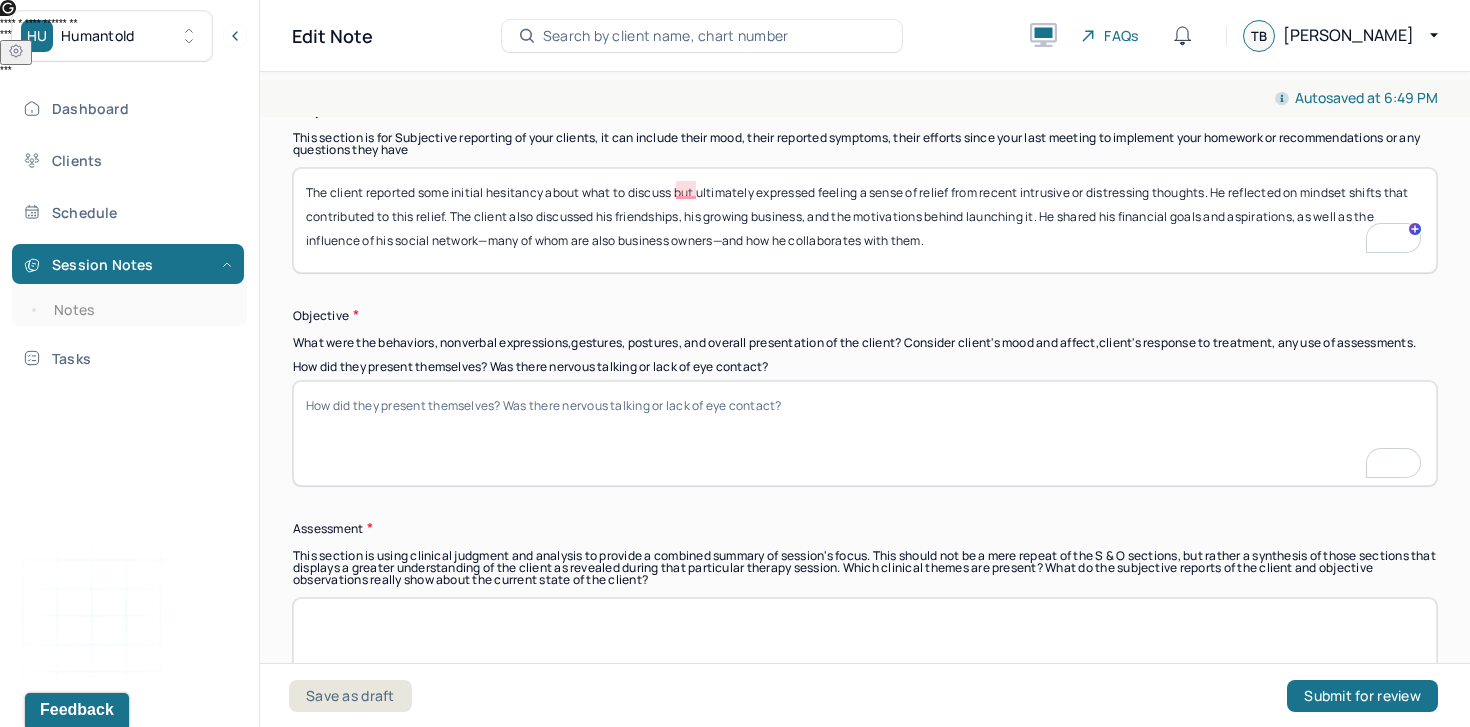click on "The client reported some initial hesitancy about what to discuss but ultimately expressed feeling a sense of relief from recent intrusive or distressing thoughts. He reflected on mindset shifts that contributed to this relief. The client also discussed his friendships, his growing business, and the motivations behind launching it. He shared his financial goals and aspirations, as well as the influence of his social network—many of whom are also business owners—and how he collaborates with them." at bounding box center (865, 220) 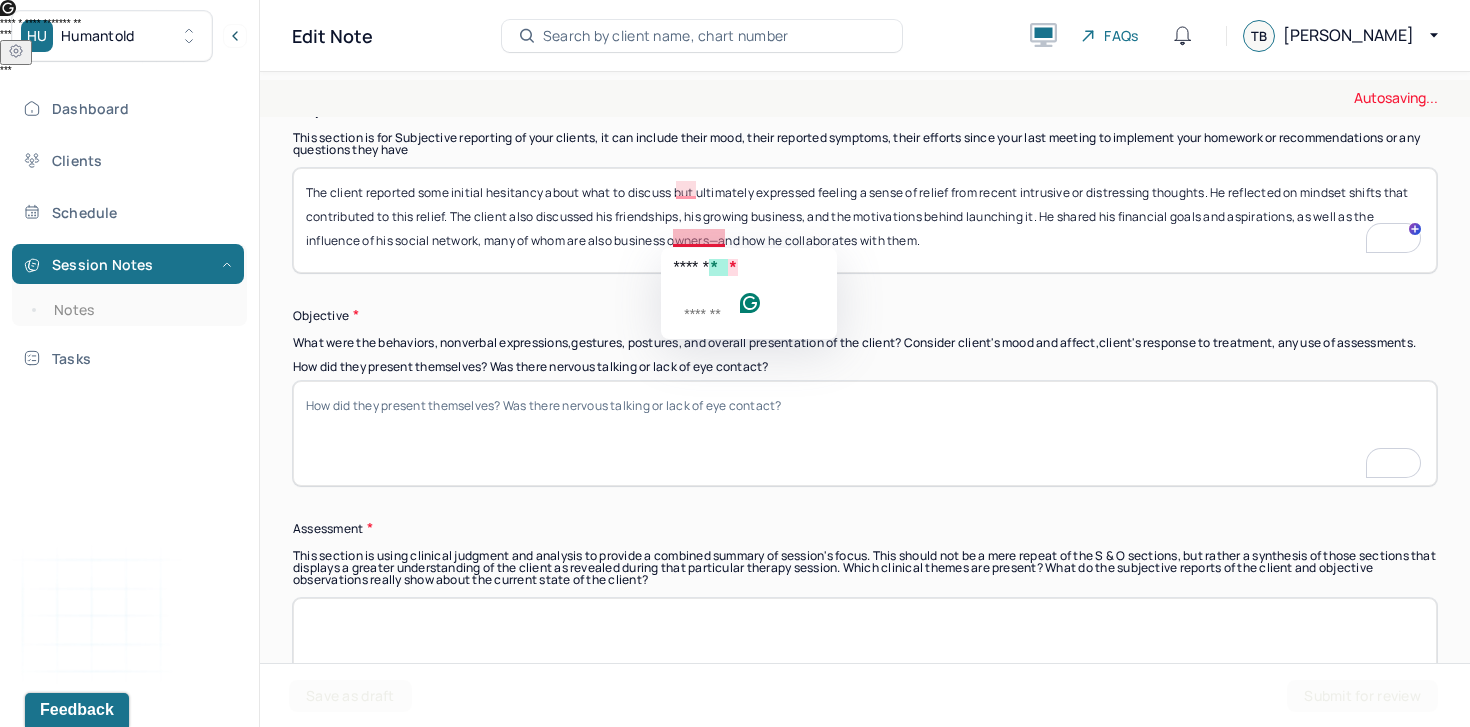 click on "The client reported some initial hesitancy about what to discuss but ultimately expressed feeling a sense of relief from recent intrusive or distressing thoughts. He reflected on mindset shifts that contributed to this relief. The client also discussed his friendships, his growing business, and the motivations behind launching it. He shared his financial goals and aspirations, as well as the influence of his social network—many of whom are also business owners—and how he collaborates with them." at bounding box center [865, 220] 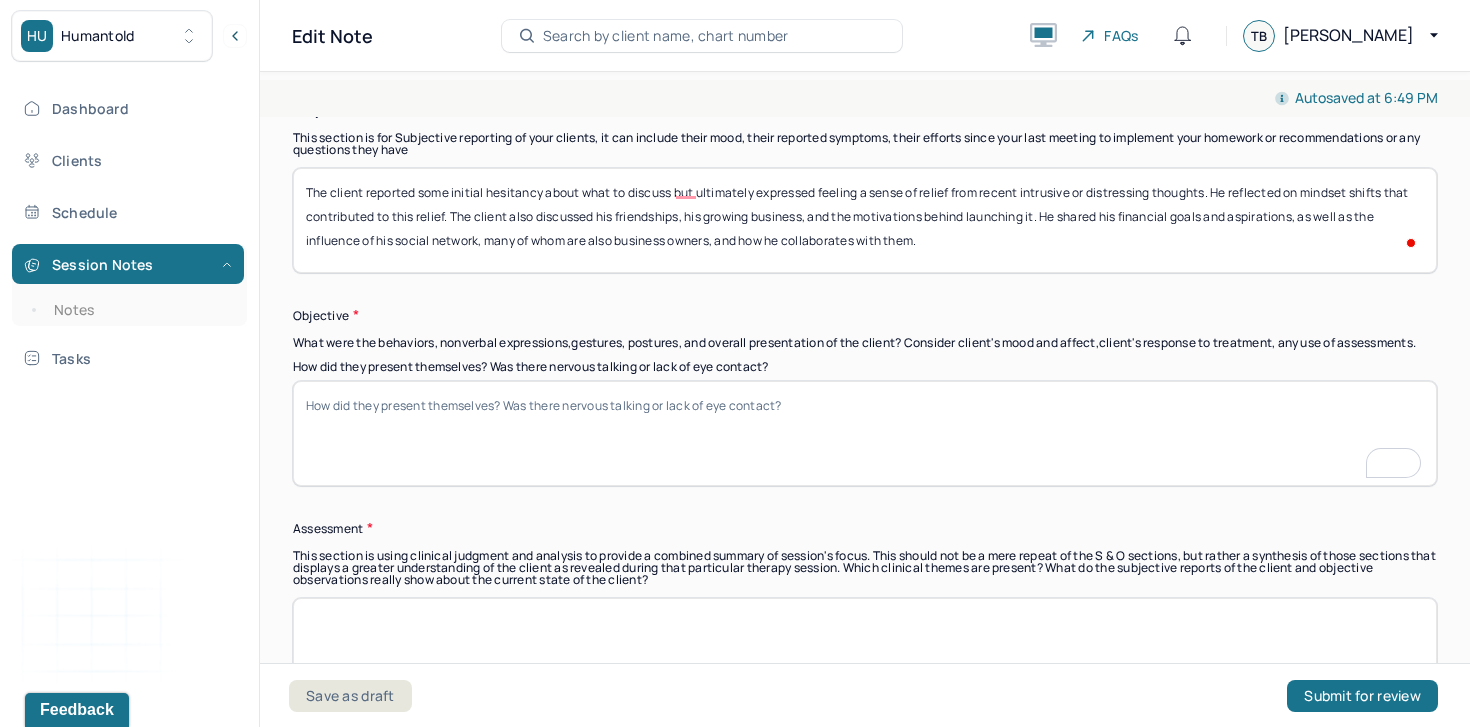 type on "The client reported some initial hesitancy about what to discuss but ultimately expressed feeling a sense of relief from recent intrusive or distressing thoughts. He reflected on mindset shifts that contributed to this relief. The client also discussed his friendships, his growing business, and the motivations behind launching it. He shared his financial goals and aspirations, as well as the influence of his social network, many of whom are also business owners, and how he collaborates with them." 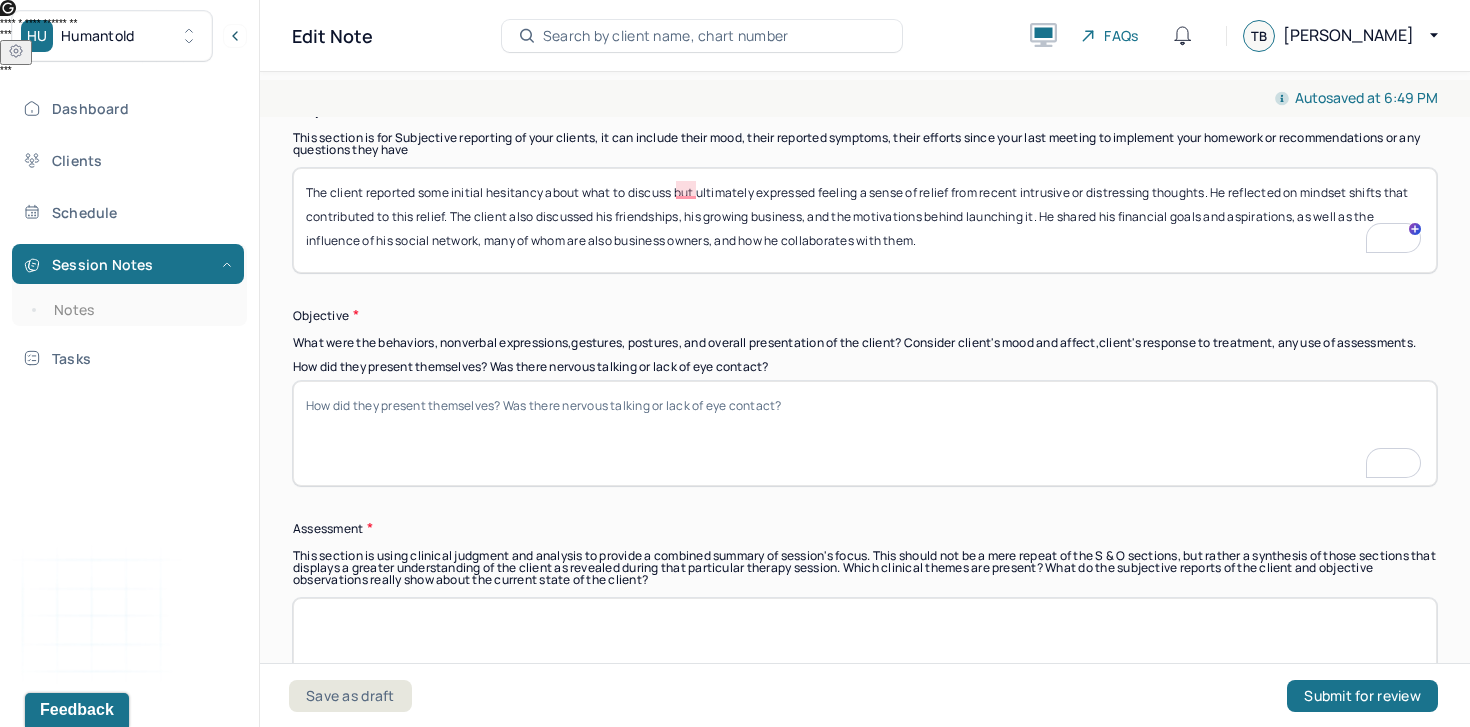 paste on "Client arrived on time and was appropriately dressed and groomed. He appeared calm and engaged, though initially expressed some uncertainty about what to focus on. Affect was stable and congruent with content throughout the session." 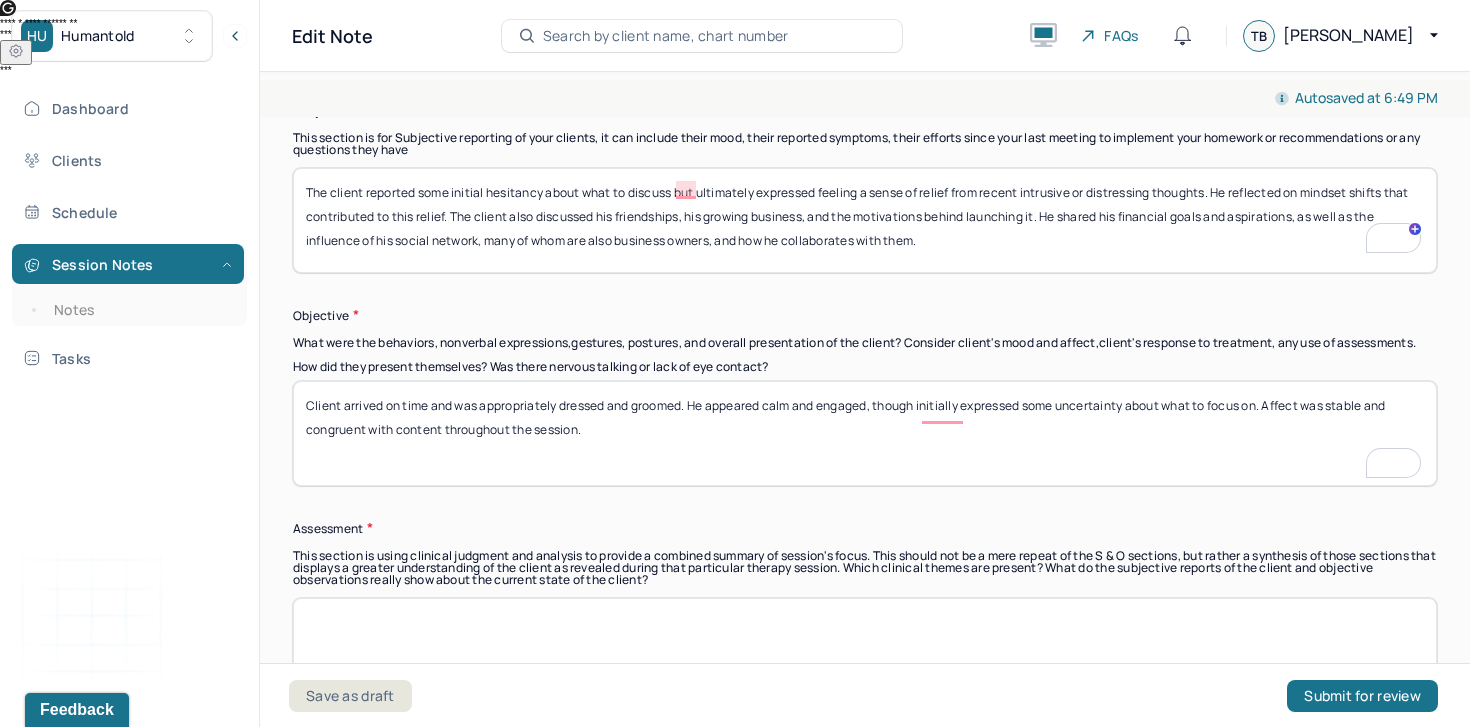 type on "Client arrived on time and was appropriately dressed and groomed. He appeared calm and engaged, though initially expressed some uncertainty about what to focus on. Affect was stable and congruent with content throughout the session." 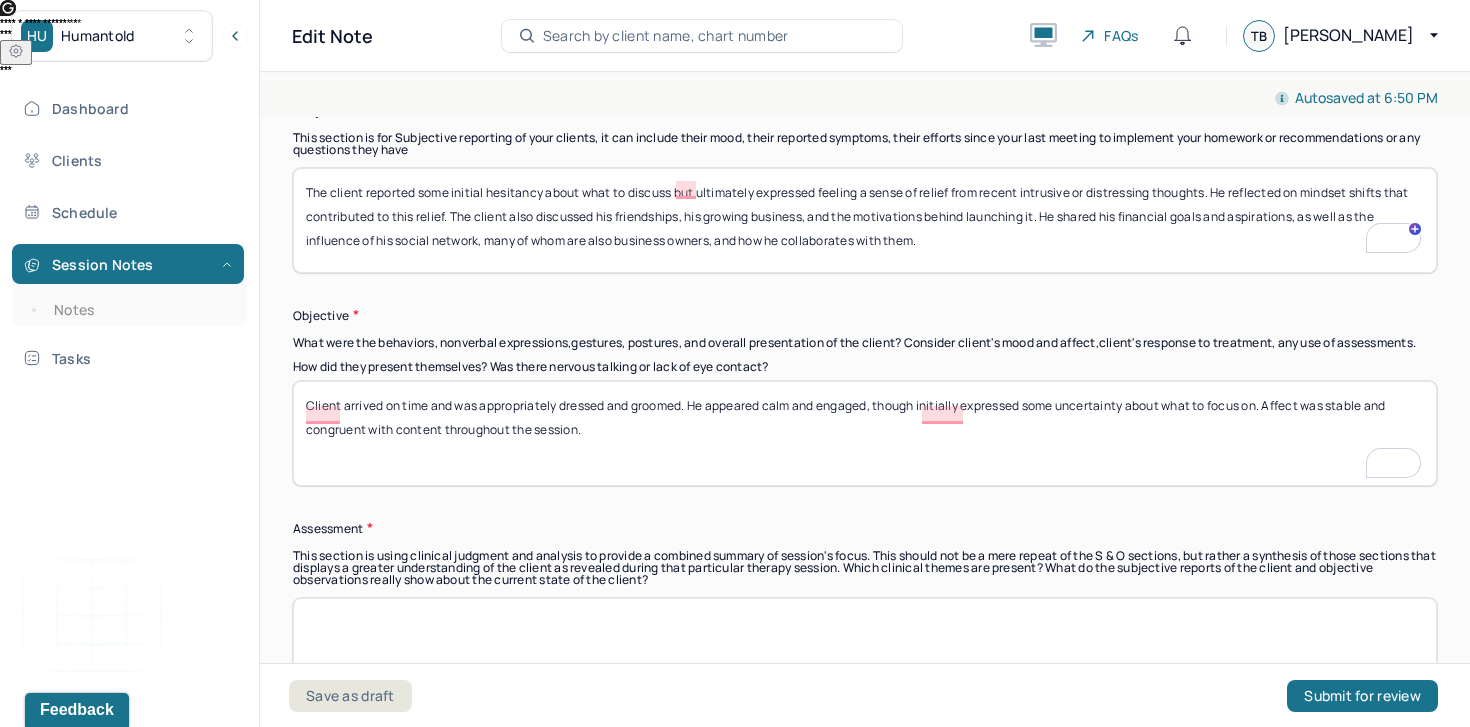 scroll, scrollTop: 1661, scrollLeft: 0, axis: vertical 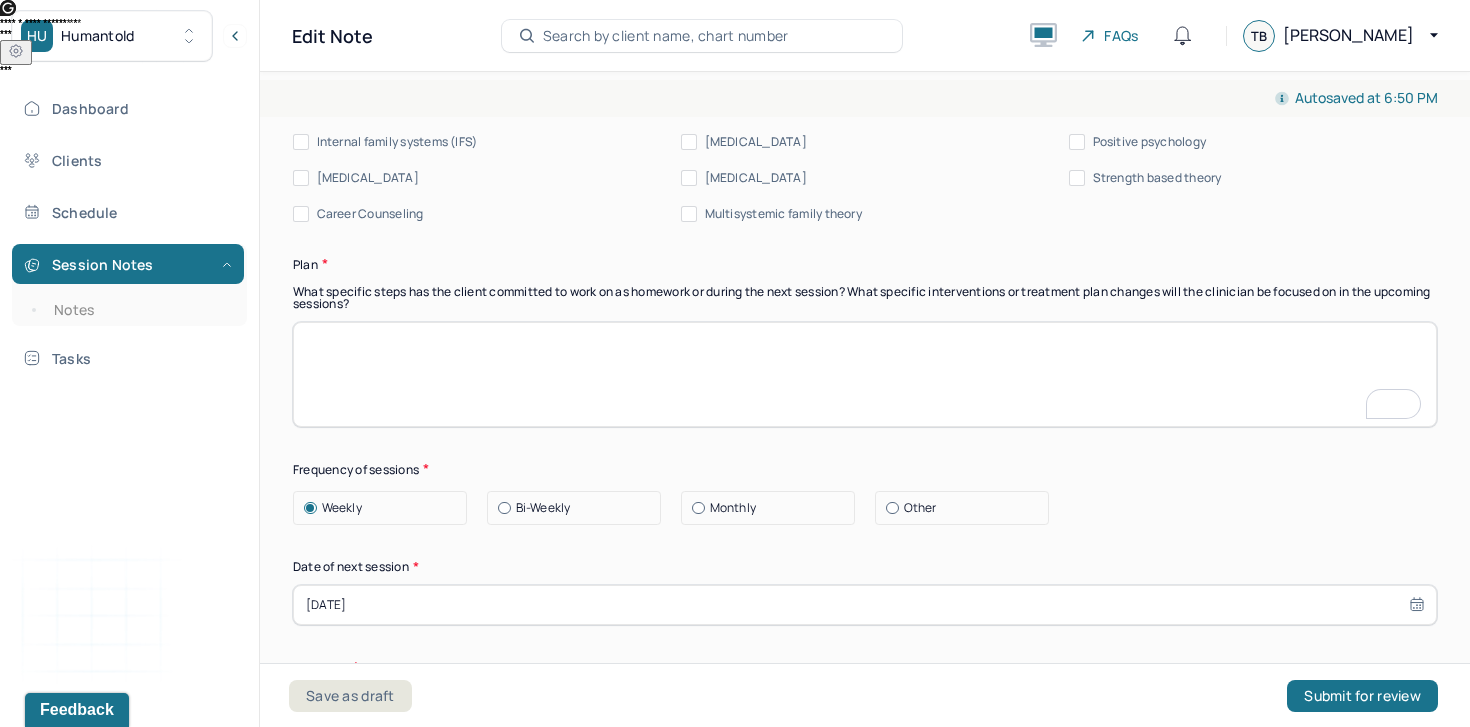 click at bounding box center (865, 374) 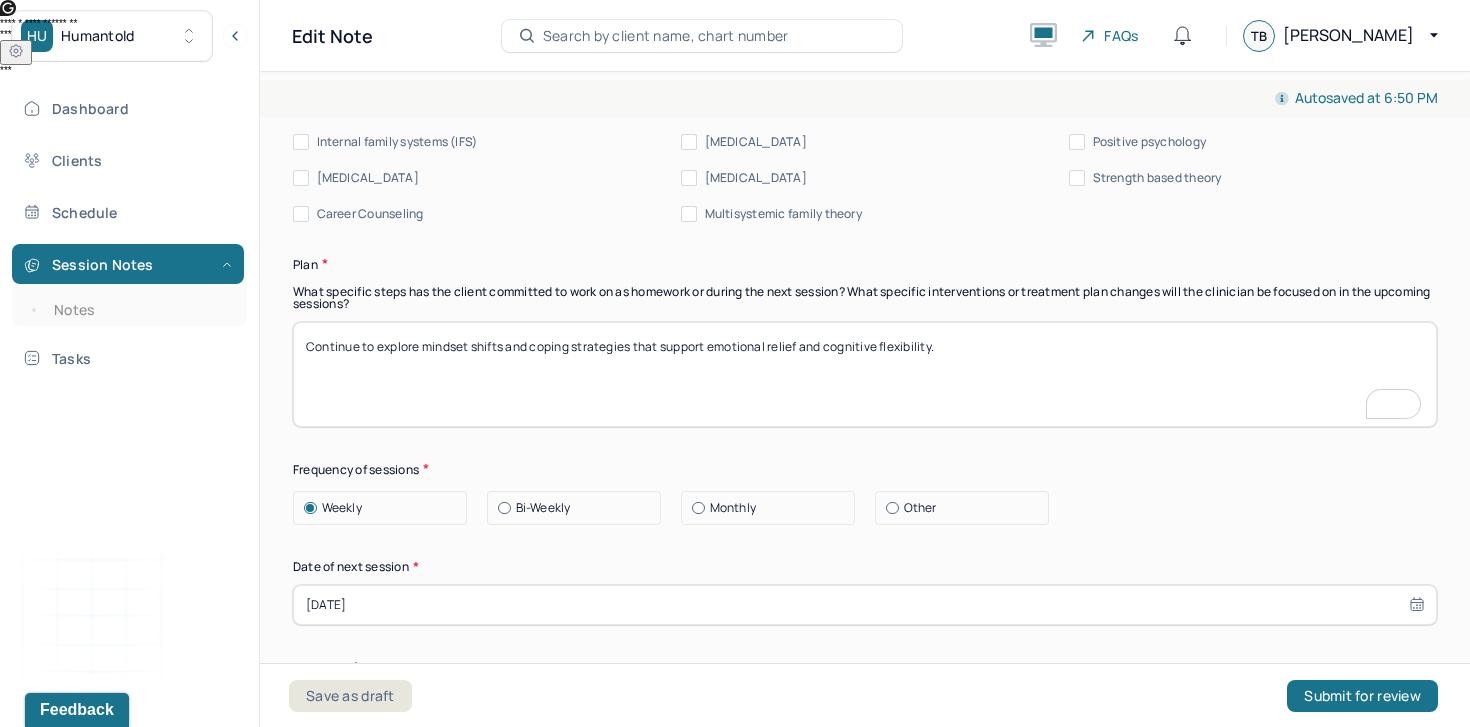 type on "Continue to explore mindset shifts and coping strategies that support emotional relief and cognitive flexibility." 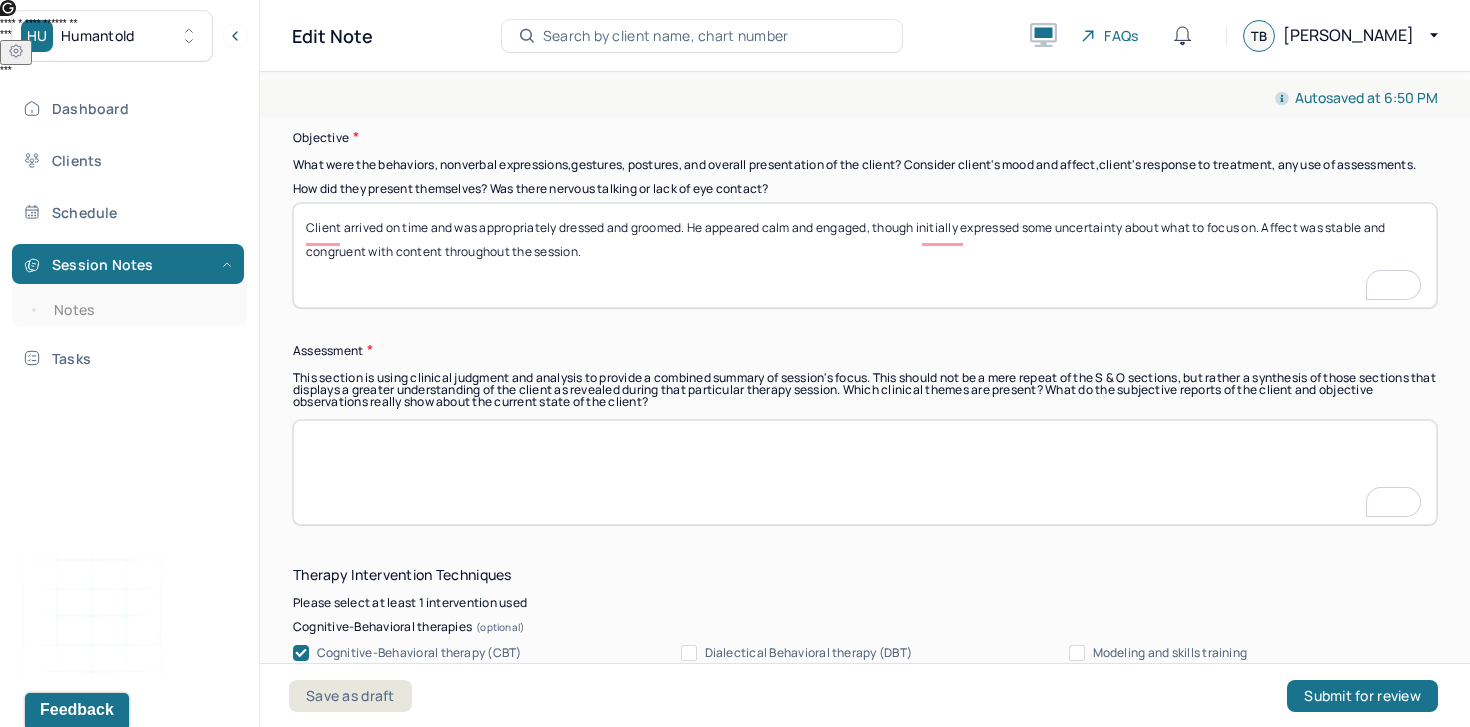 click at bounding box center [865, 472] 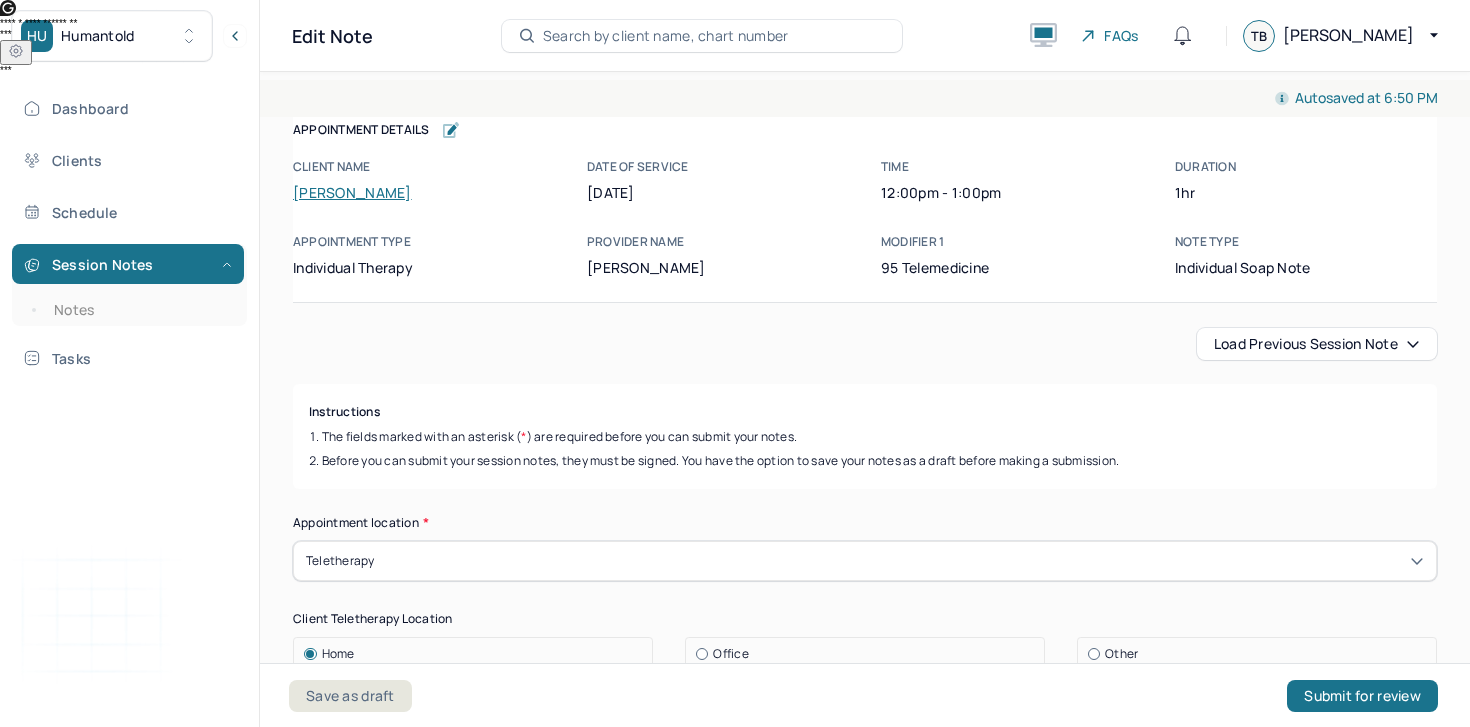 scroll, scrollTop: 0, scrollLeft: 0, axis: both 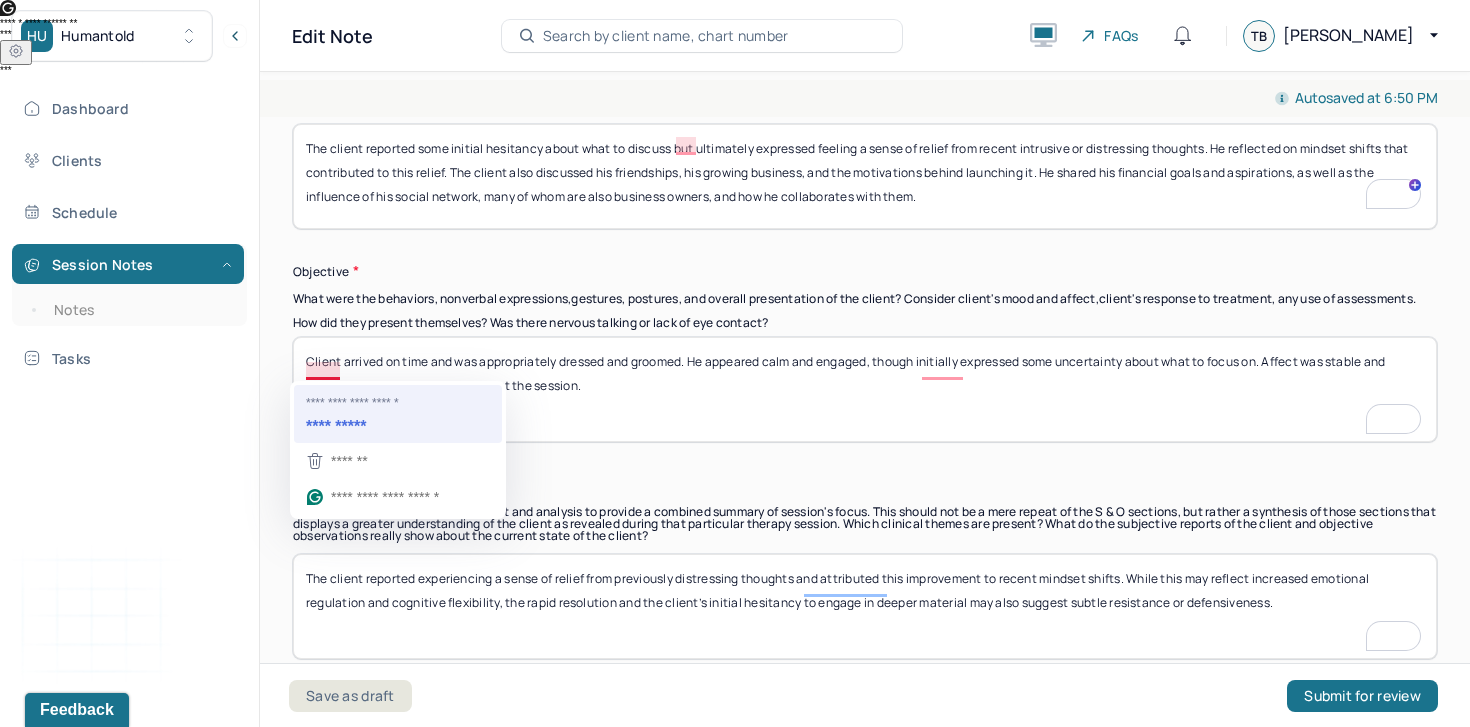 type on "The client reported experiencing a sense of relief from previously distressing thoughts and attributed this improvement to recent mindset shifts. While this may reflect increased emotional regulation and cognitive flexibility, the rapid resolution and the client’s initial hesitancy to engage in deeper material may also suggest subtle resistance or defensiveness." 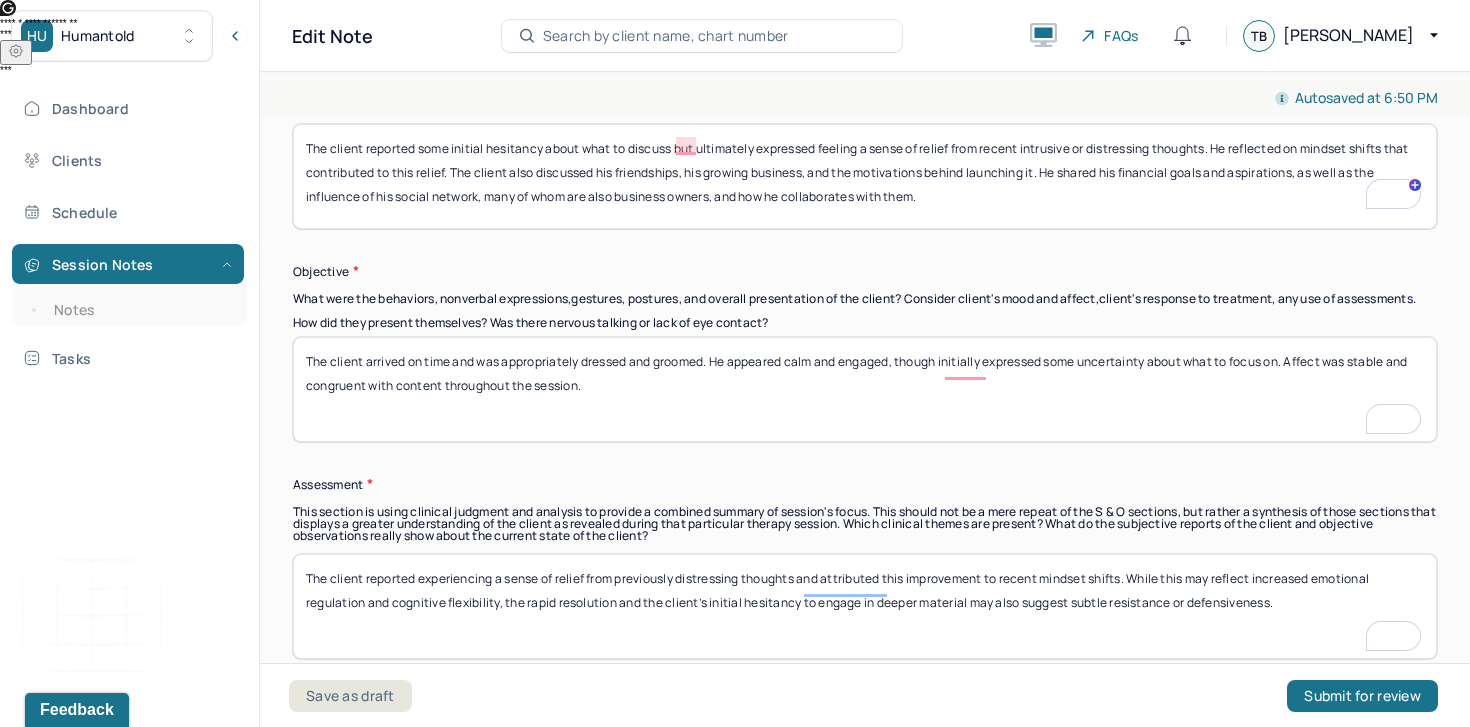 scroll, scrollTop: 1673, scrollLeft: 0, axis: vertical 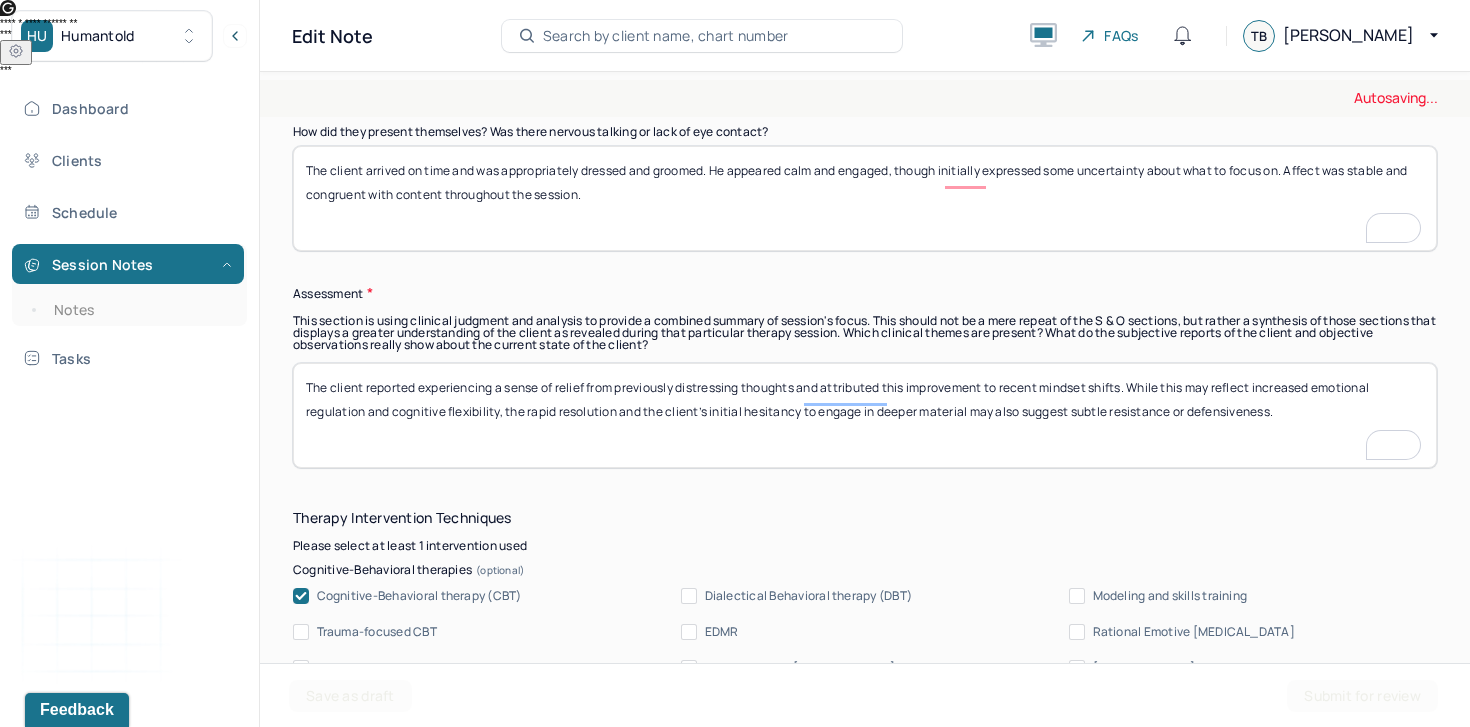 type on "The client arrived on time and was appropriately dressed and groomed. He appeared calm and engaged, though initially expressed some uncertainty about what to focus on. Affect was stable and congruent with content throughout the session." 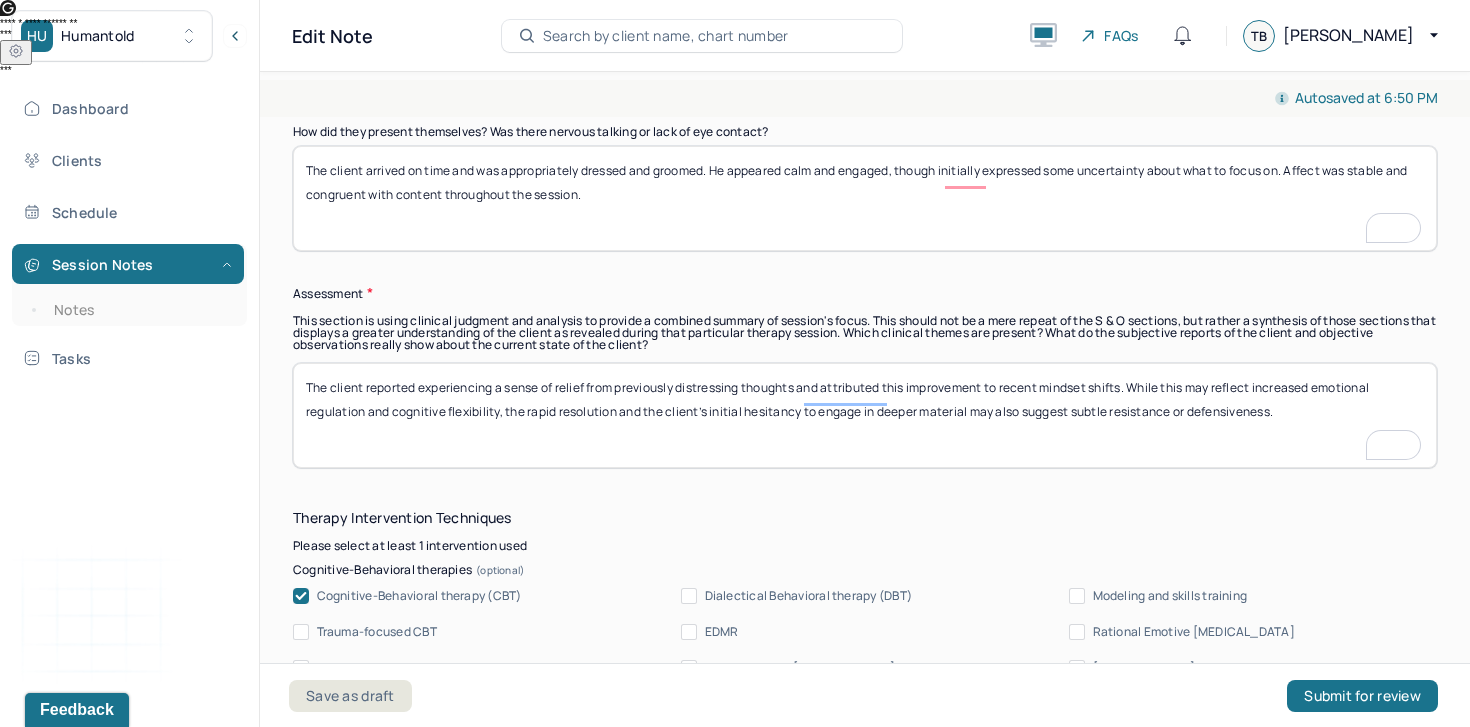 click on "The client reported experiencing a sense of relief from previously distressing thoughts and attributed this improvement to recent mindset shifts. While this may reflect increased emotional regulation and cognitive flexibility, the rapid resolution and the client’s initial hesitancy to engage in deeper material may also suggest subtle resistance or defensiveness." at bounding box center (865, 415) 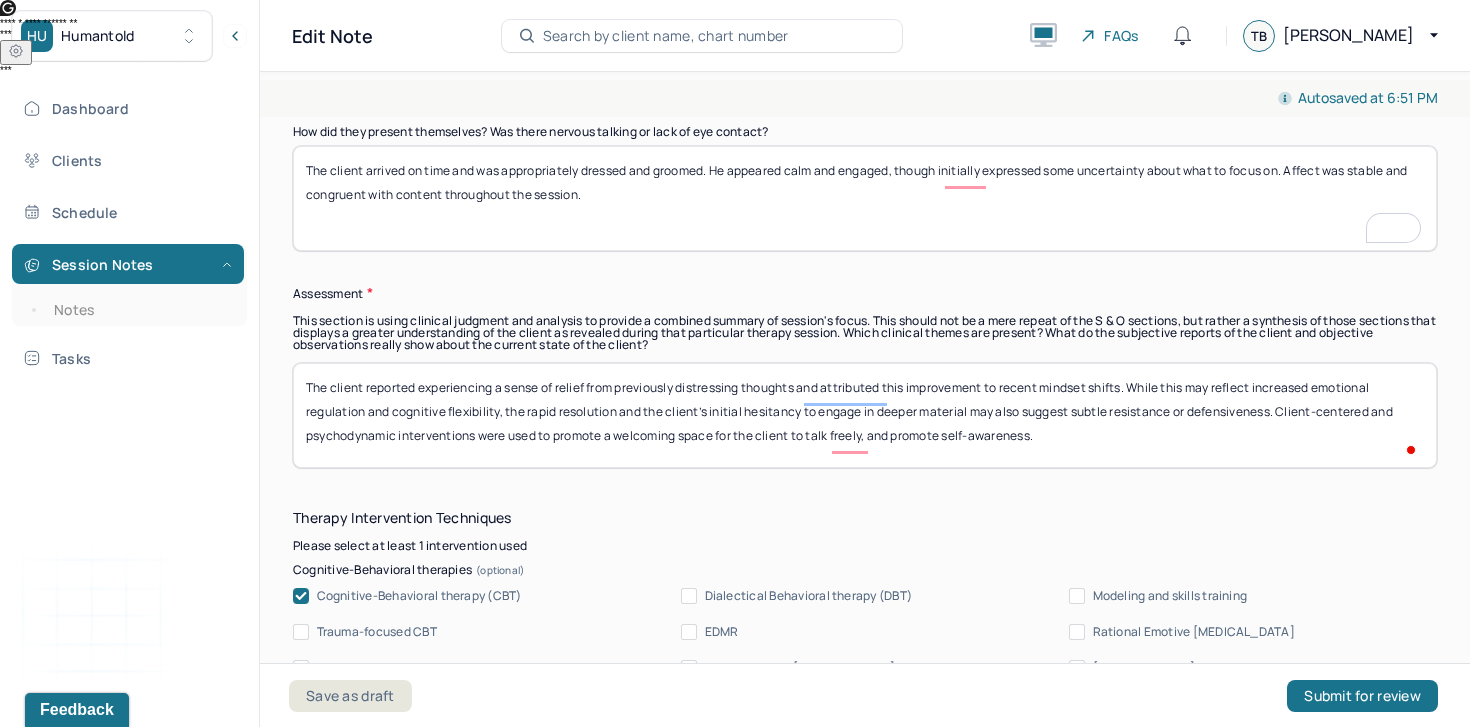 scroll, scrollTop: 1808, scrollLeft: 0, axis: vertical 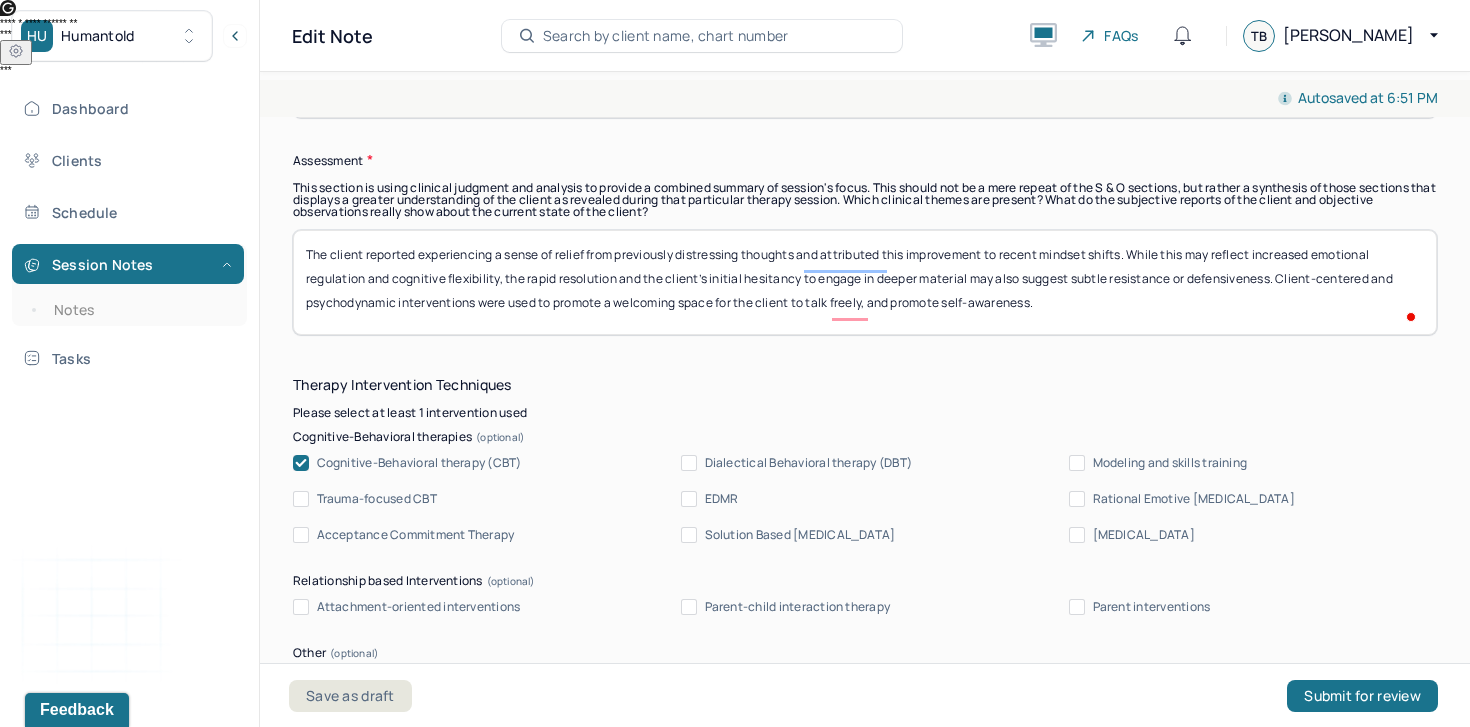 type on "The client reported experiencing a sense of relief from previously distressing thoughts and attributed this improvement to recent mindset shifts. While this may reflect increased emotional regulation and cognitive flexibility, the rapid resolution and the client’s initial hesitancy to engage in deeper material may also suggest subtle resistance or defensiveness. Client-centered and psychodynamic interventions were used to promote a welcoming space for the client to talk freely, and promote self-awareness." 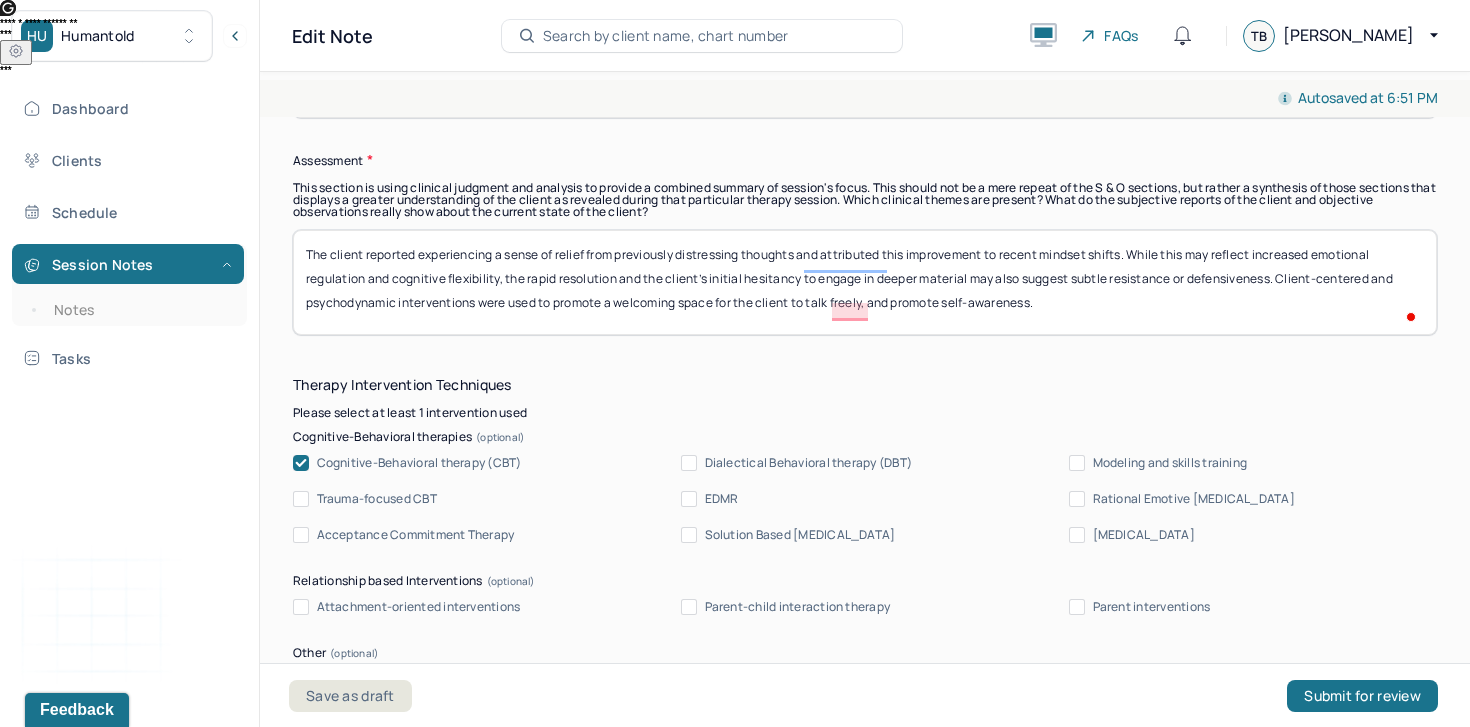 click on "Cognitive-Behavioral therapy (CBT)" at bounding box center [419, 463] 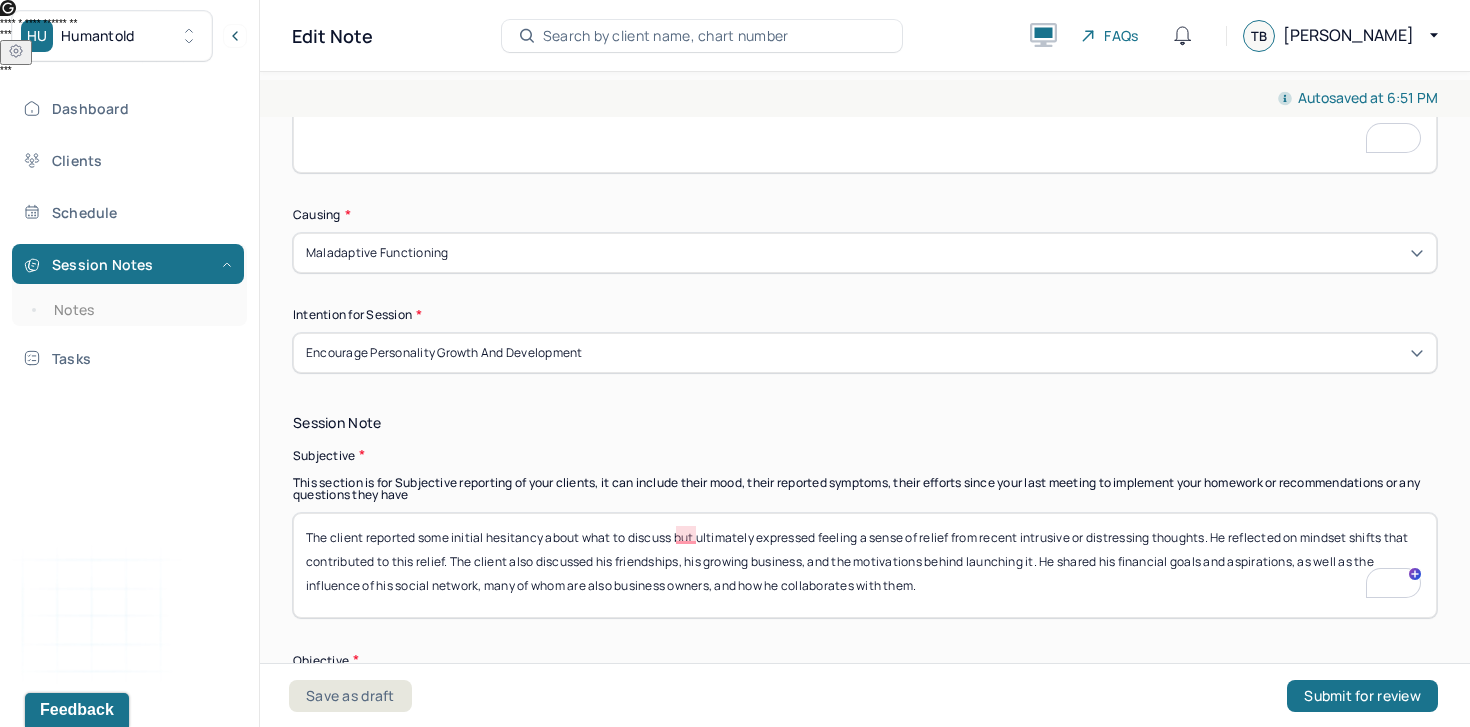 type on "The client reported experiencing a sense of relief from previously distressing thoughts and attributed this improvement to recent mindset shifts. While this may reflect increased emotional regulation and cognitive flexibility, the rapid resolution and the client’s initial hesitancy to engage in deeper material may also suggest subtle resistance or defensiveness. Client-centered and psychodynamic interventions were used to promote a welcoming space for the client to talk freely and promote self-awareness." 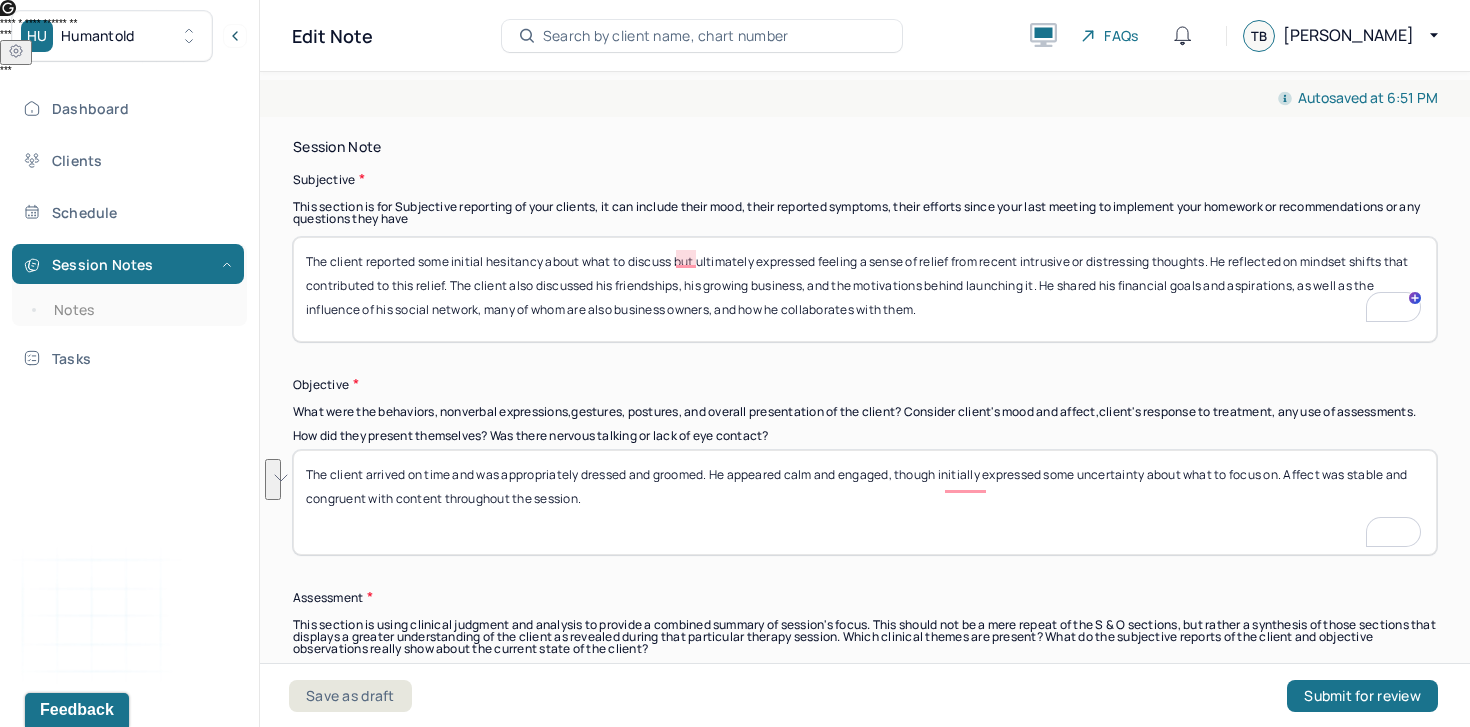 drag, startPoint x: 604, startPoint y: 512, endPoint x: 713, endPoint y: 485, distance: 112.29426 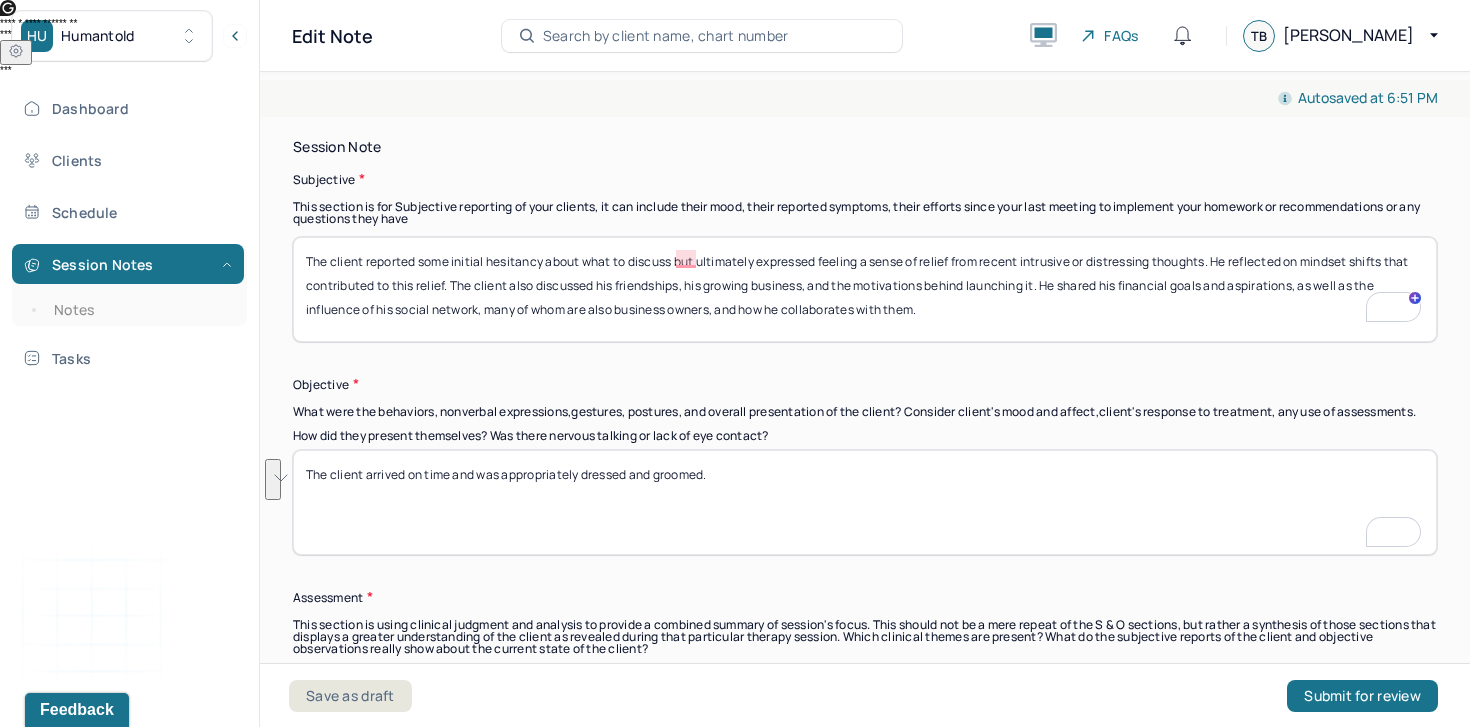 paste on "The client presented with calm affect and steady speech but showed initial hesitation in identifying topics to explore, suggesting some difficulty accessing emotional material." 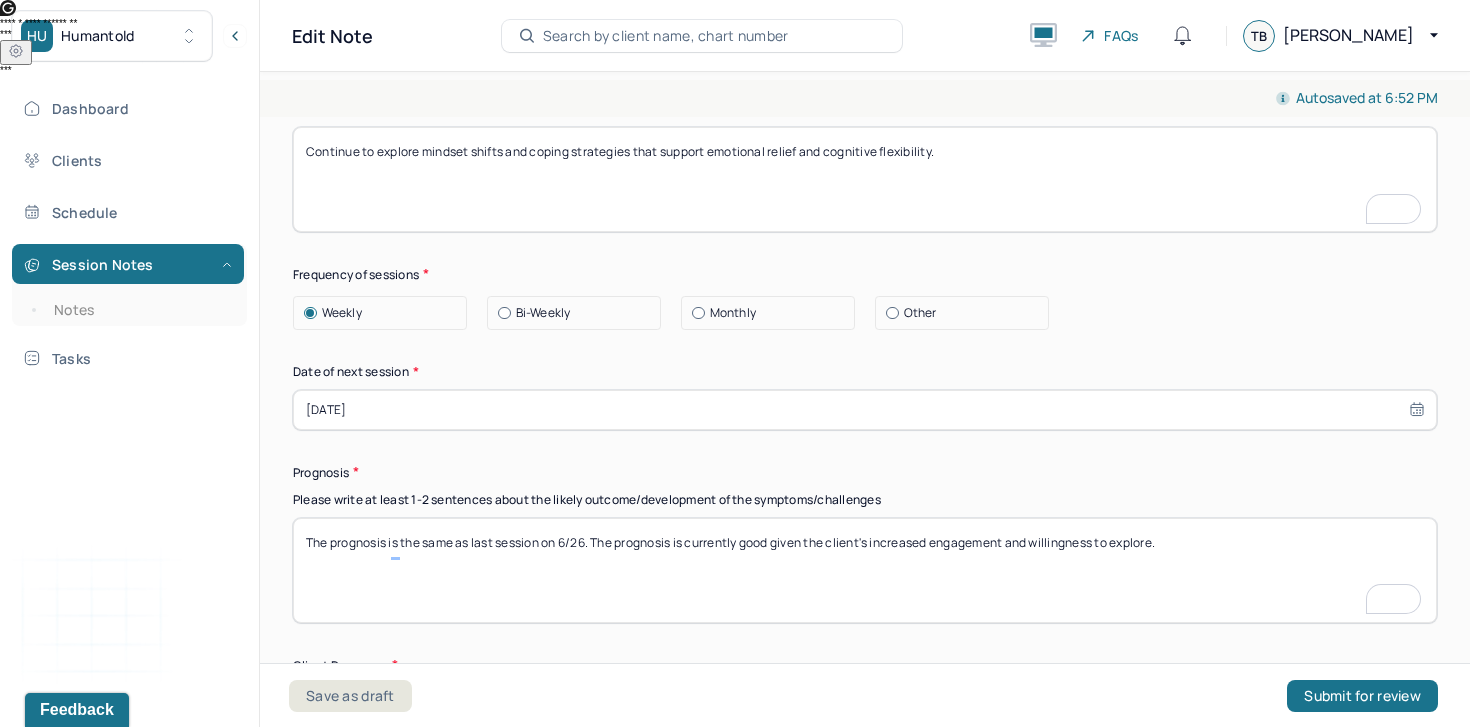 type on "The client arrived on time and was appropriately dressed and groomed. The client presented with calm affect and steady speech but showed initial hesitation in identifying topics to explore, suggesting some difficulty accessing emotional material." 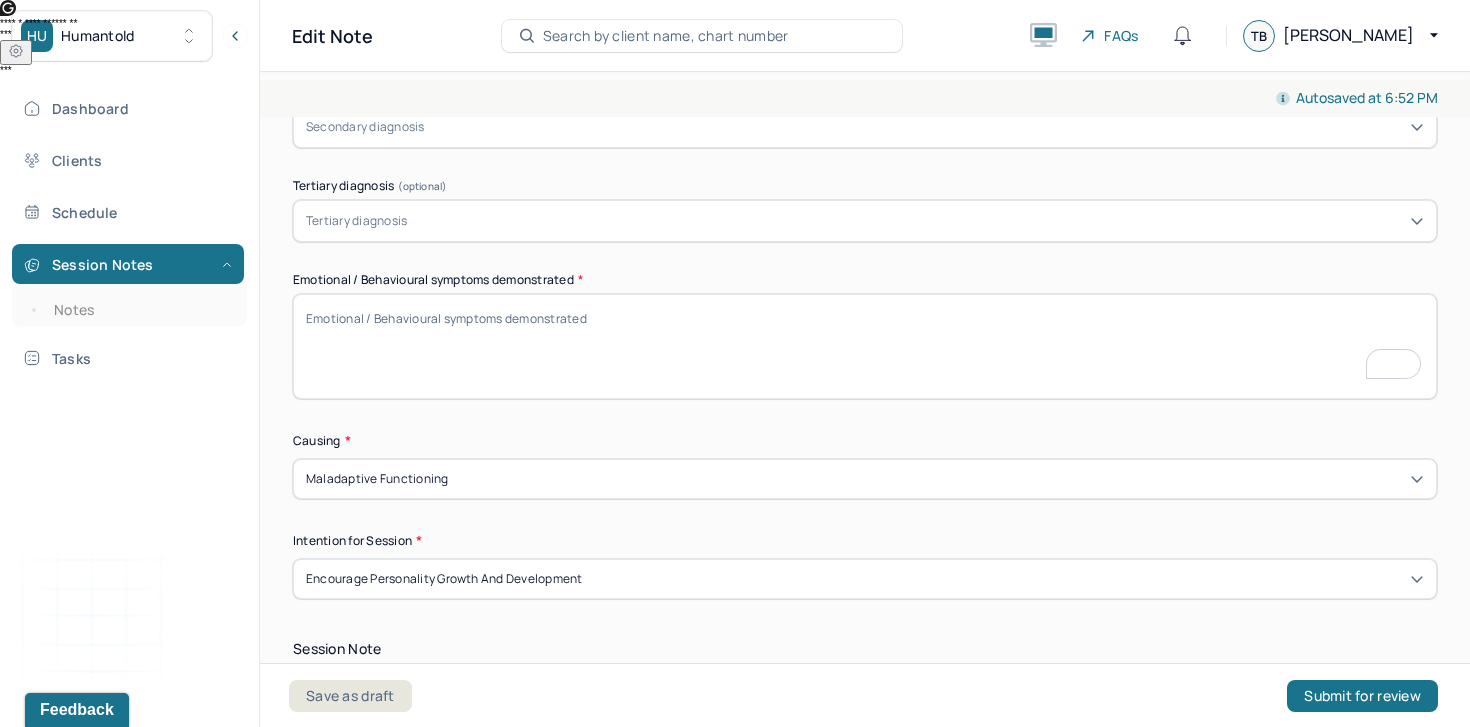 click on "Emotional / Behavioural symptoms demonstrated *" at bounding box center [865, 346] 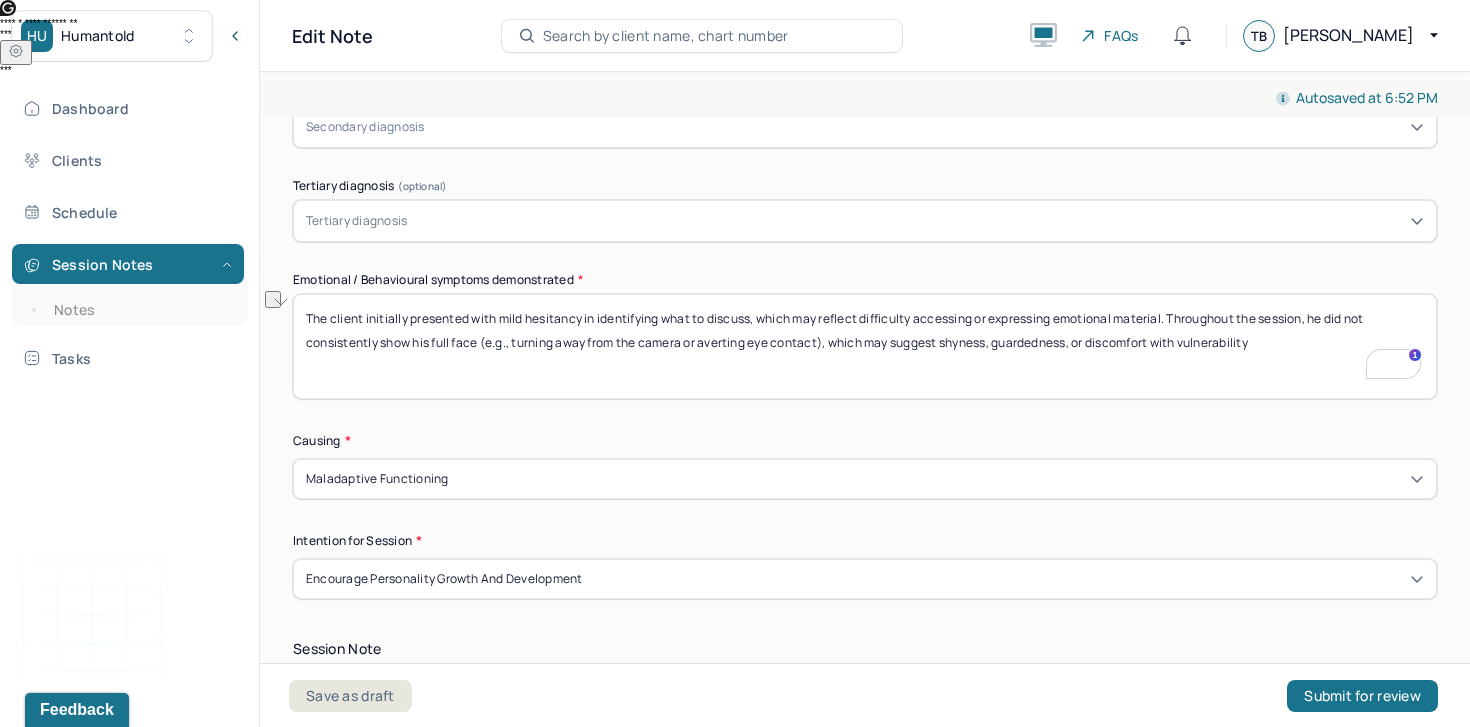 drag, startPoint x: 823, startPoint y: 336, endPoint x: 479, endPoint y: 335, distance: 344.00146 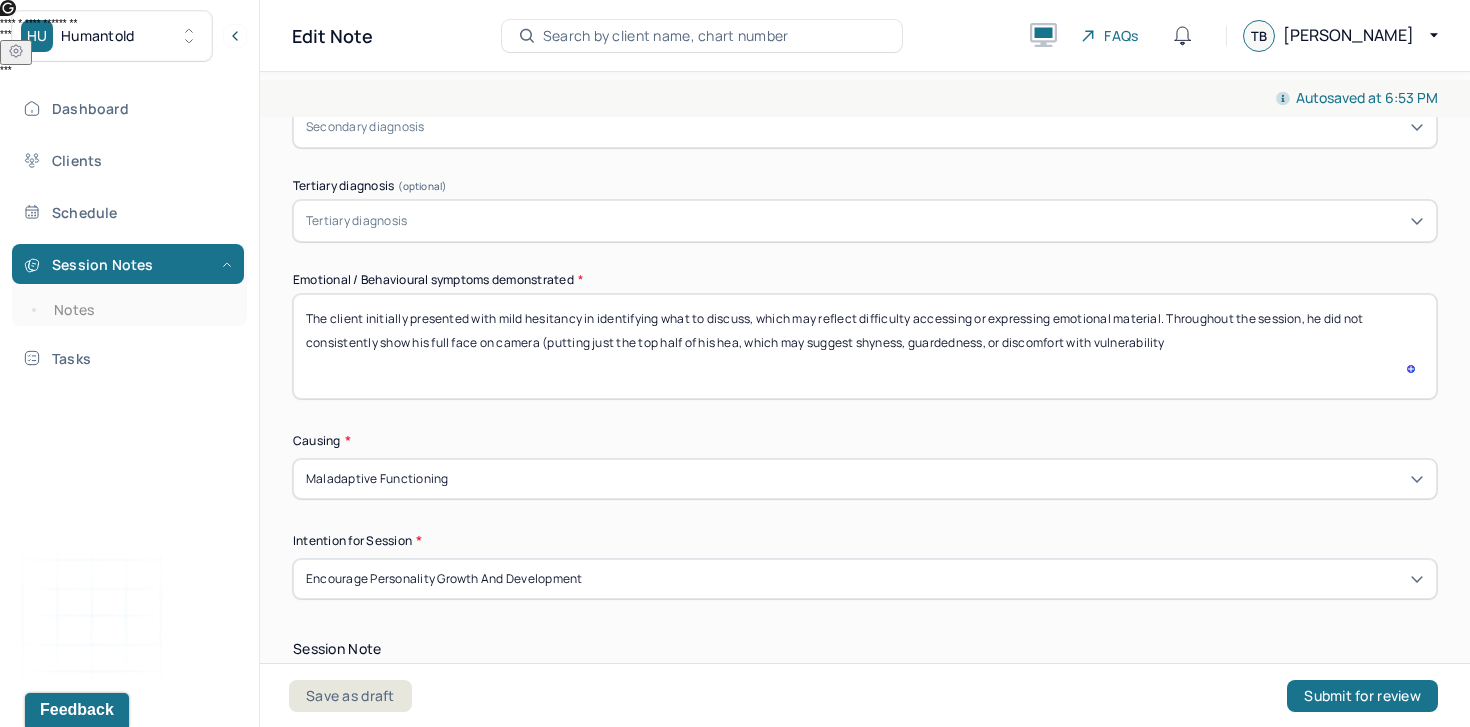 type on "The client initially presented with mild hesitancy in identifying what to discuss, which may reflect difficulty accessing or expressing emotional material. Throughout the session, he did not consistently show his full face on camera (putting just the top half of his head, which may suggest shyness, guardedness, or discomfort with vulnerability" 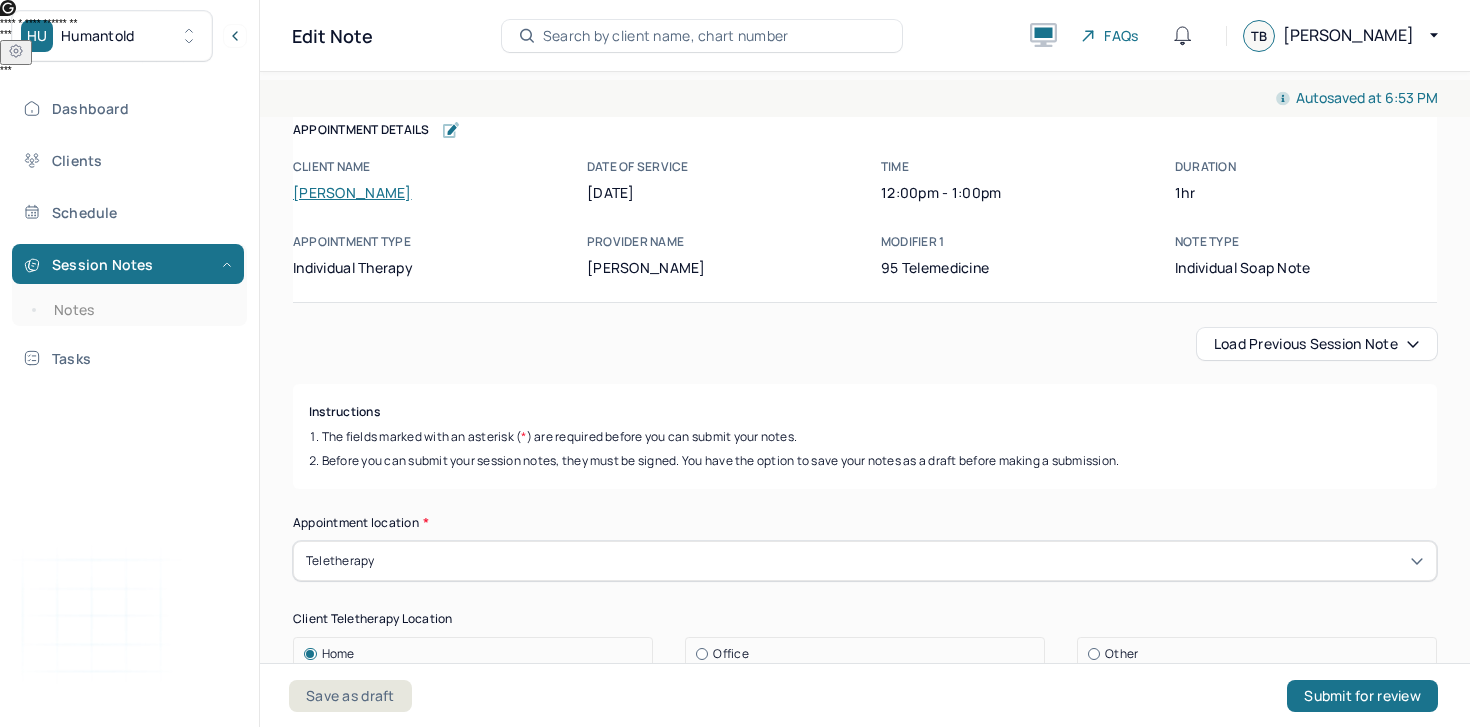 scroll, scrollTop: 0, scrollLeft: 0, axis: both 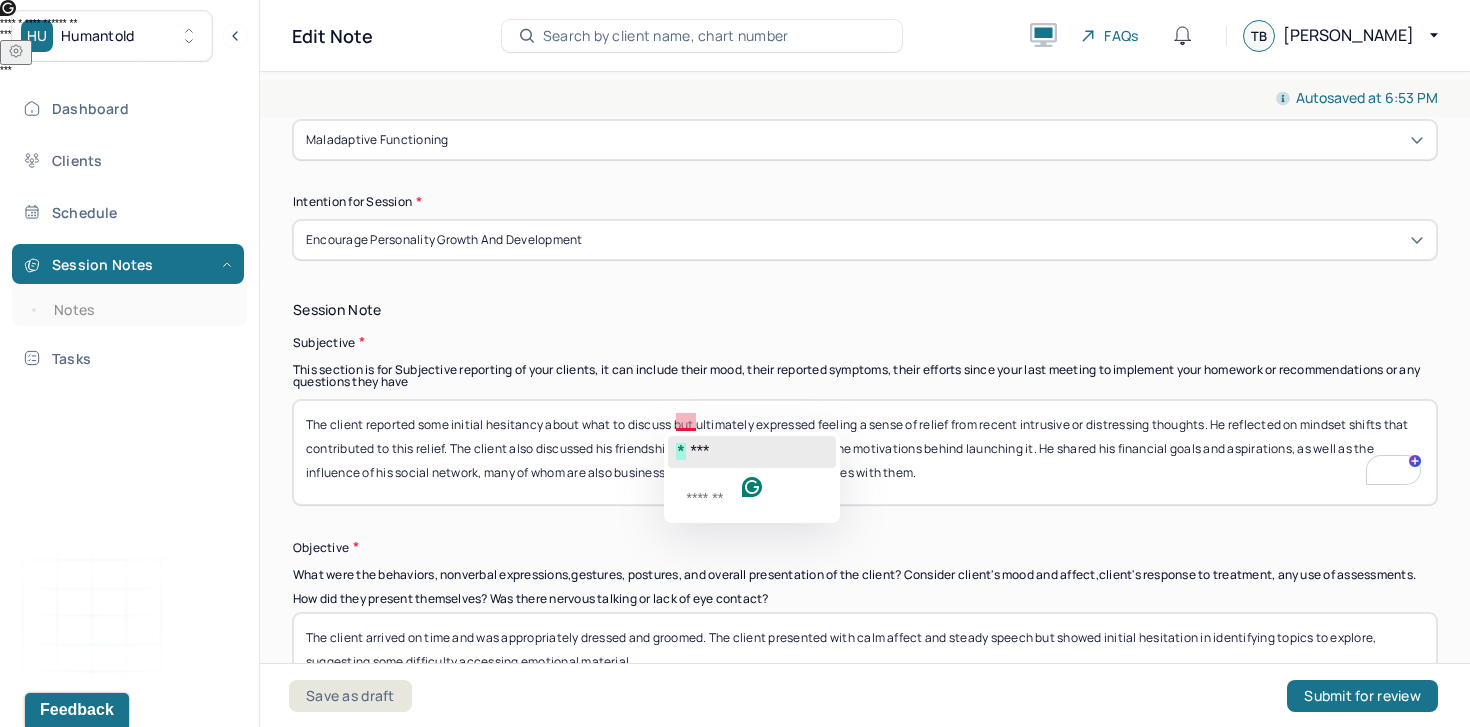 click on "***" 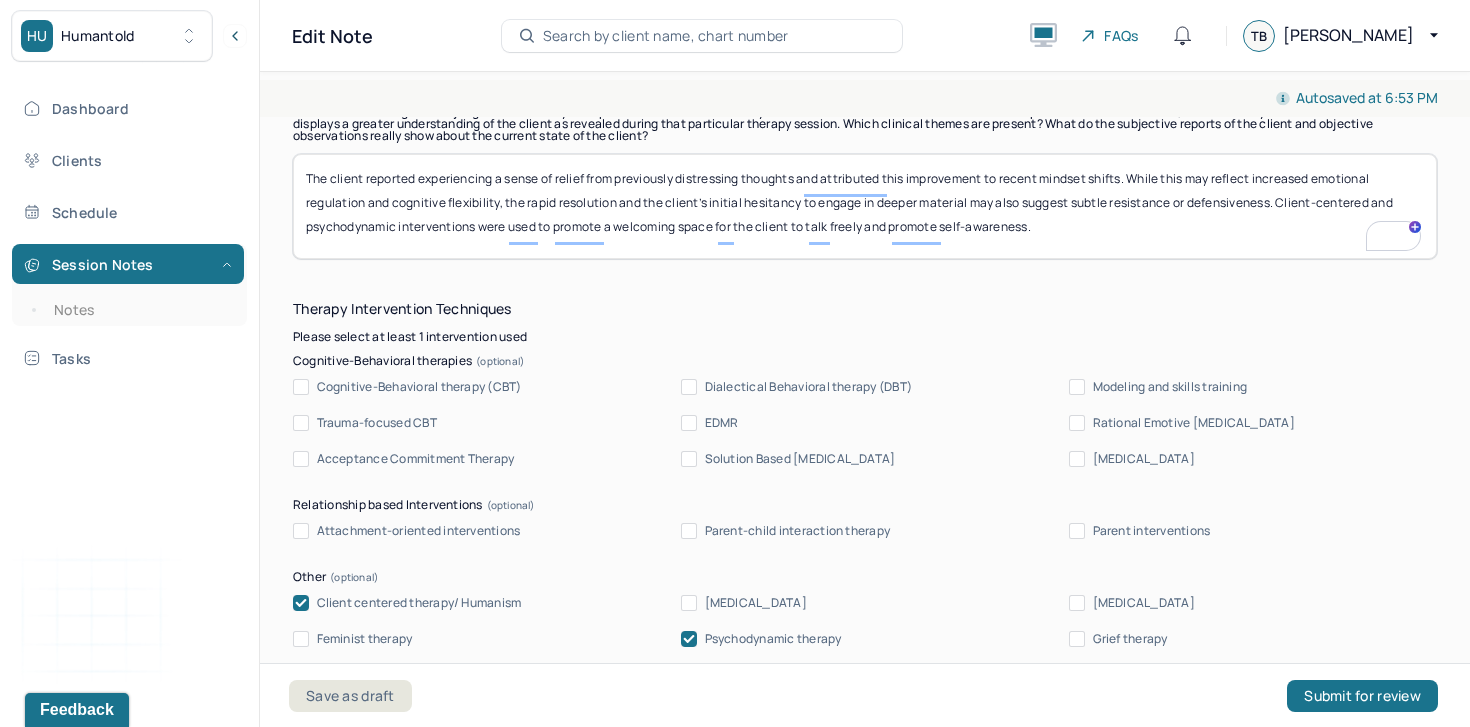 type on "The client reported some initial hesitancy about what to discuss, but ultimately expressed feeling a sense of relief from recent intrusive or distressing thoughts. He reflected on mindset shifts that contributed to this relief. The client also discussed his friendships, his growing business, and the motivations behind launching it. He shared his financial goals and aspirations, as well as the influence of his social network, many of whom are also business owners, and how he collaborates with them." 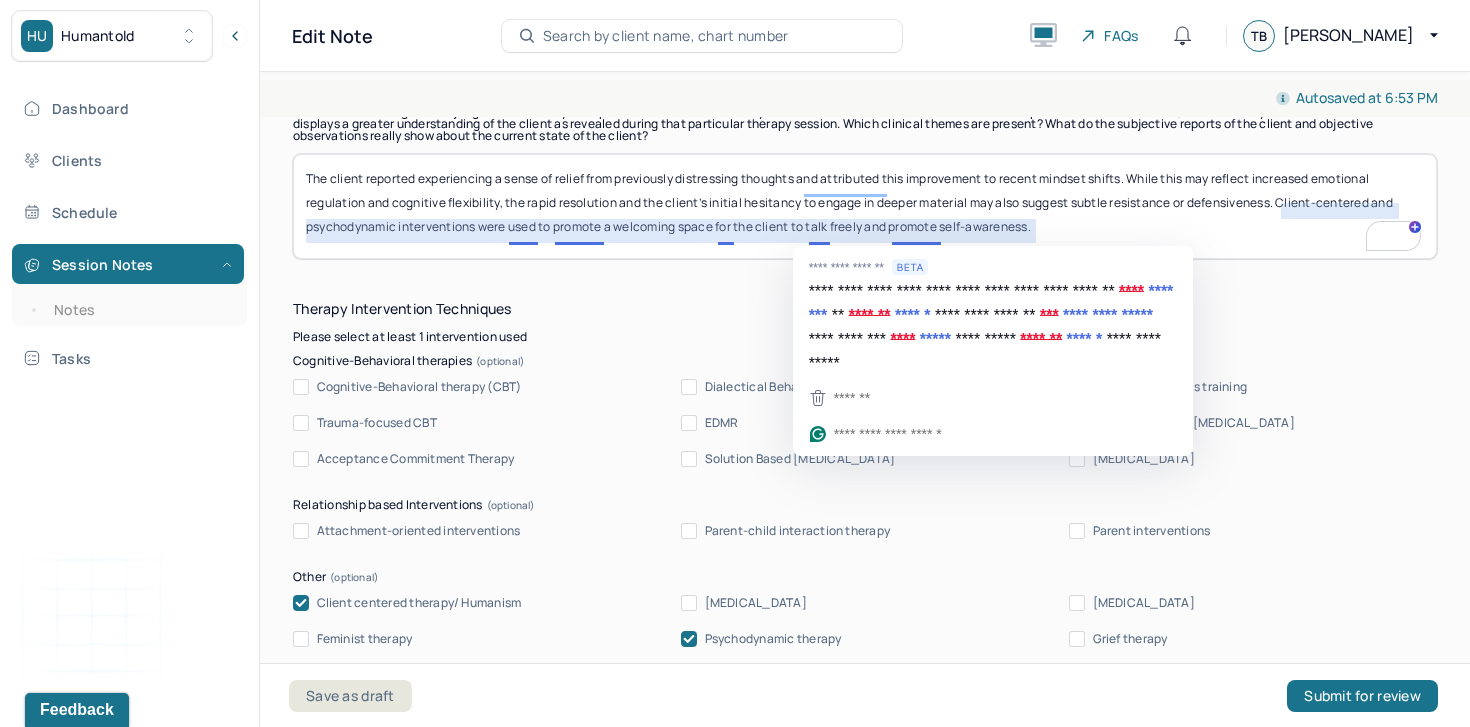scroll, scrollTop: 2288, scrollLeft: 0, axis: vertical 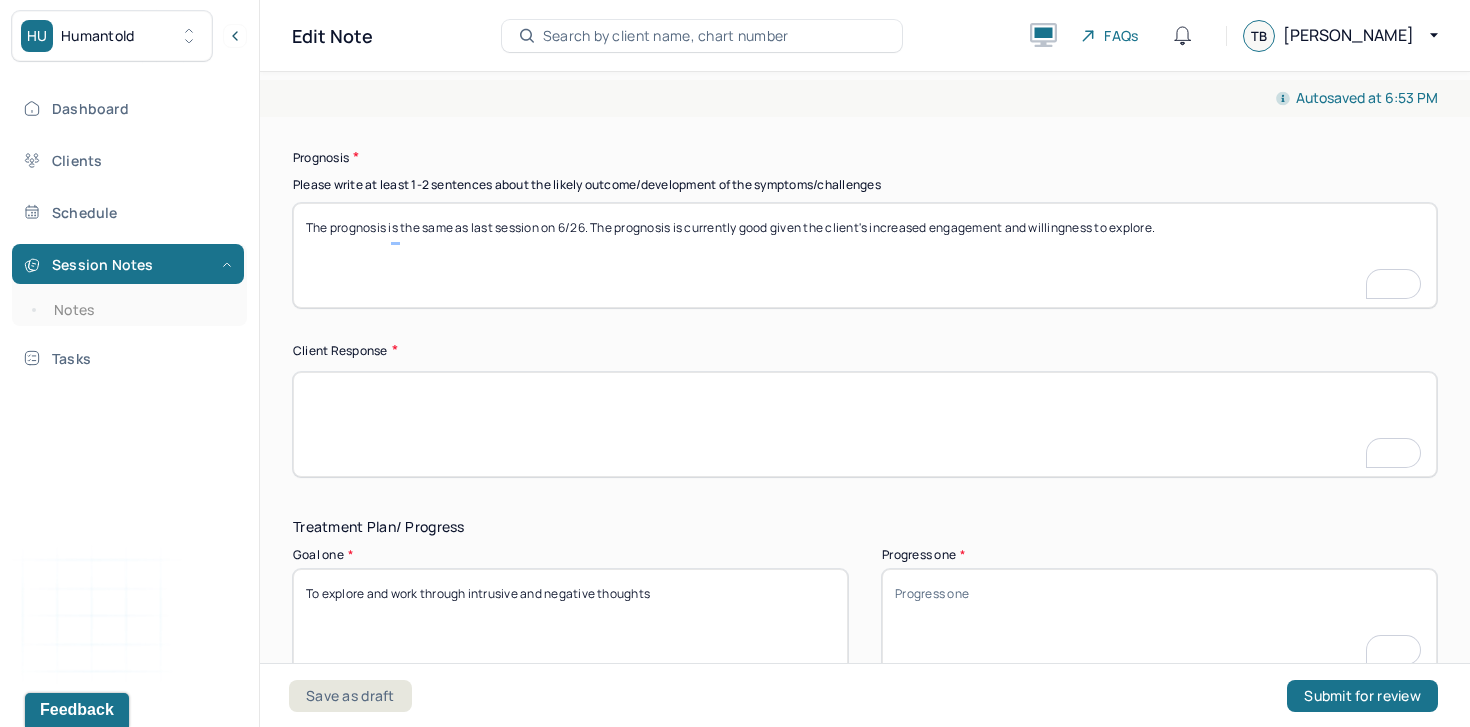 click at bounding box center [865, 424] 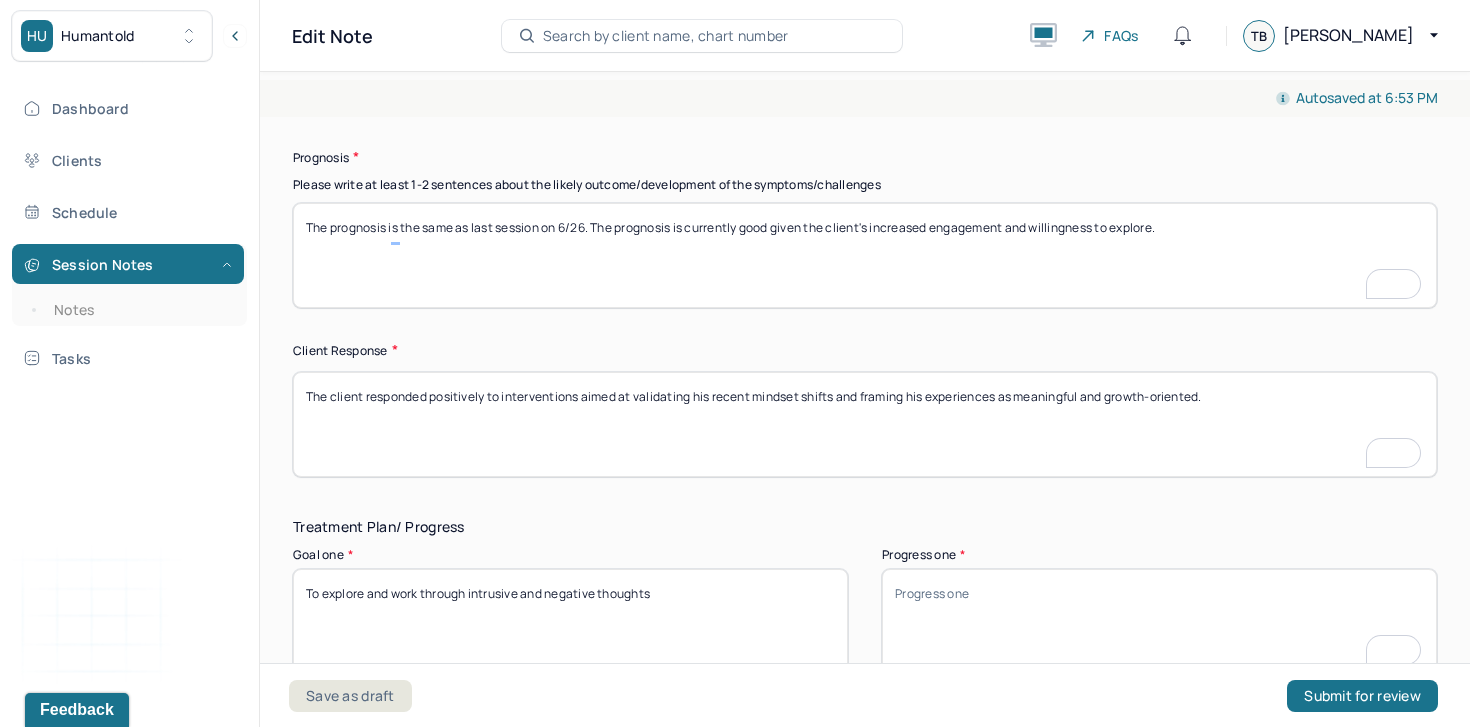 scroll, scrollTop: 3124, scrollLeft: 0, axis: vertical 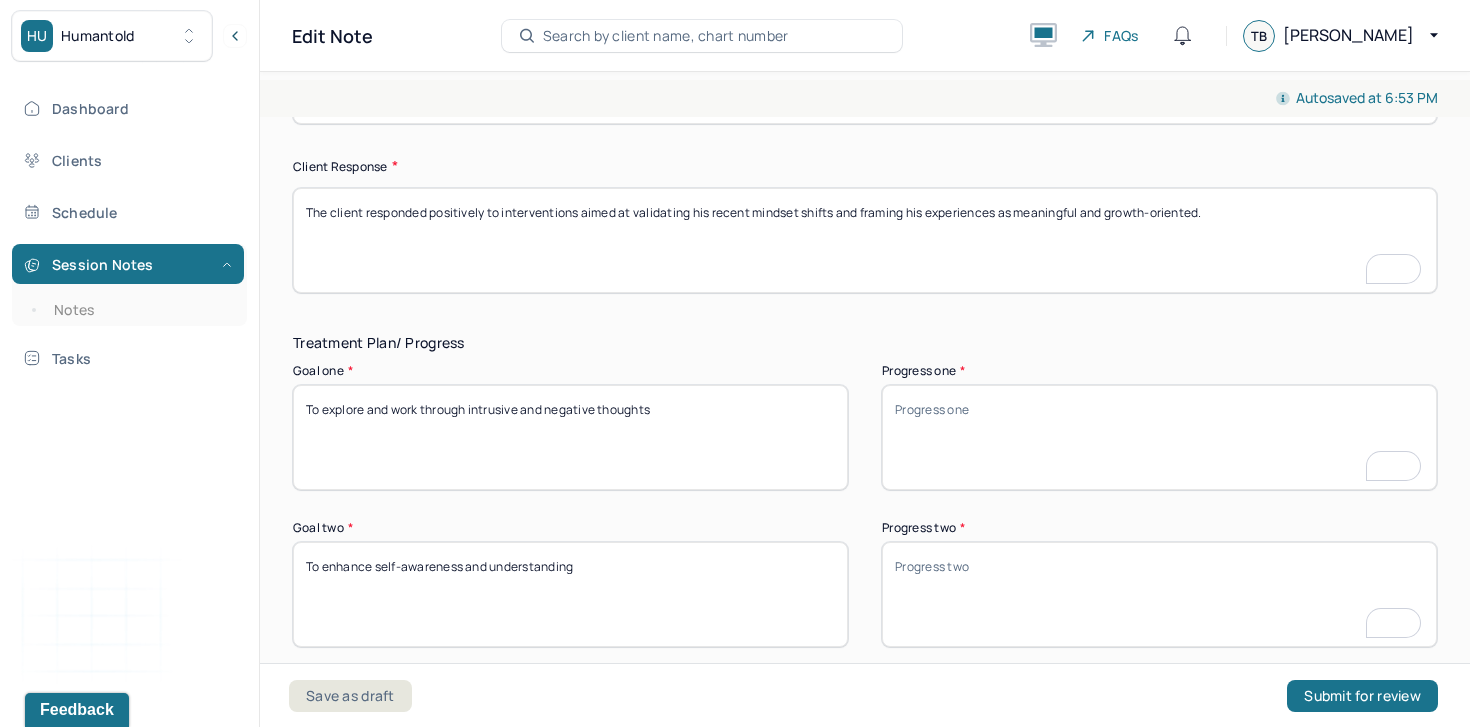 click on "The client responded positively to interventions aimed at validating his recent mindset shifts and framing his experiences as meaningful and growth-oriented." at bounding box center (865, 240) 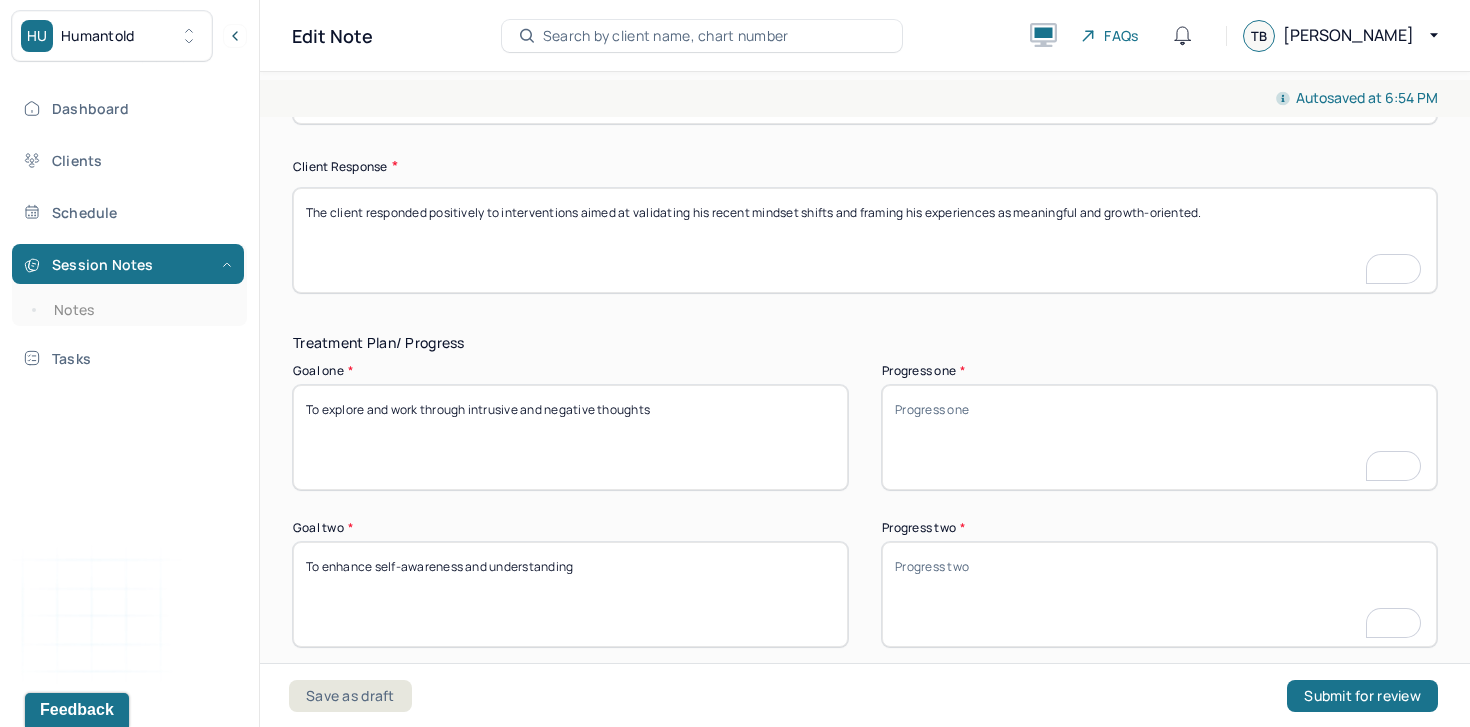 click on "The client responded positively to interventions aimed at validating his recent mindset shifts and framing his experiences as meaningful and growth-oriented." at bounding box center [865, 240] 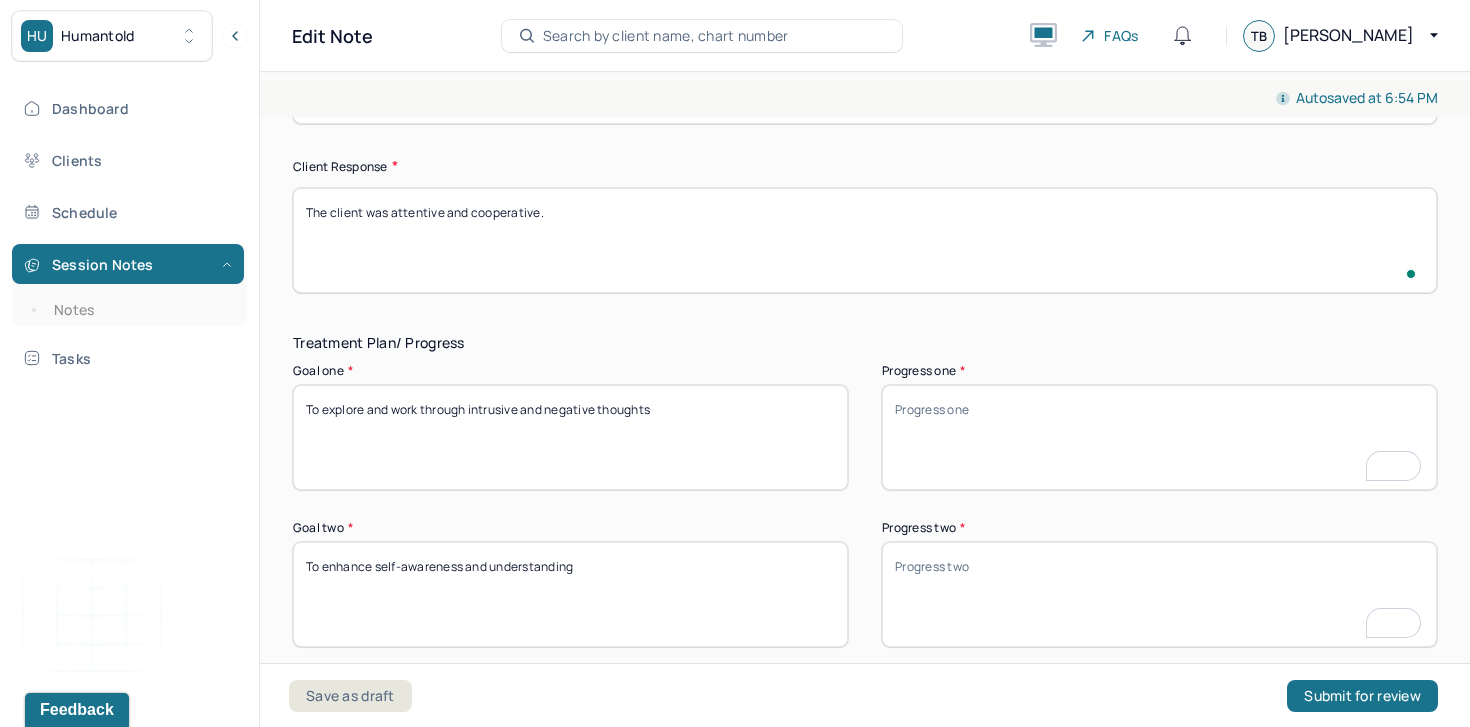 type on "The client was attentive and cooperative." 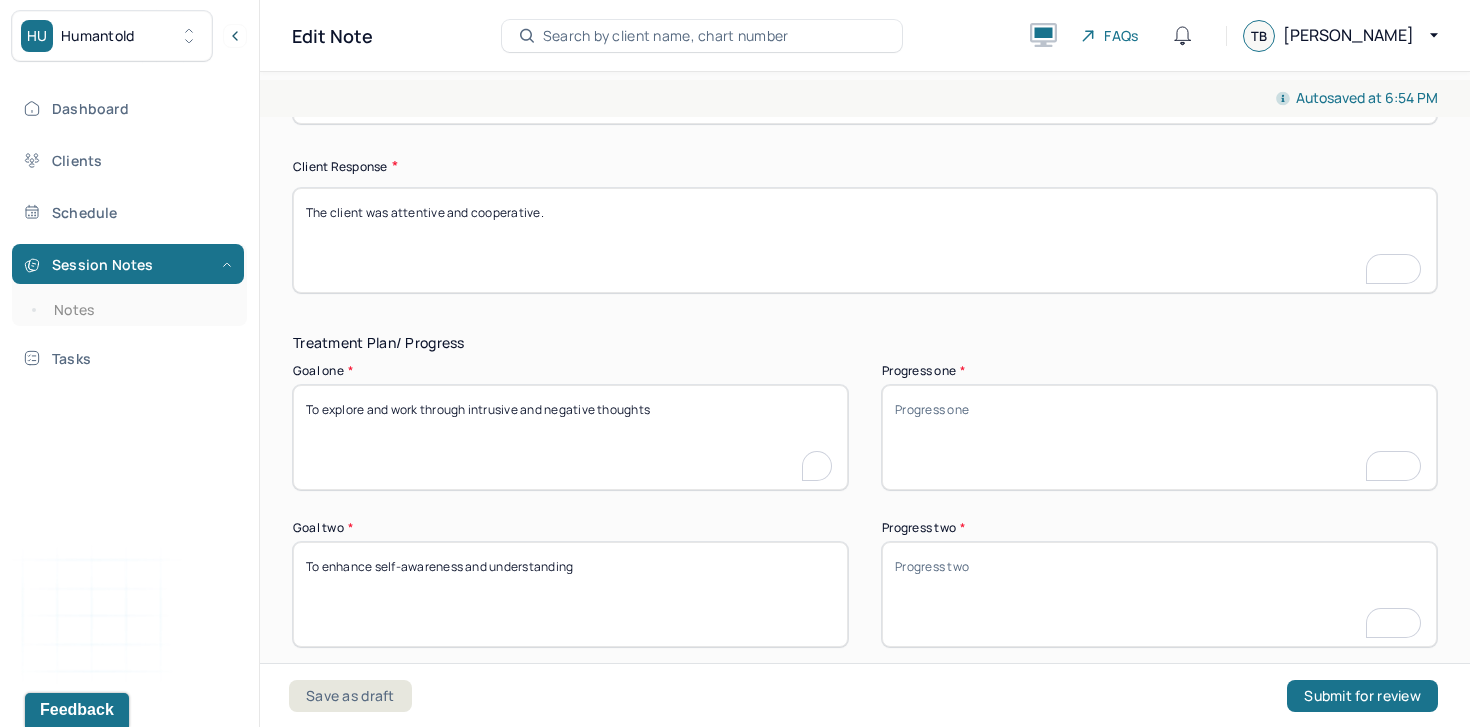 click on "To explore and work through intrusive and negative thoughts" at bounding box center (570, 437) 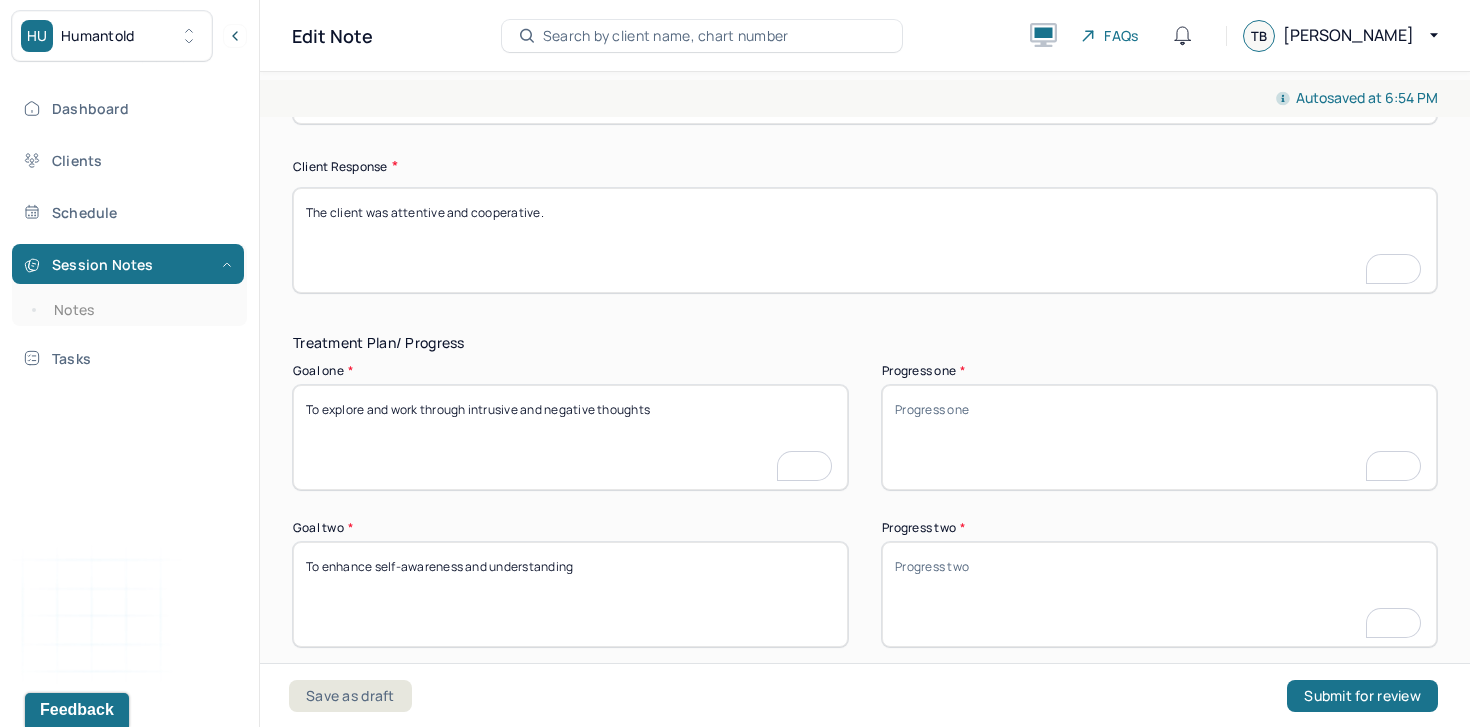 click on "To explore and work through intrusive and negative thoughts" at bounding box center [570, 437] 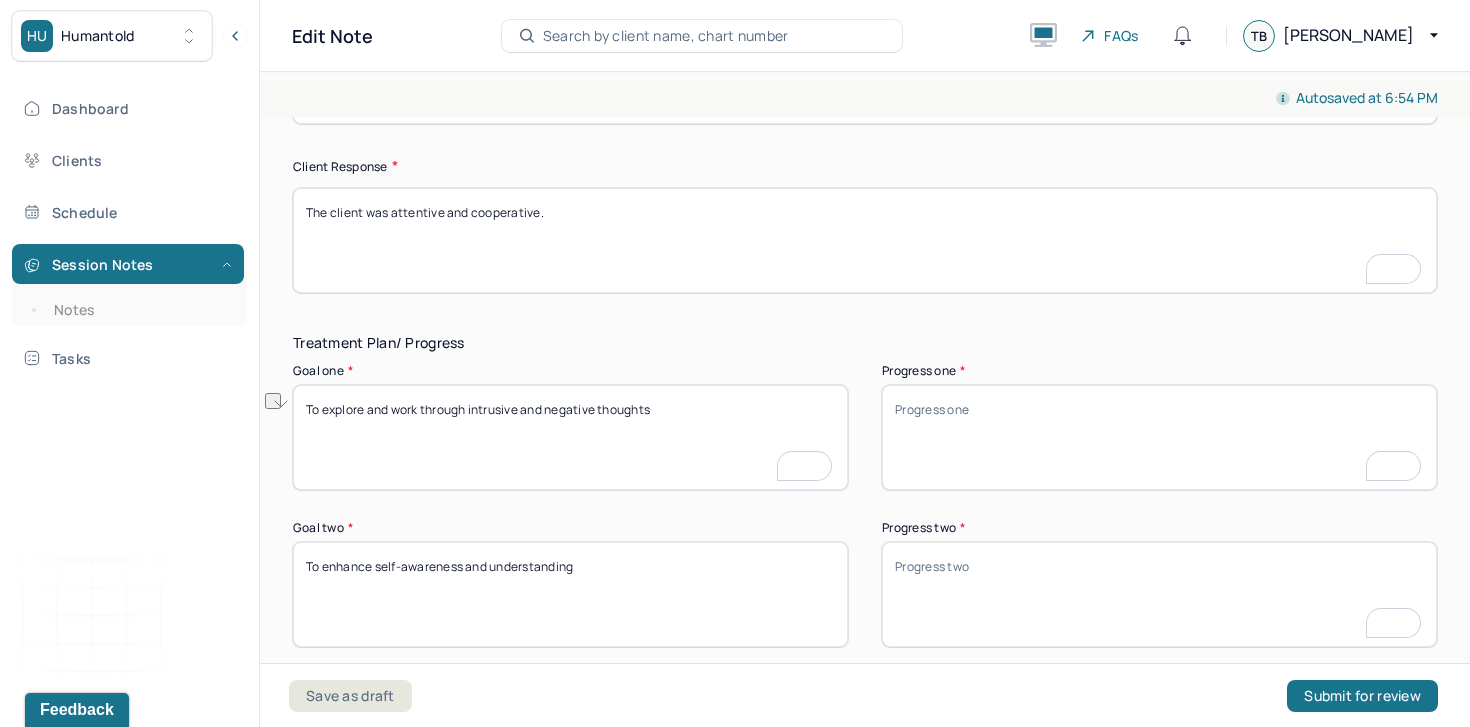scroll, scrollTop: 2530, scrollLeft: 0, axis: vertical 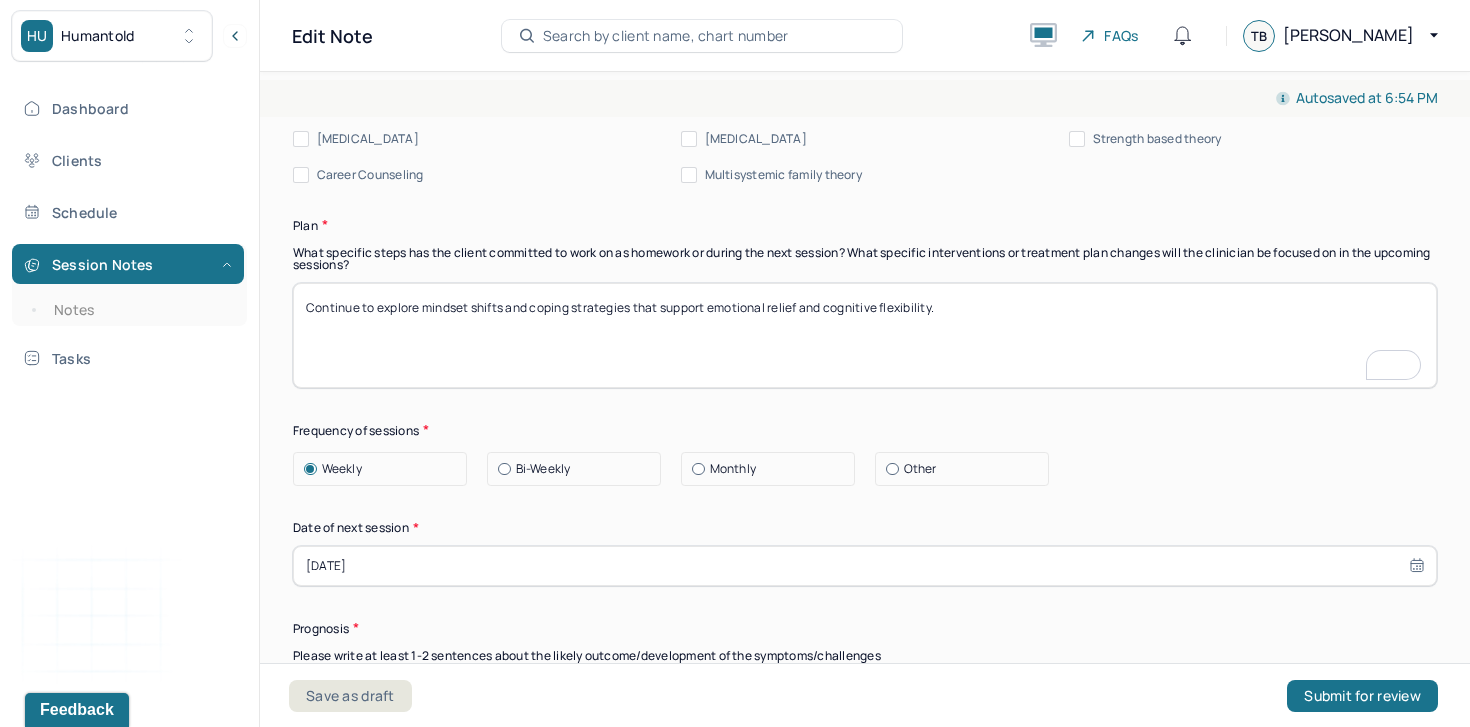 click on "Continue to explore mindset shifts and coping strategies that support emotional relief and cognitive flexibility." at bounding box center [865, 335] 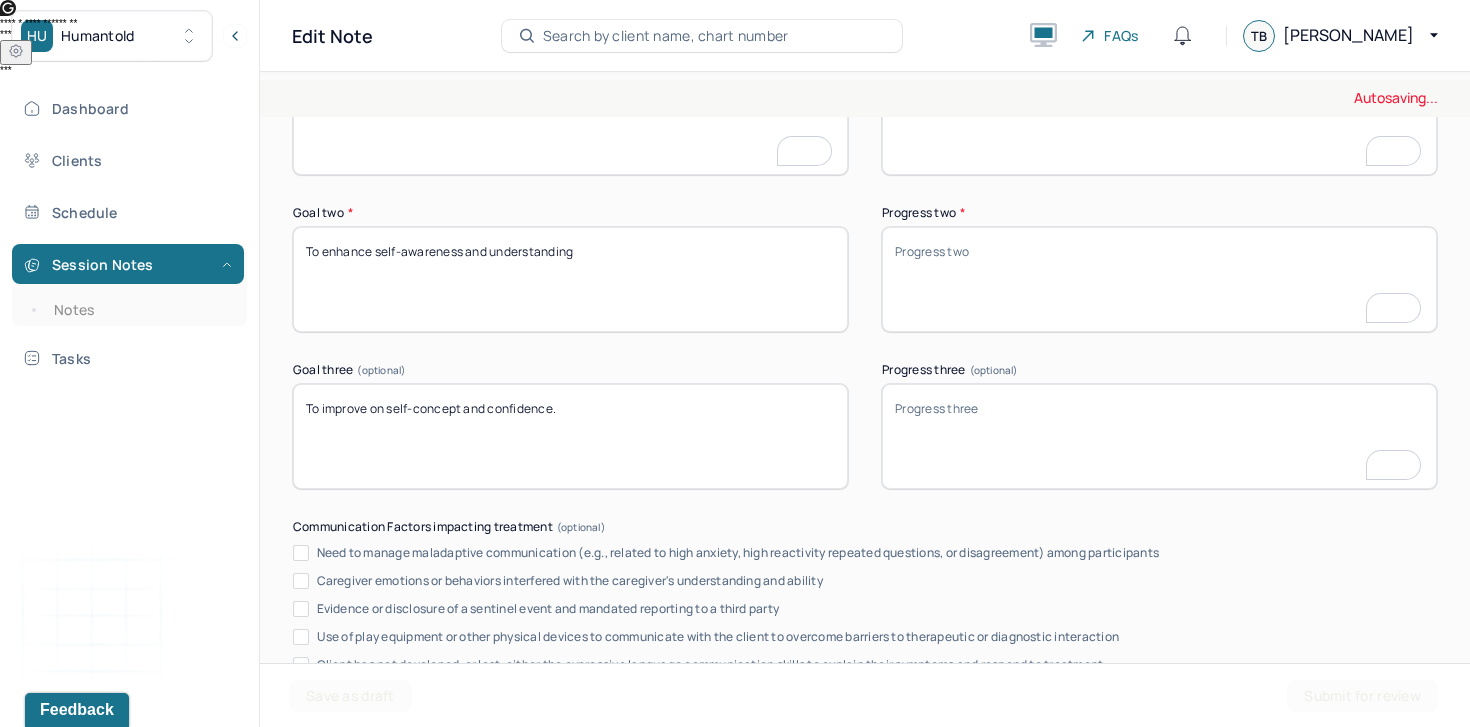 type on "Continue to explore mindset shifts and coping strategies that support emotional relief and cognitive flexibility. The client also reported wanting to move to bi-weekly sessions to have more to discuss for sessions." 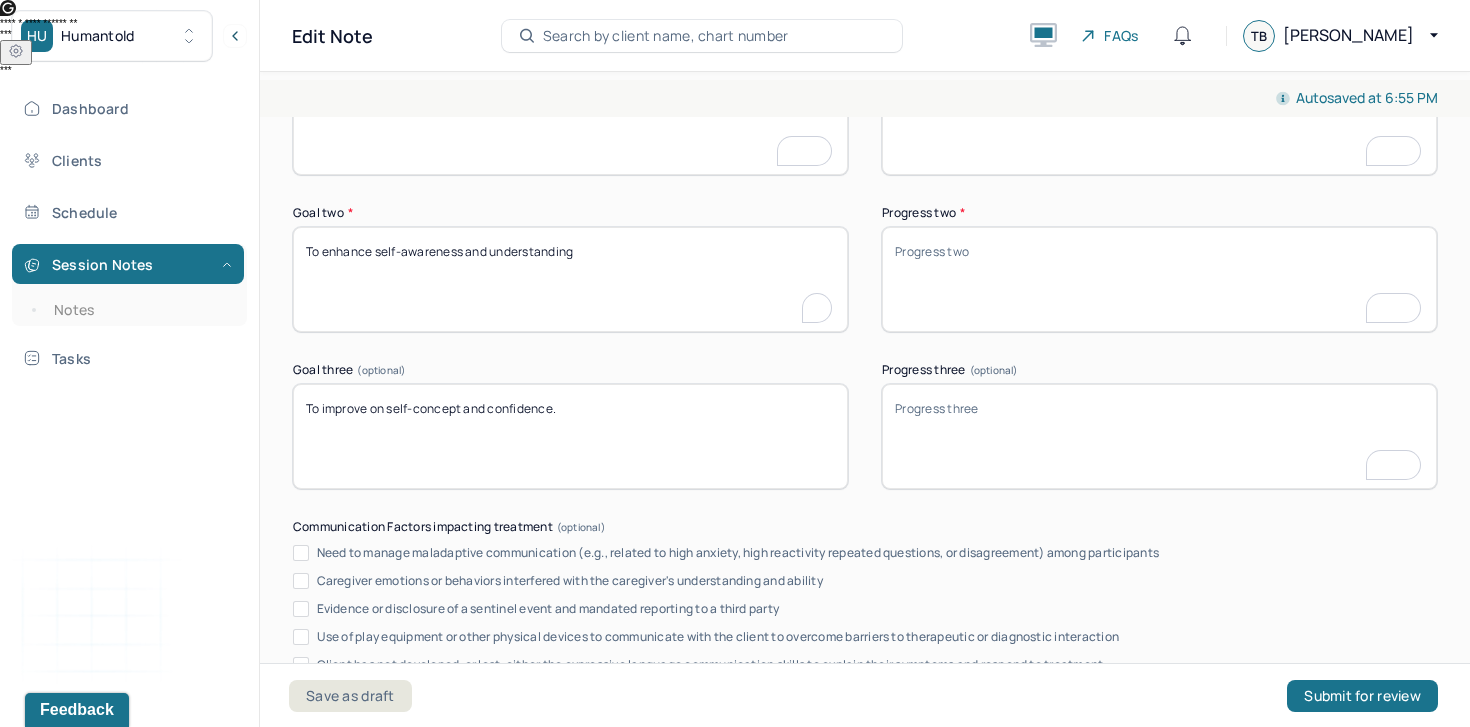 click on "To enhance self-awareness and understanding" at bounding box center (570, 279) 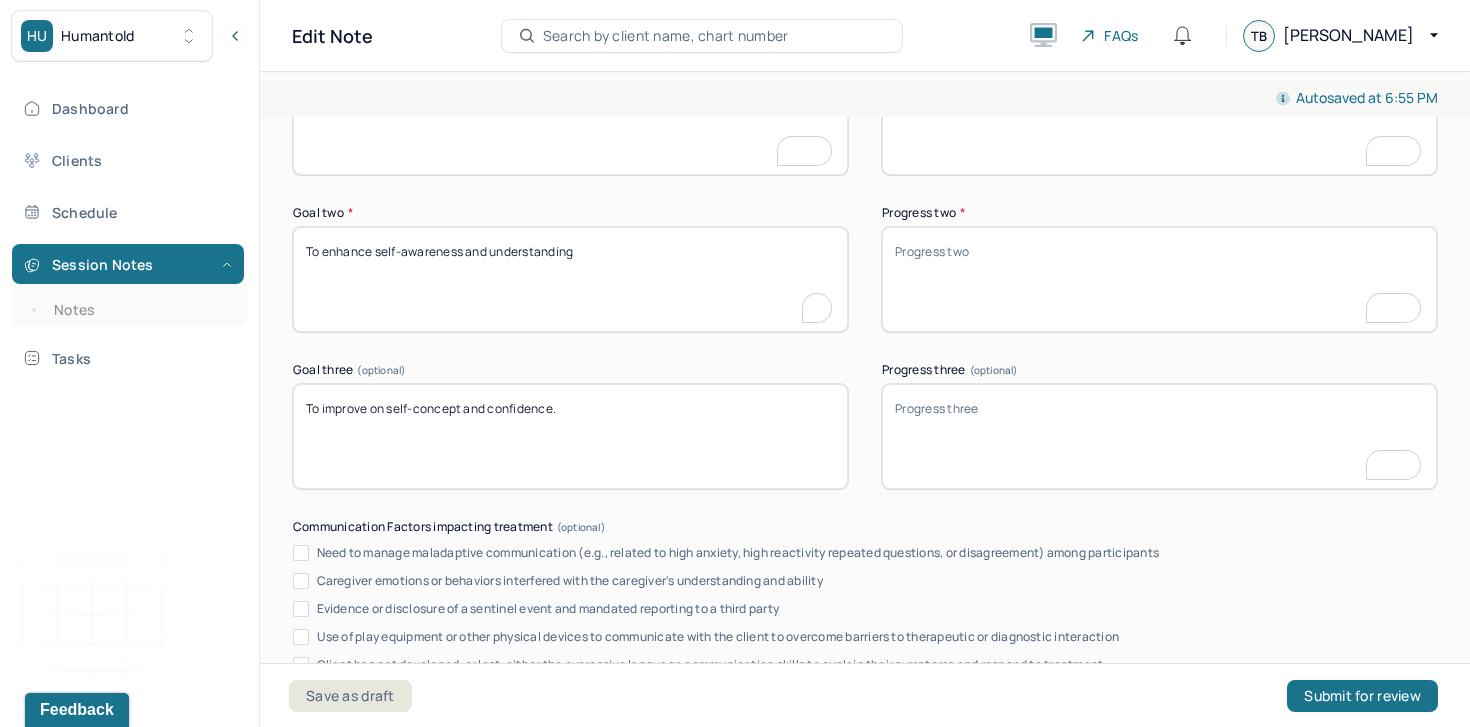 click on "To enhance self-awareness and understanding" at bounding box center (570, 279) 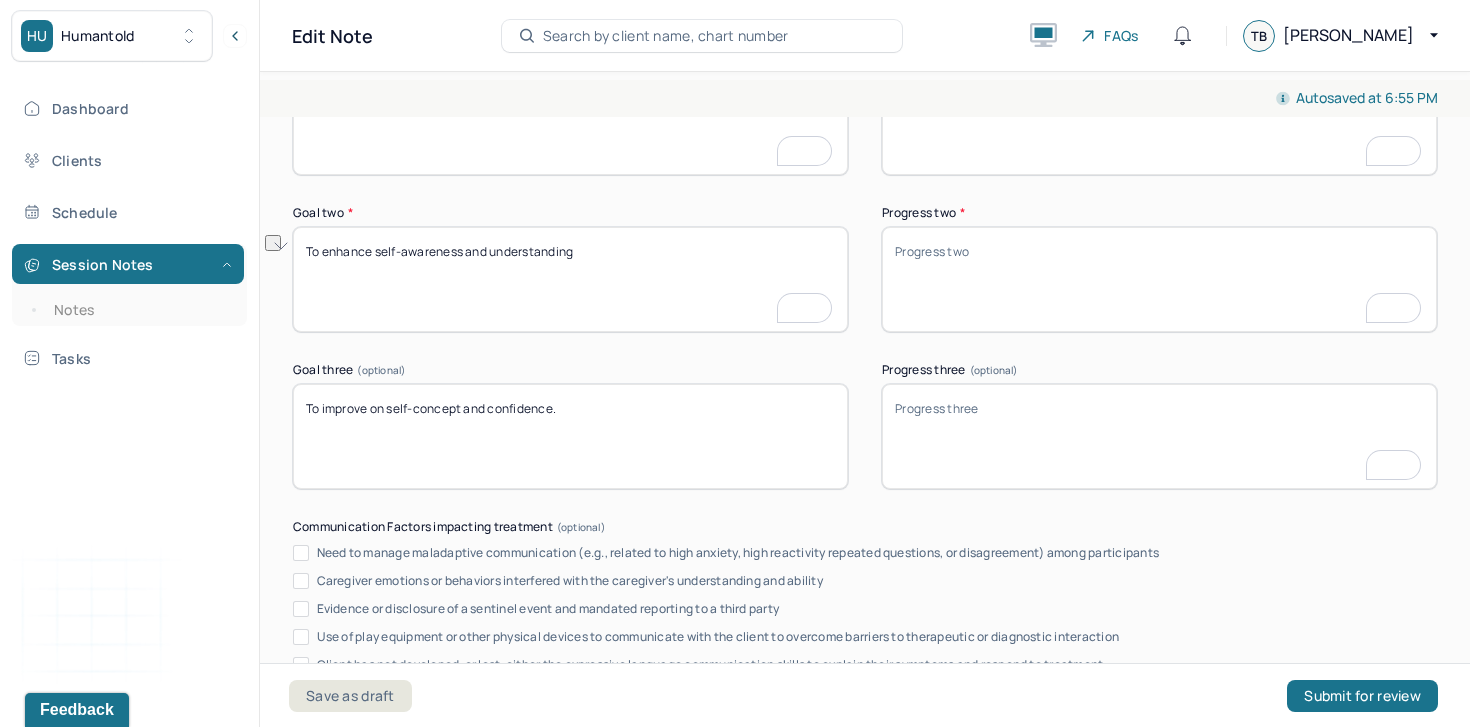 click on "To improve on self-concept and confidence." at bounding box center (570, 436) 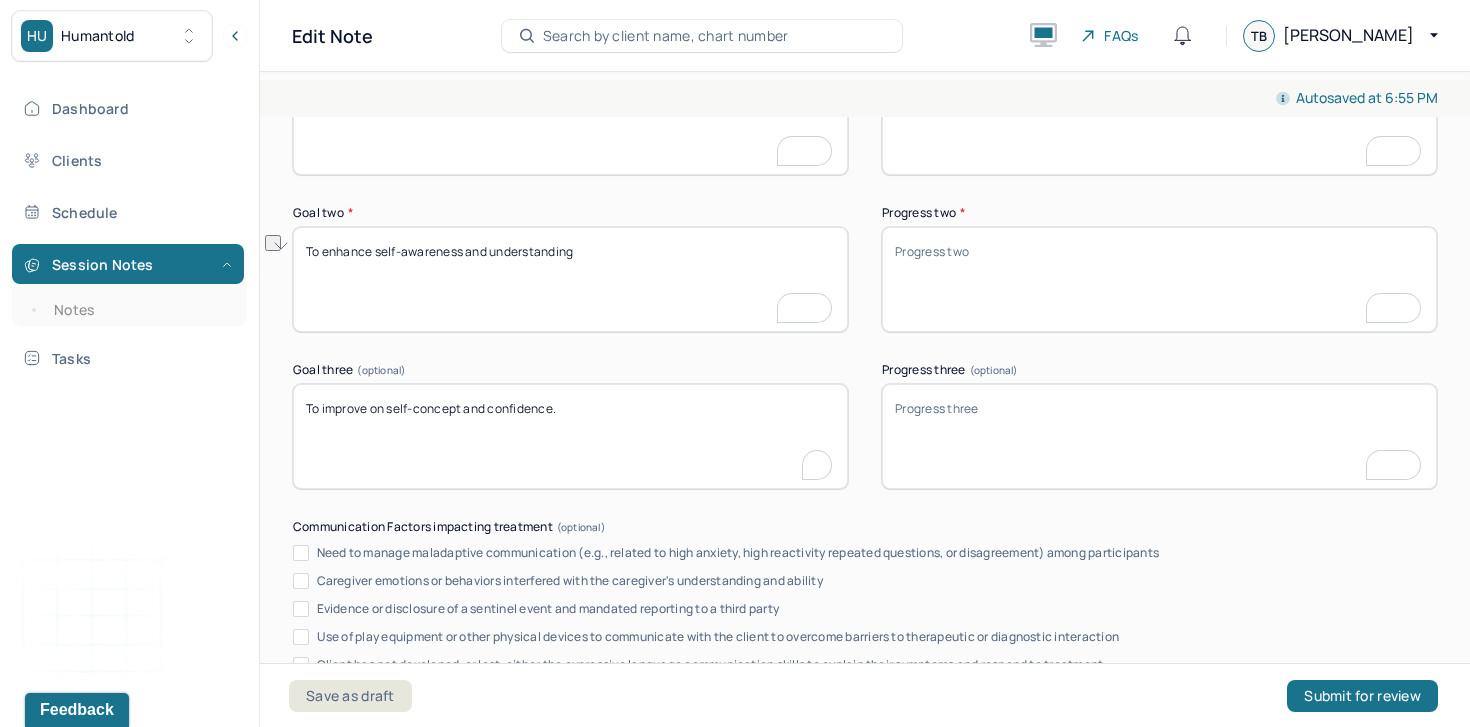 click on "To improve on self-concept and confidence." at bounding box center [570, 436] 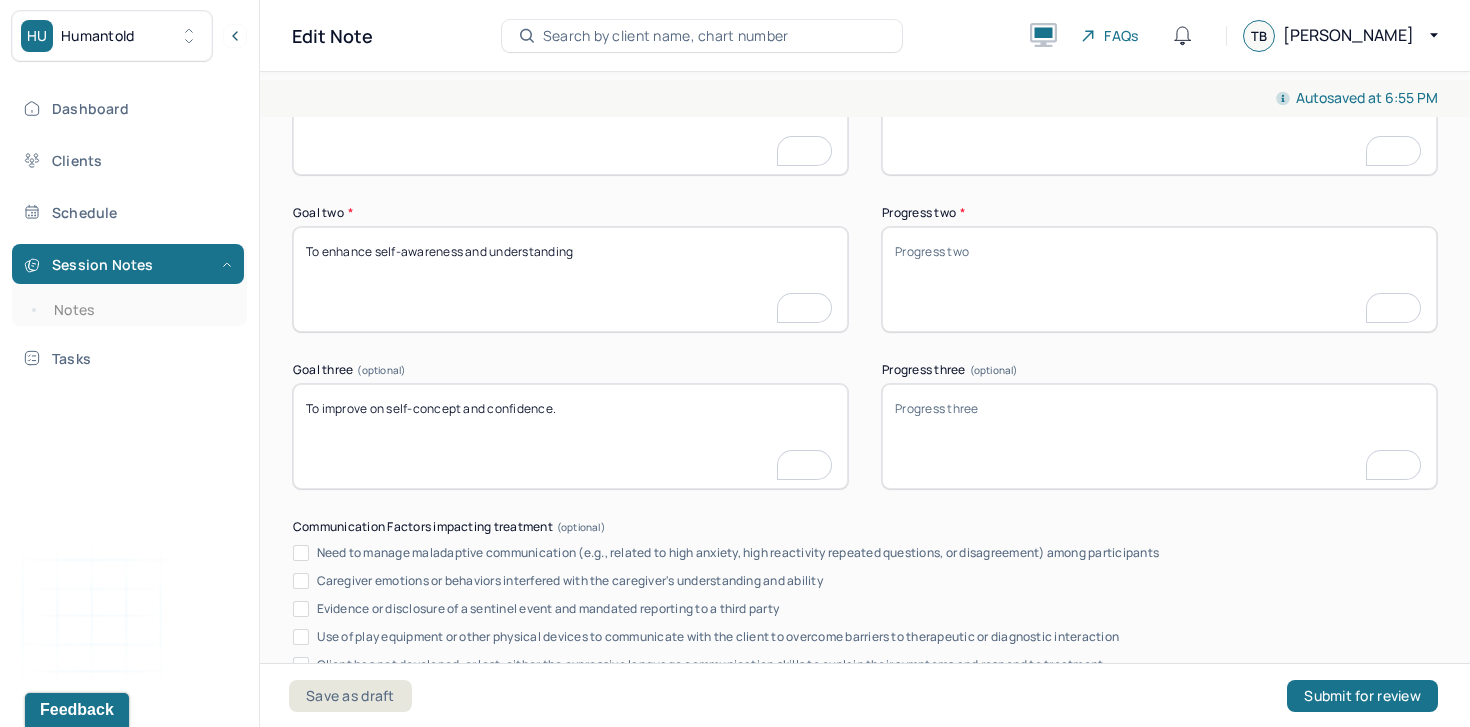 click on "To improve on self-concept and confidence." at bounding box center (570, 436) 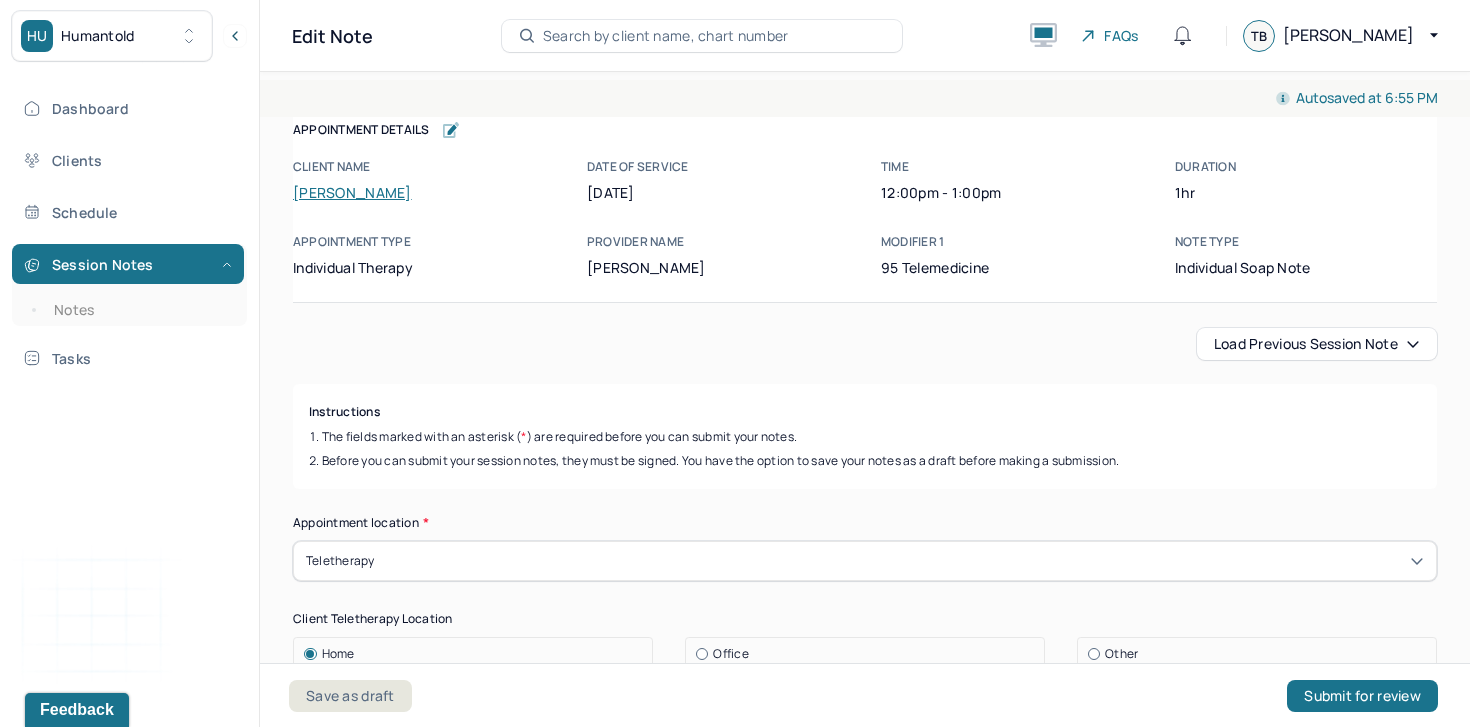 scroll, scrollTop: 0, scrollLeft: 0, axis: both 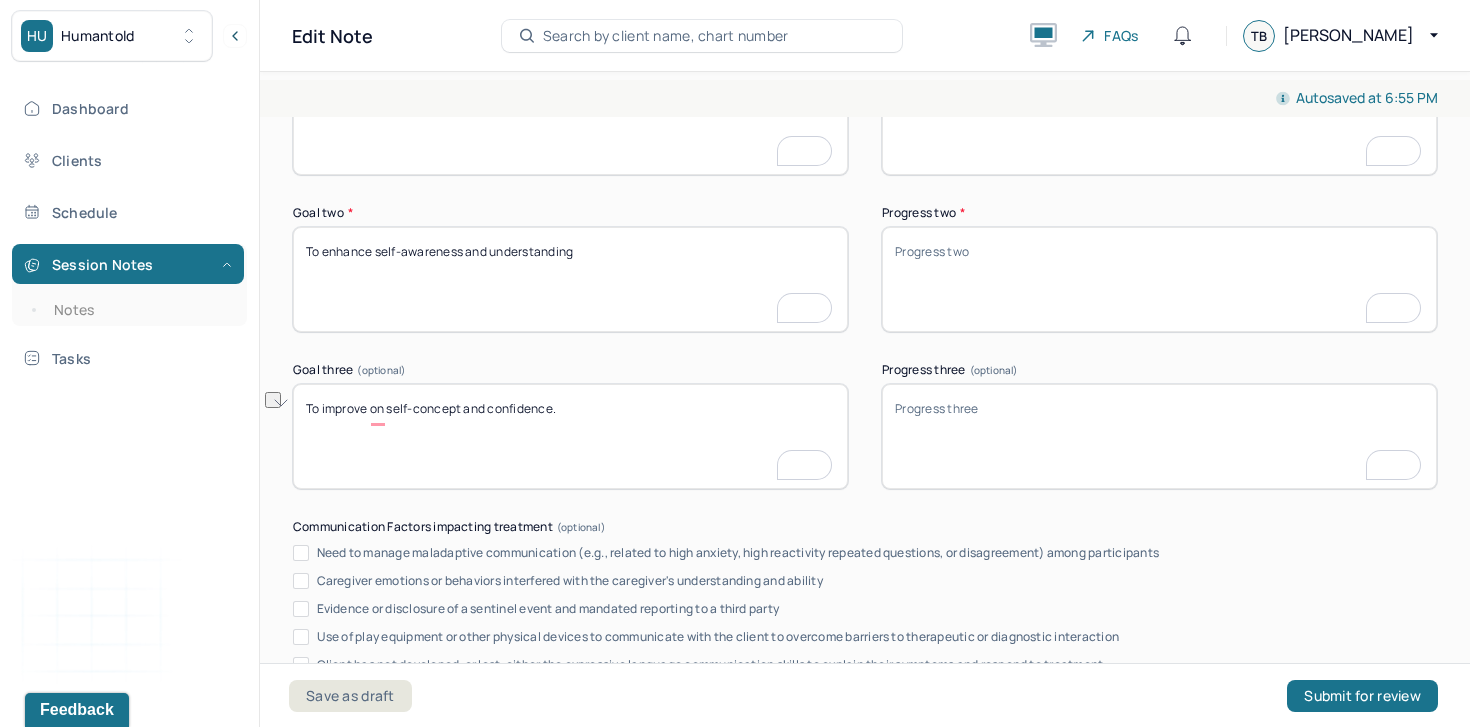 click on "Progress one *" at bounding box center [1159, 122] 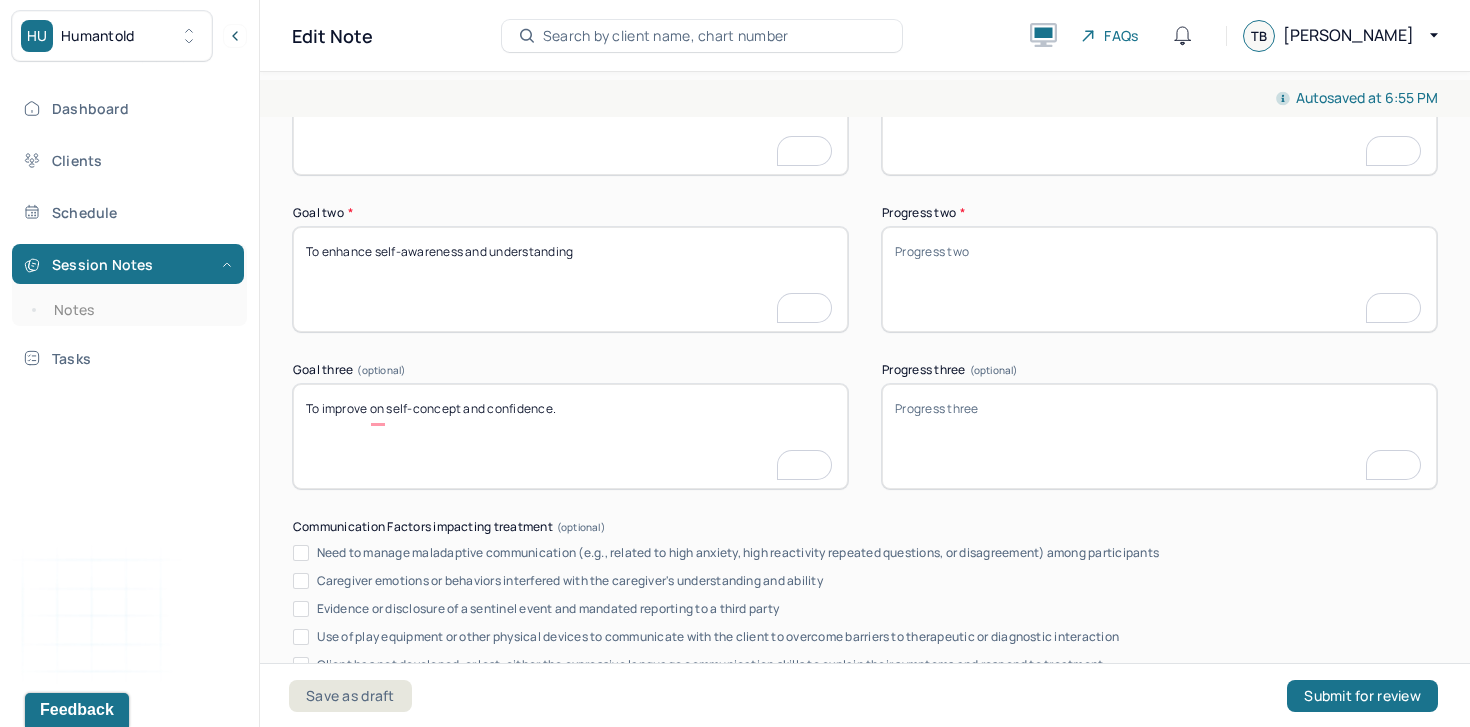 scroll, scrollTop: 3437, scrollLeft: 0, axis: vertical 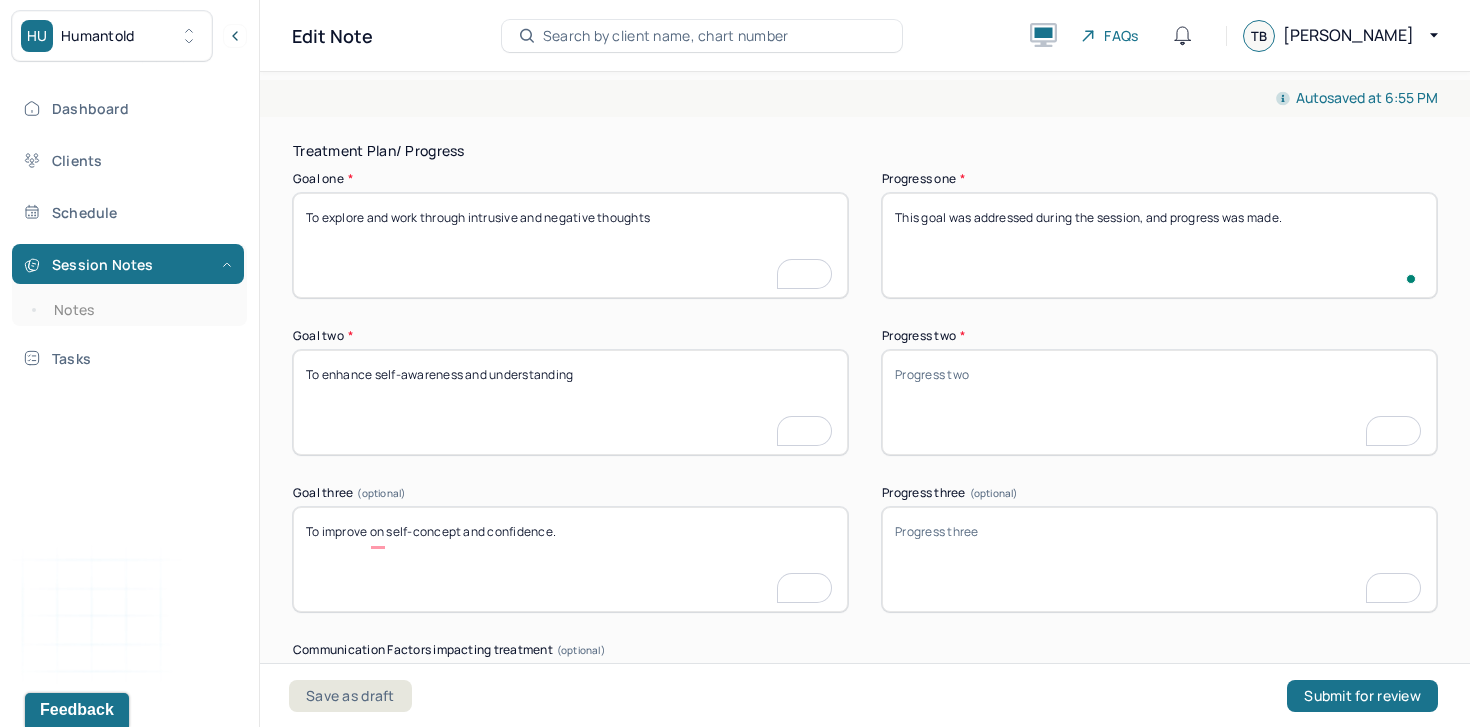 type on "This goal was addressed during the session, and progress was made." 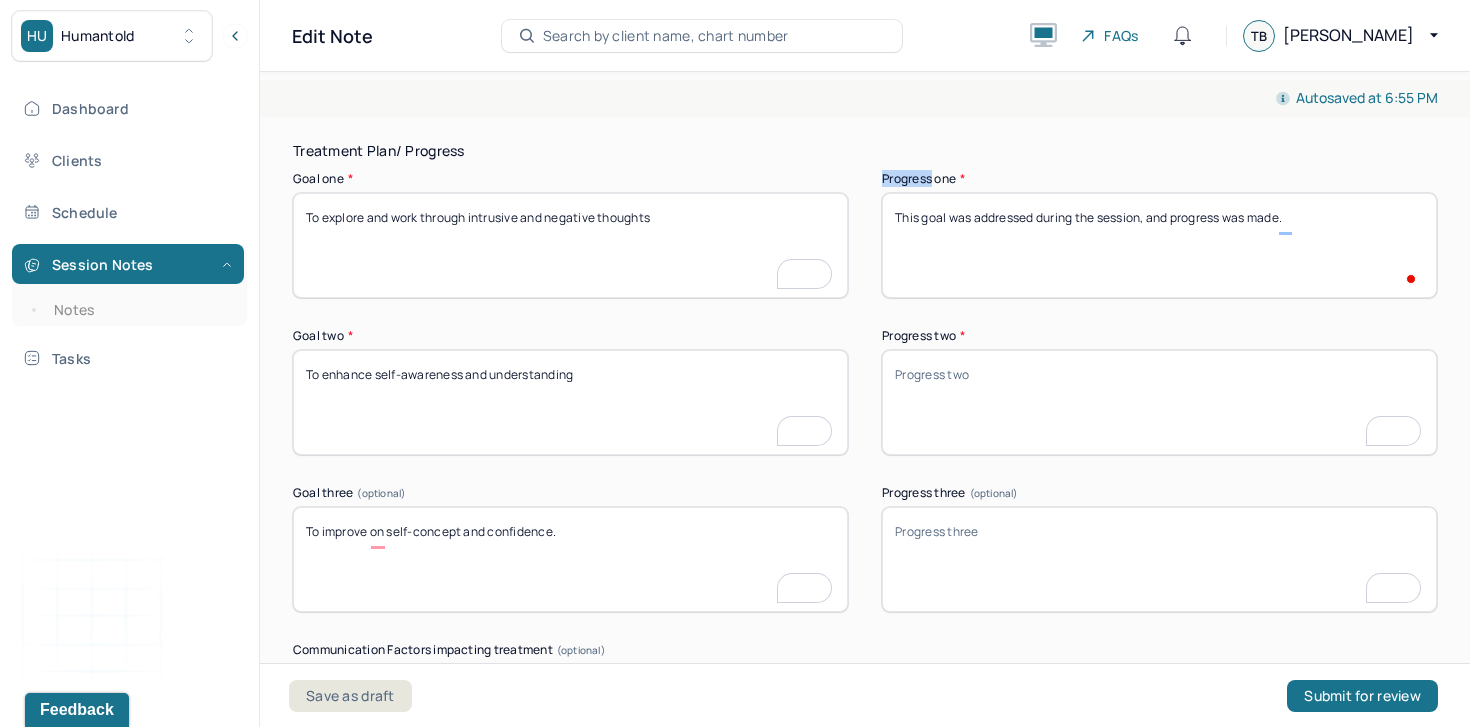 click on "Treatment Plan/ Progress Goal one * To explore and work through intrusive and negative thoughts Progress one * This goal was addressed during the session, and progress was made. Goal two * To enhance self-awareness and understanding  Progress two * Goal three (optional) To improve on self-concept and confidence.  Progress three (optional) Communication Factors impacting treatment Need to manage maladaptive communication (e.g., related to high anxiety, high reactivity repeated questions, or disagreement) among participants Caregiver emotions or behaviors interfered with the caregiver's understanding and ability Evidence or disclosure of a sentinel event and mandated reporting to a third party Use of play equipment or other physical devices to communicate with the client to overcome barriers to therapeutic or diagnostic interaction Client has not developed, or lost, either the expressive language communication skills to explain their symptoms and respond to treatment" at bounding box center (865, 563) 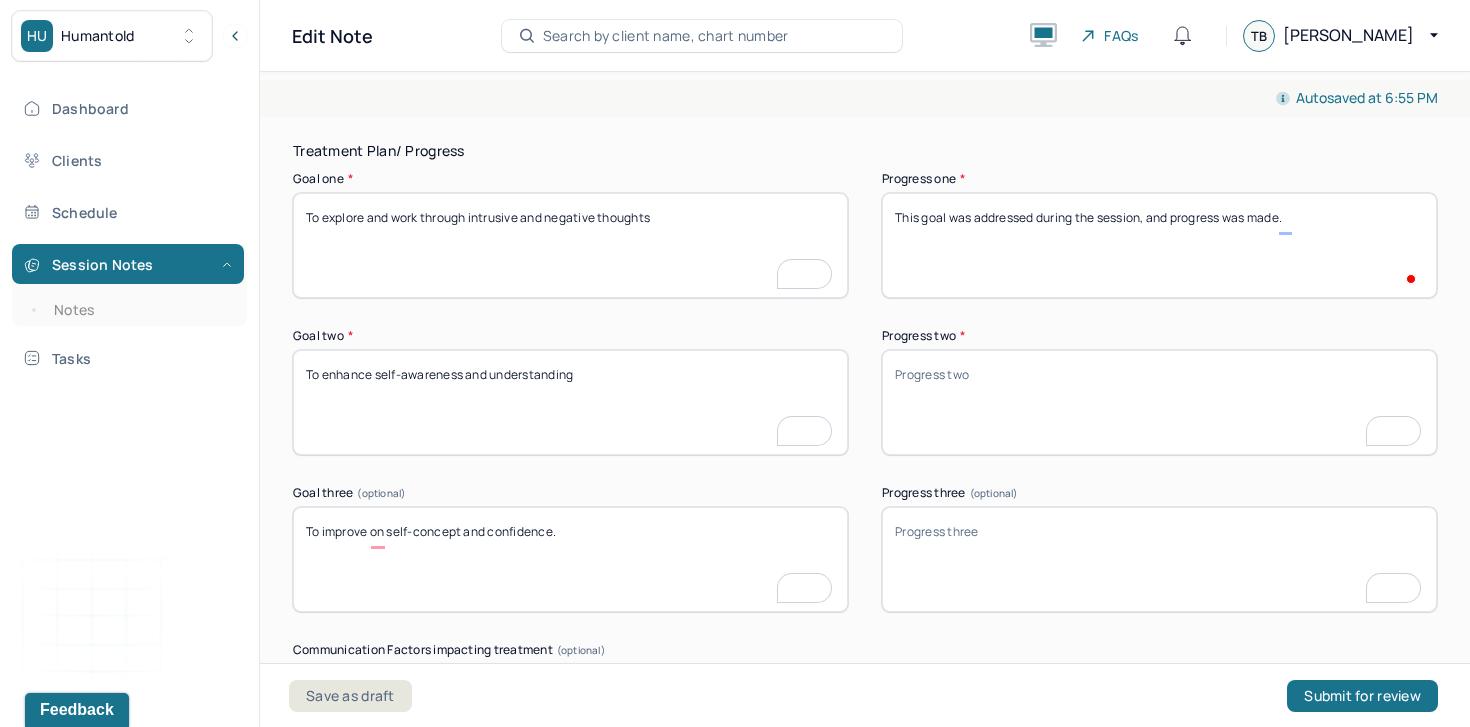 click on "This goal was addressed during the session, and progress was made." at bounding box center [1159, 245] 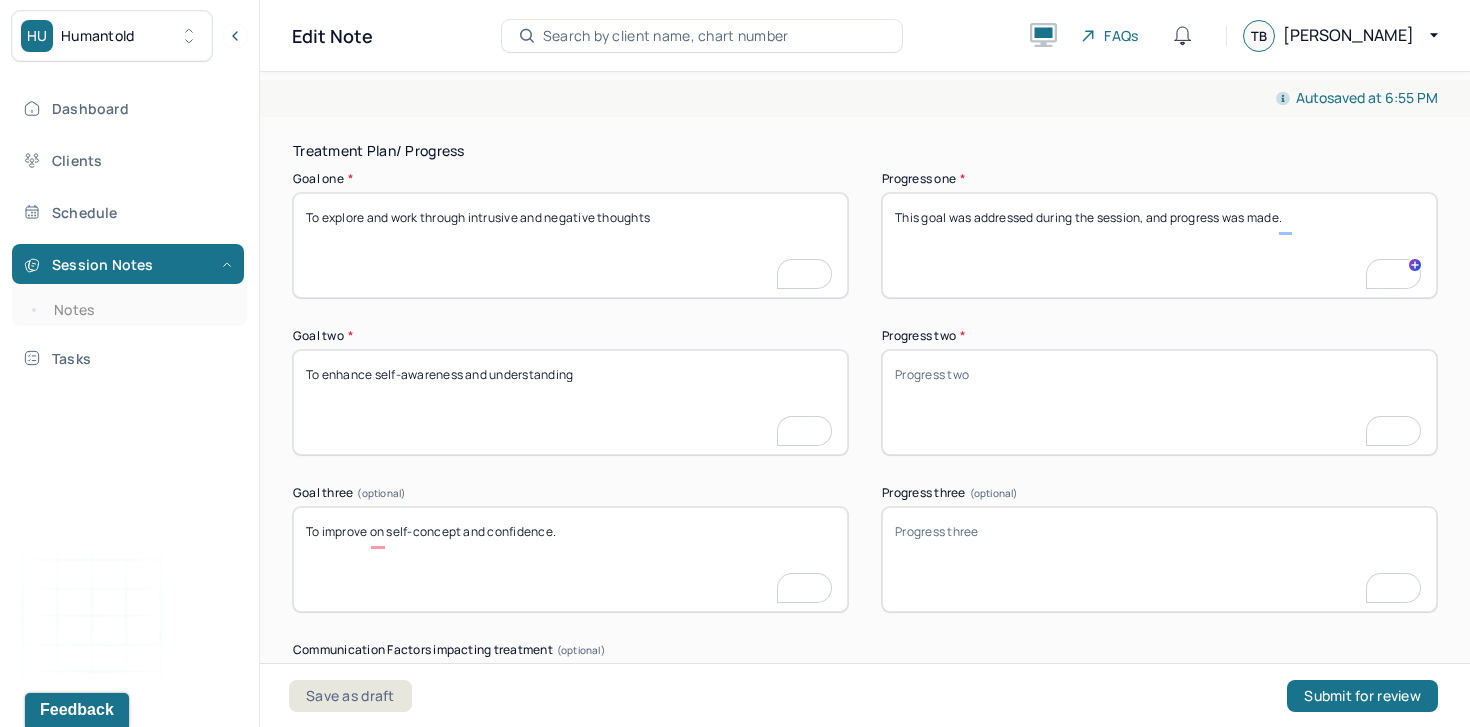 click on "This goal was addressed during the session, and progress was made." at bounding box center [1159, 245] 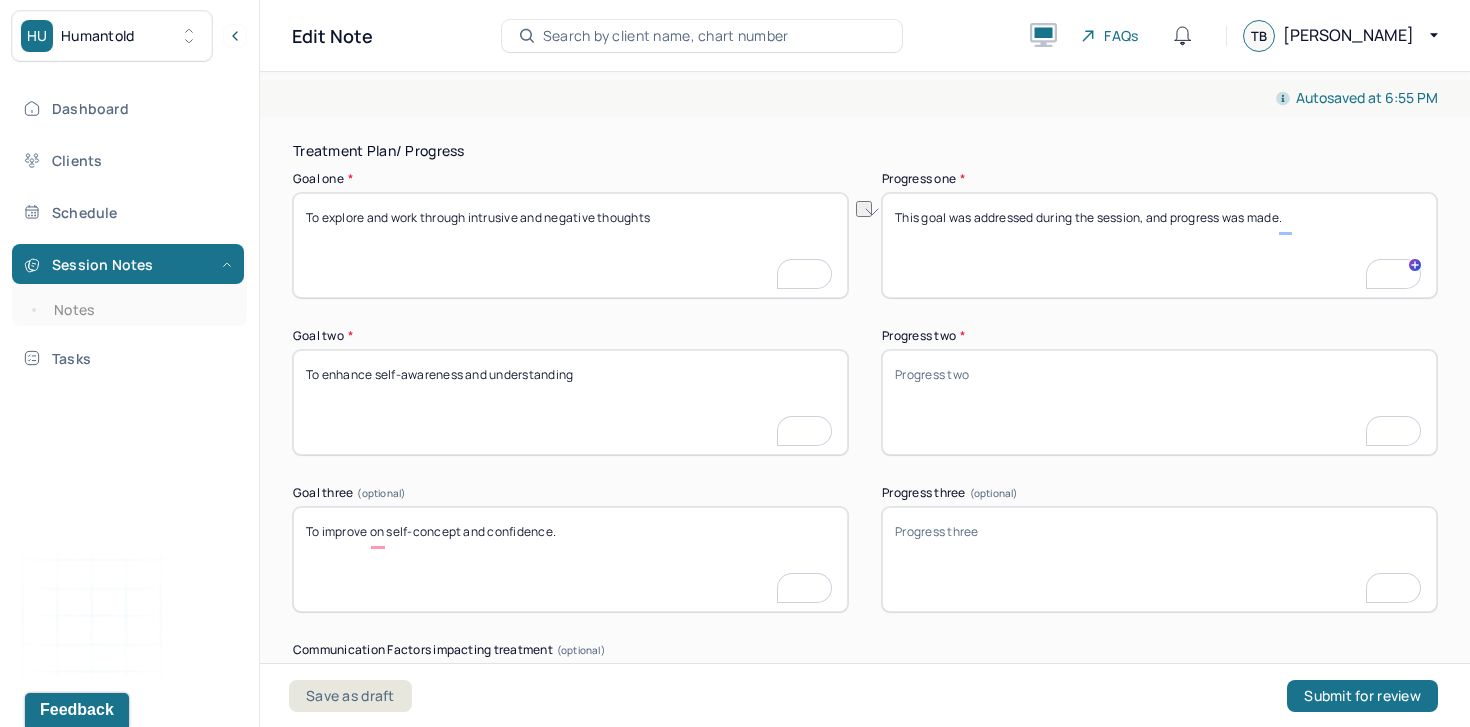 click on "Progress two *" at bounding box center (1159, 402) 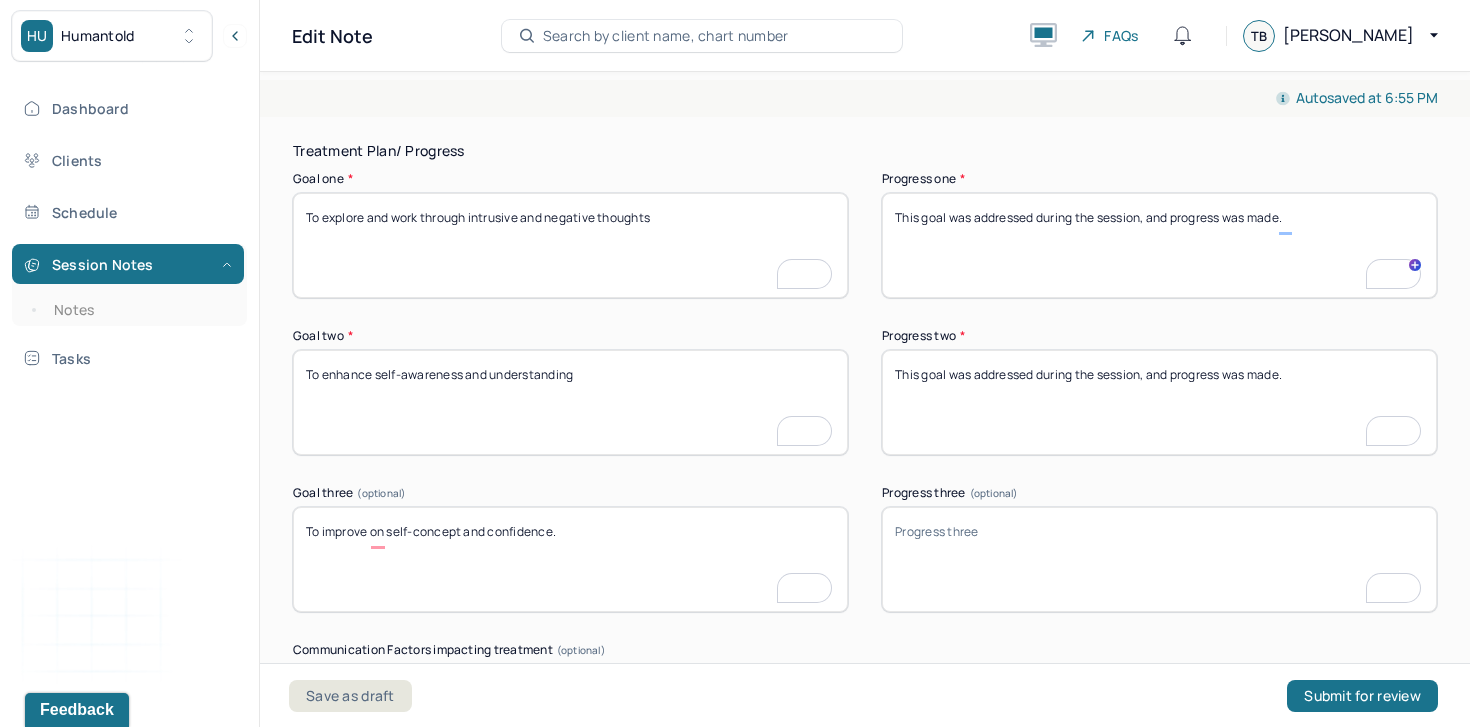type on "This goal was addressed during the session, and progress was made." 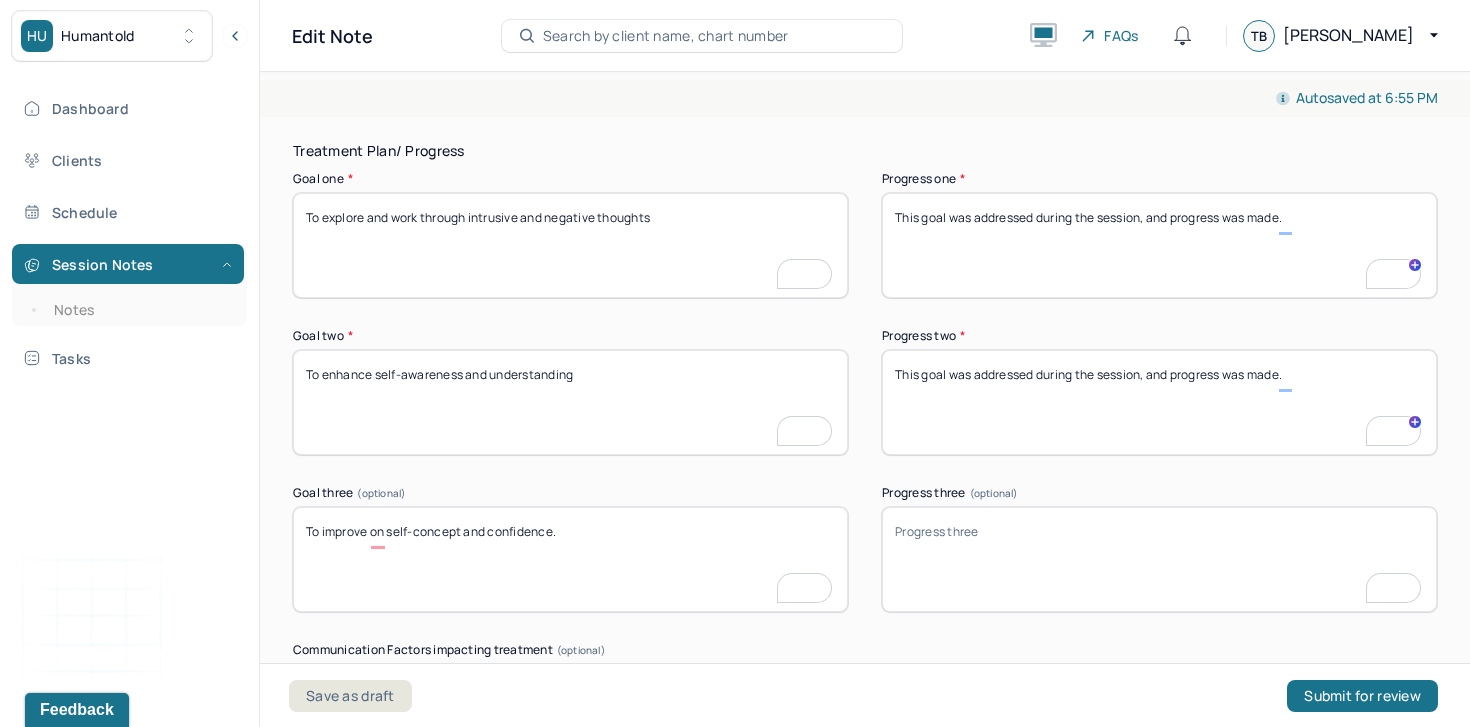 paste on "This goal was addressed during the session, and progress was made." 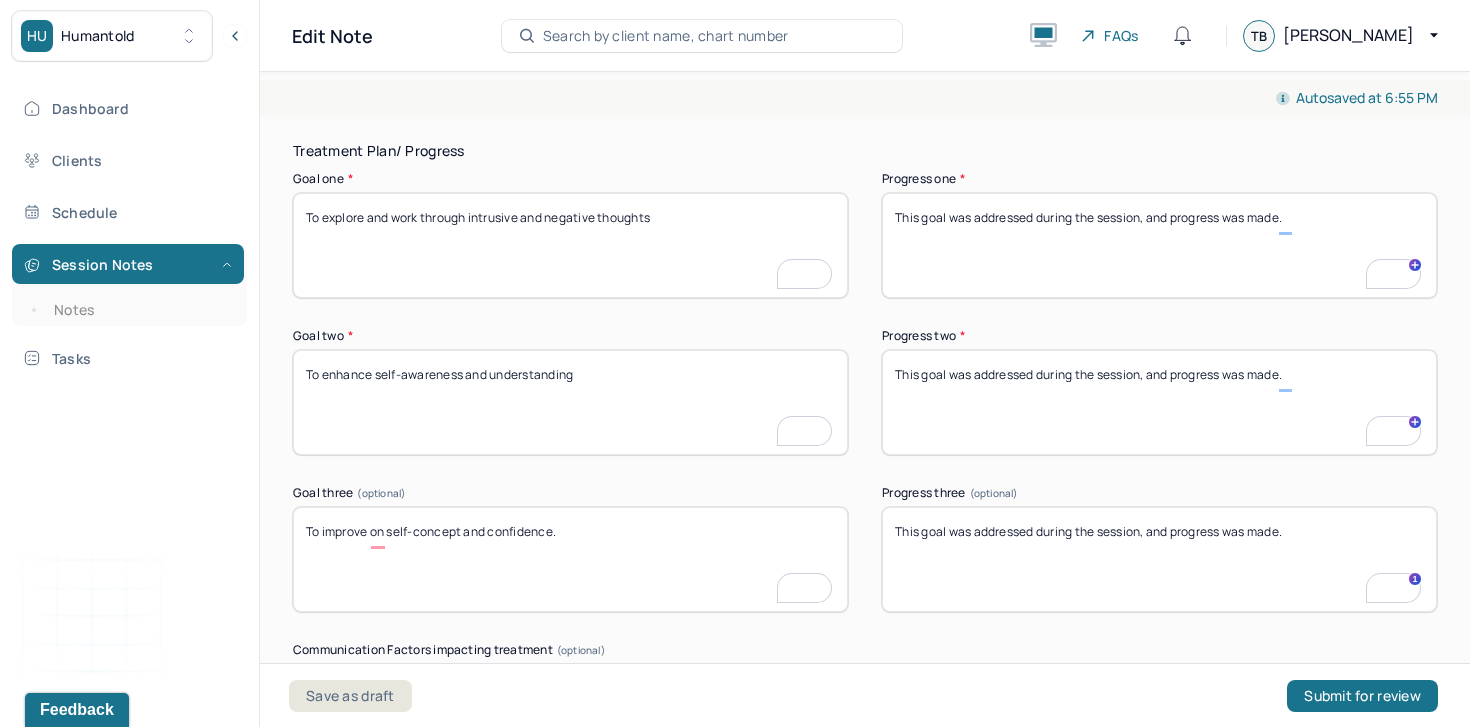 type on "This goal was addressed during the session, and progress was made." 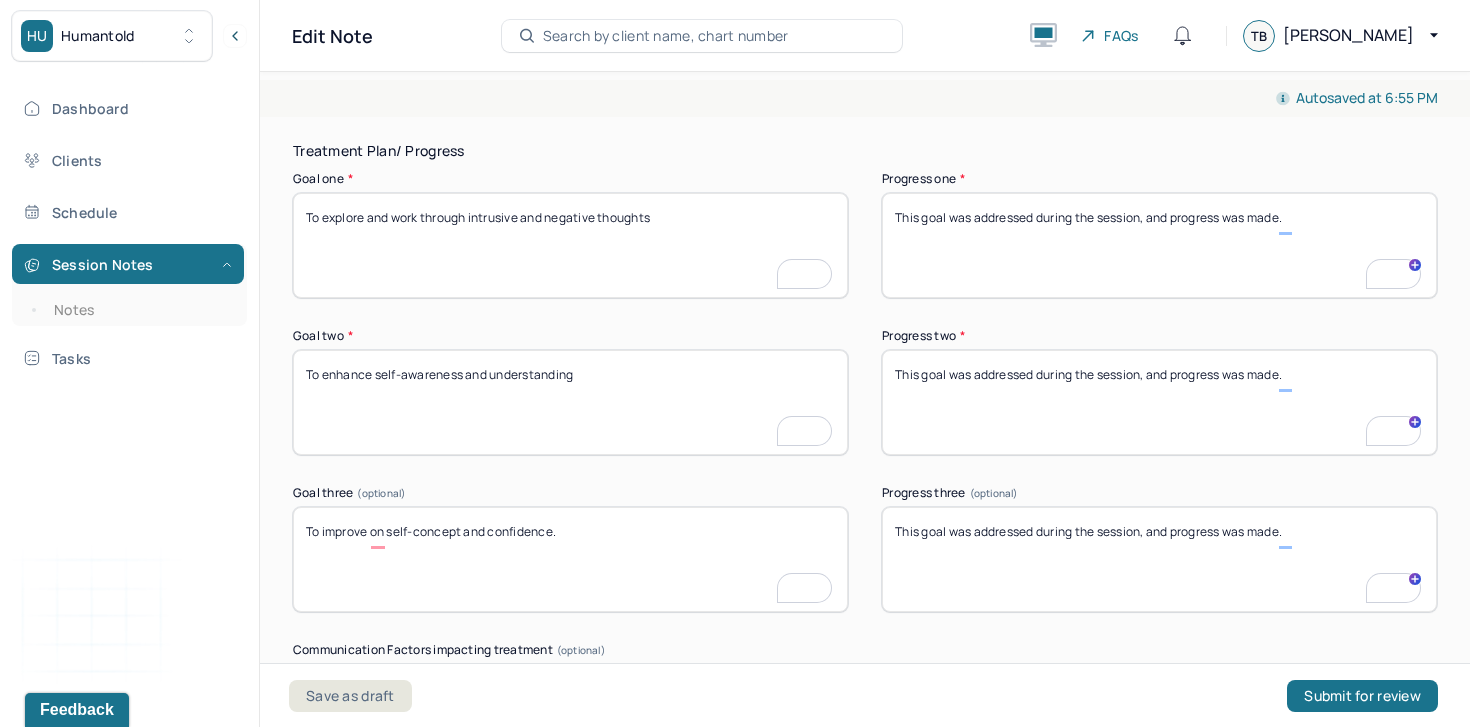 click on "This goal was addressed during the session, and progress was made." at bounding box center (1159, 245) 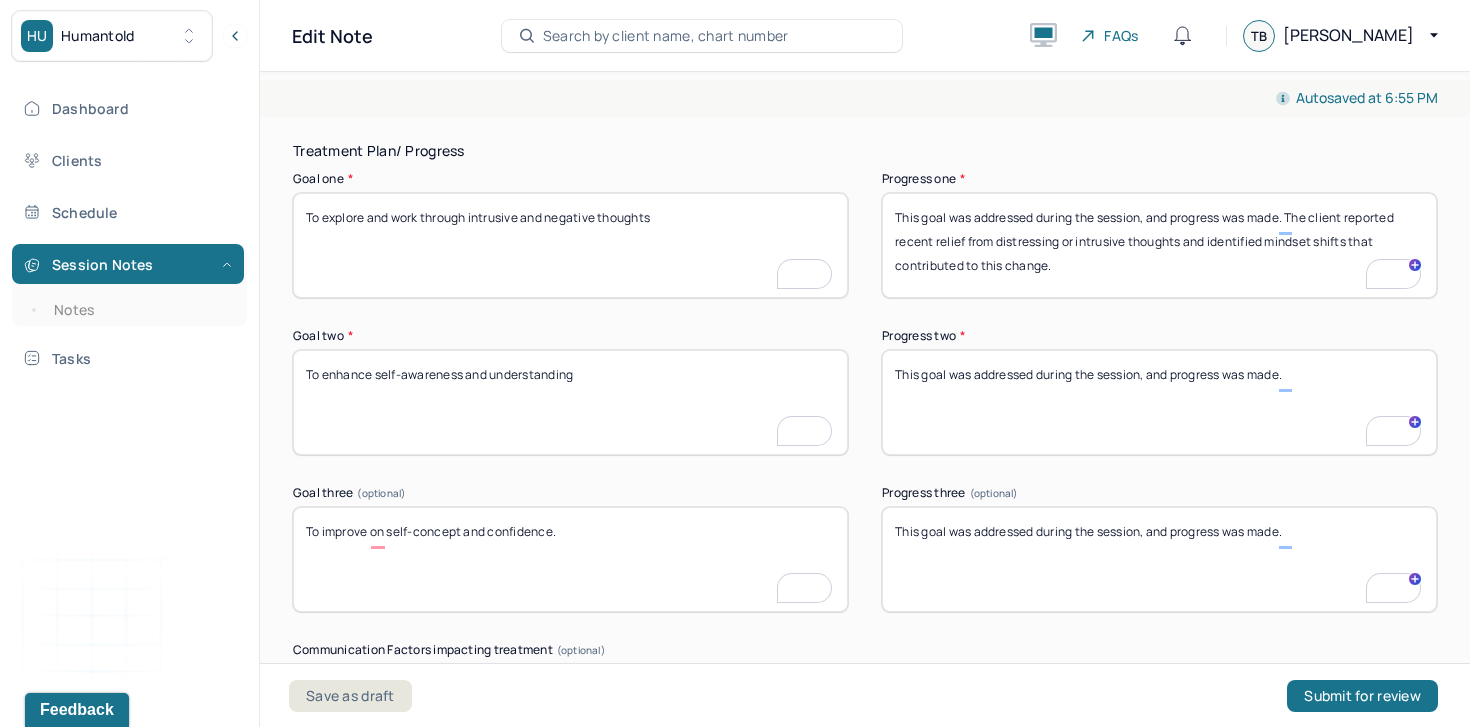 type on "This goal was addressed during the session, and progress was made. The client reported recent relief from distressing or intrusive thoughts and identified mindset shifts that contributed to this change." 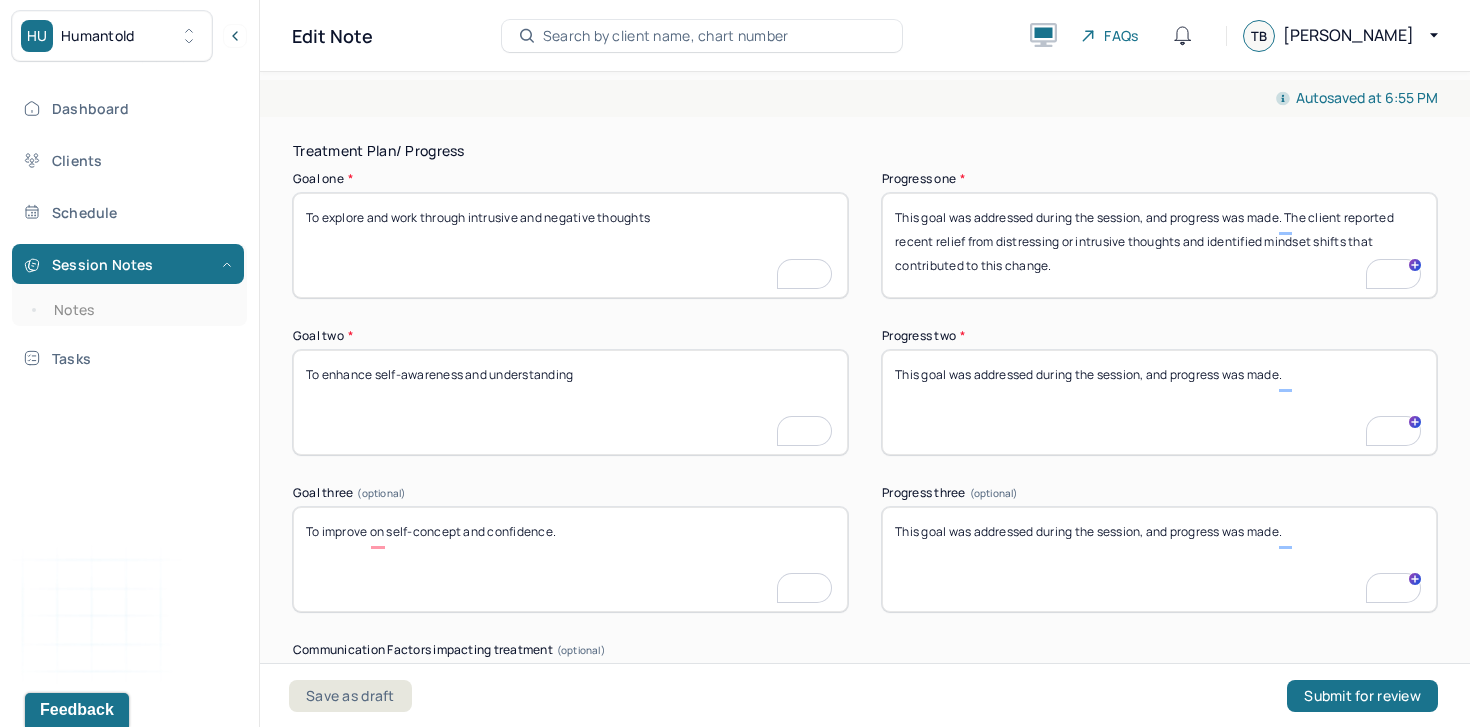 click on "This goal was addressed during the session, and progress was made." at bounding box center [1159, 402] 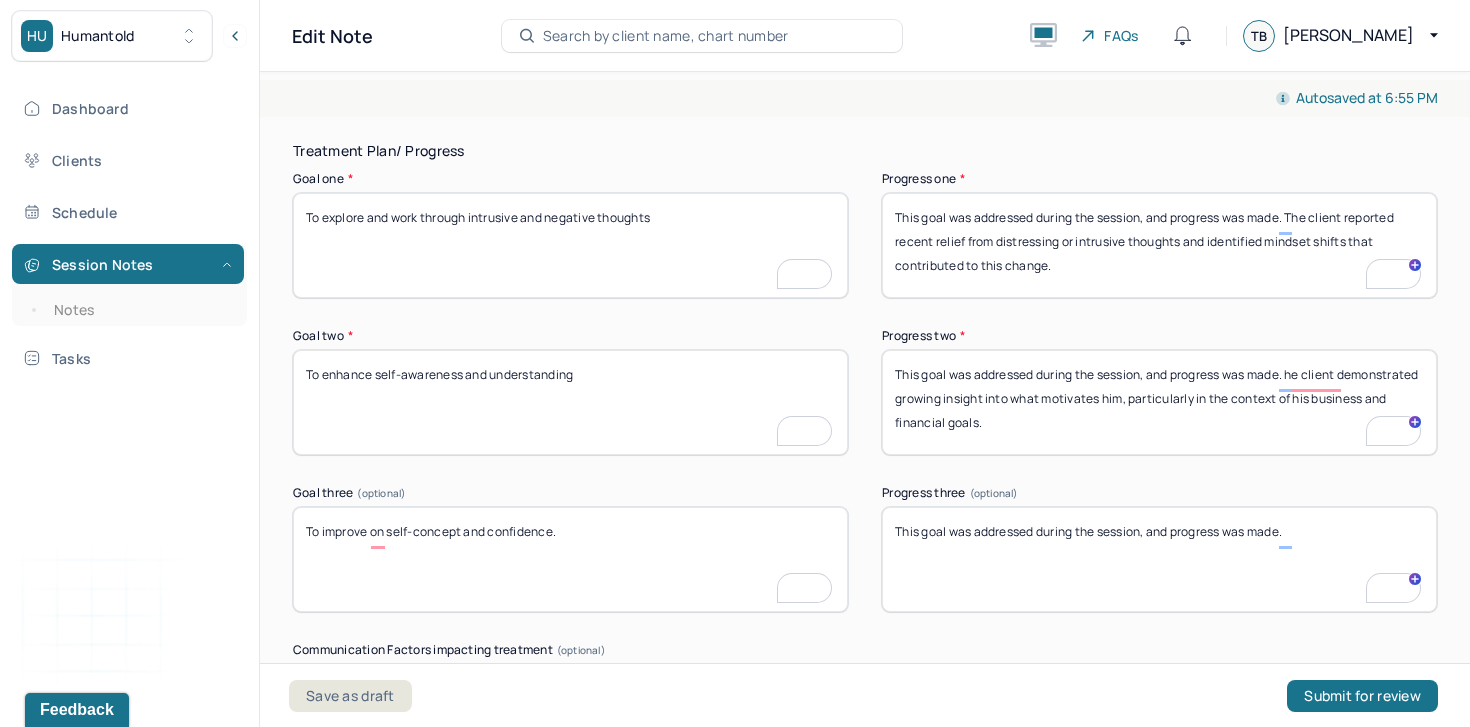 type on "This goal was addressed during the session, and progress was made. he client demonstrated growing insight into what motivates him, particularly in the context of his business and financial goals." 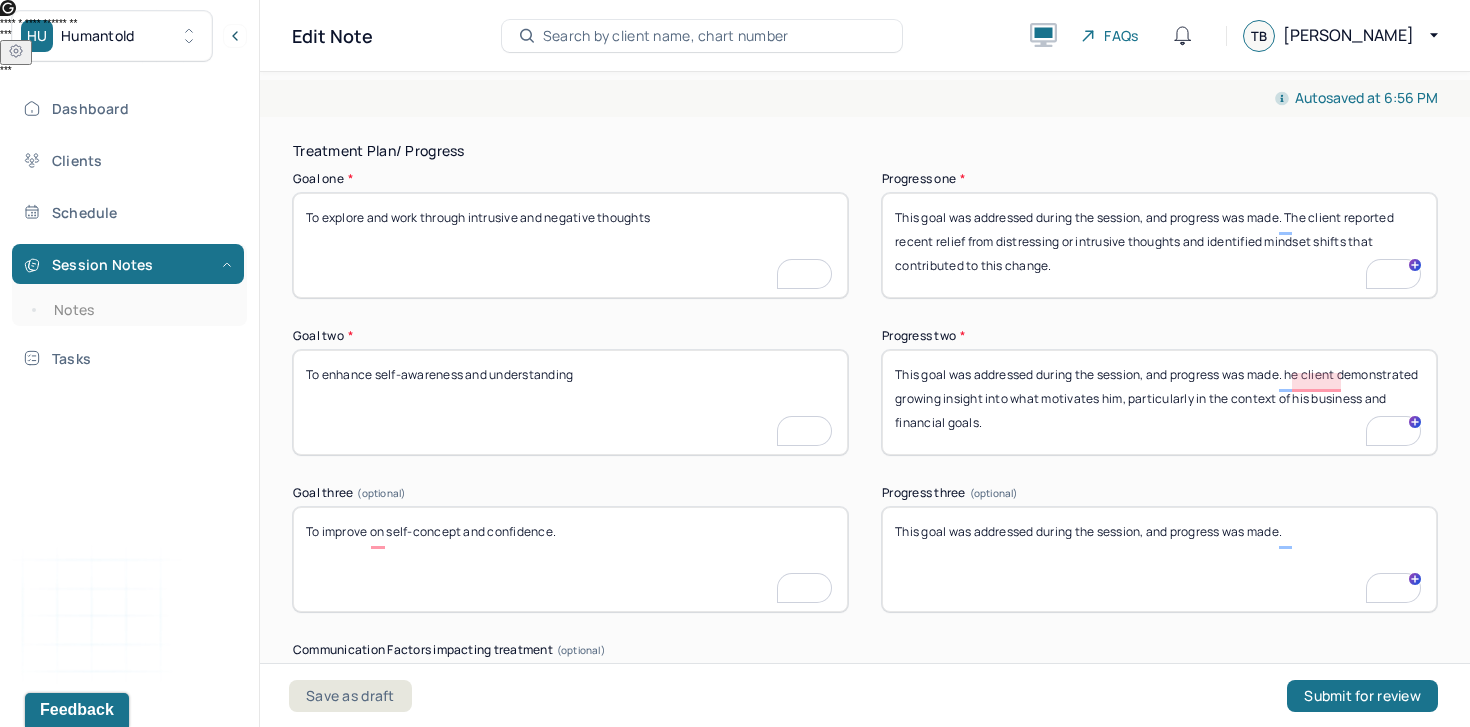 click on "This goal was addressed during the session, and progress was made." at bounding box center (1159, 559) 